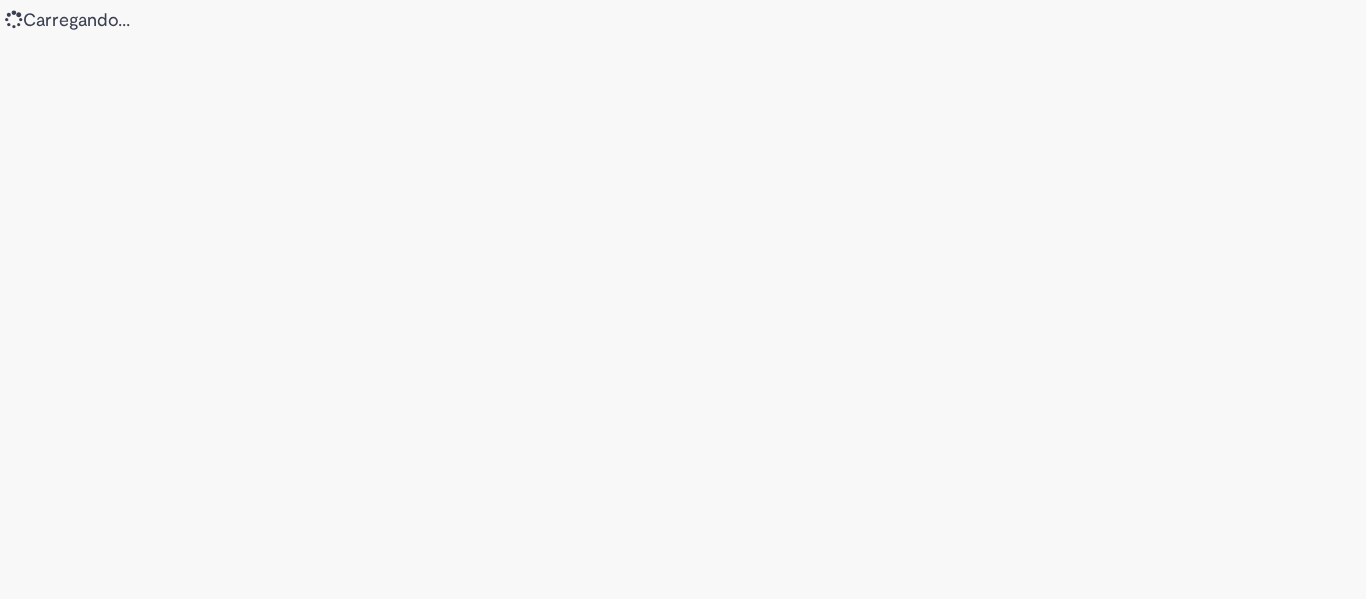 scroll, scrollTop: 0, scrollLeft: 0, axis: both 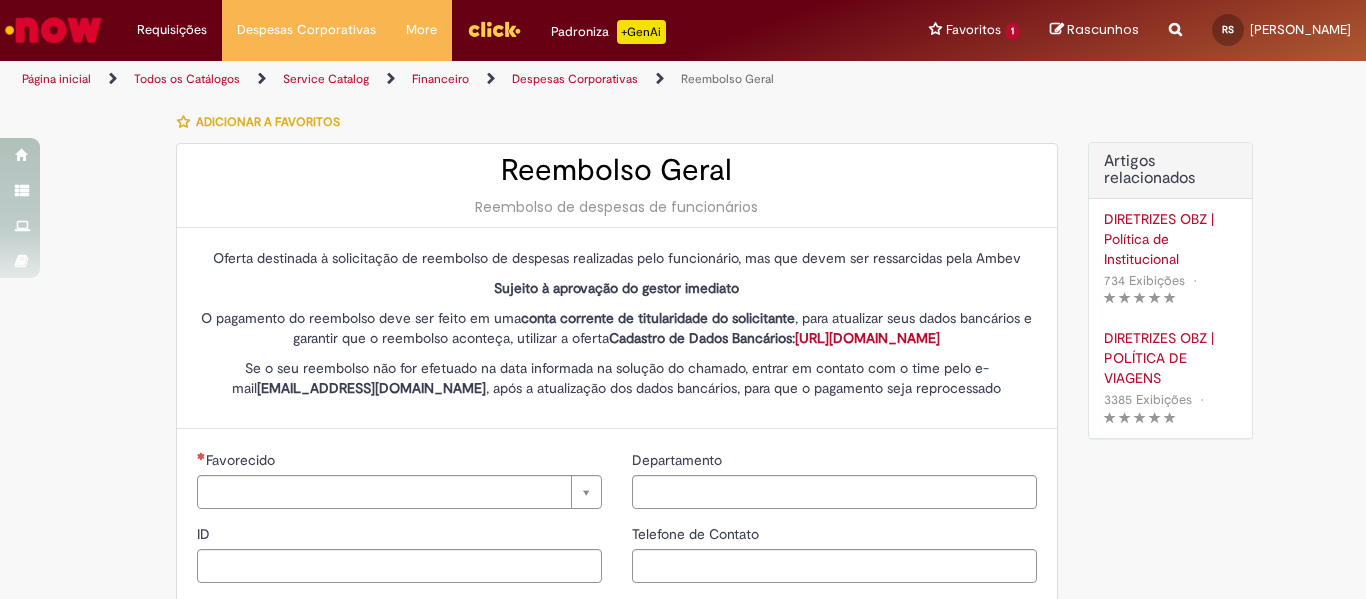 type on "********" 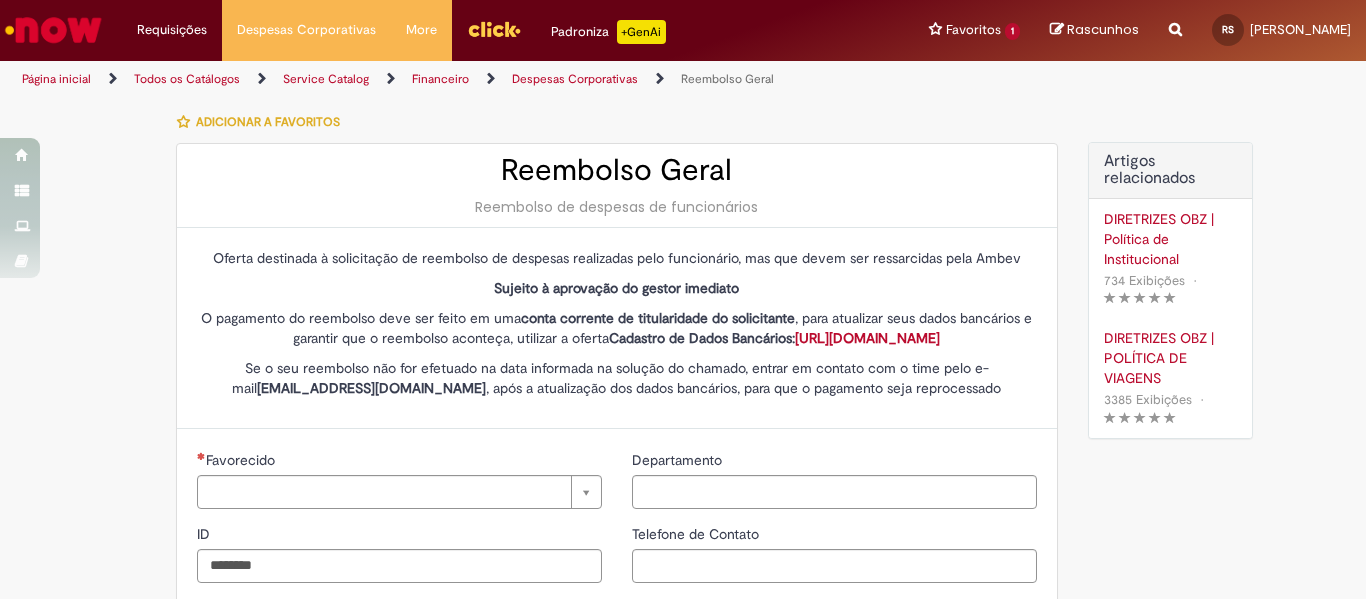 type on "**********" 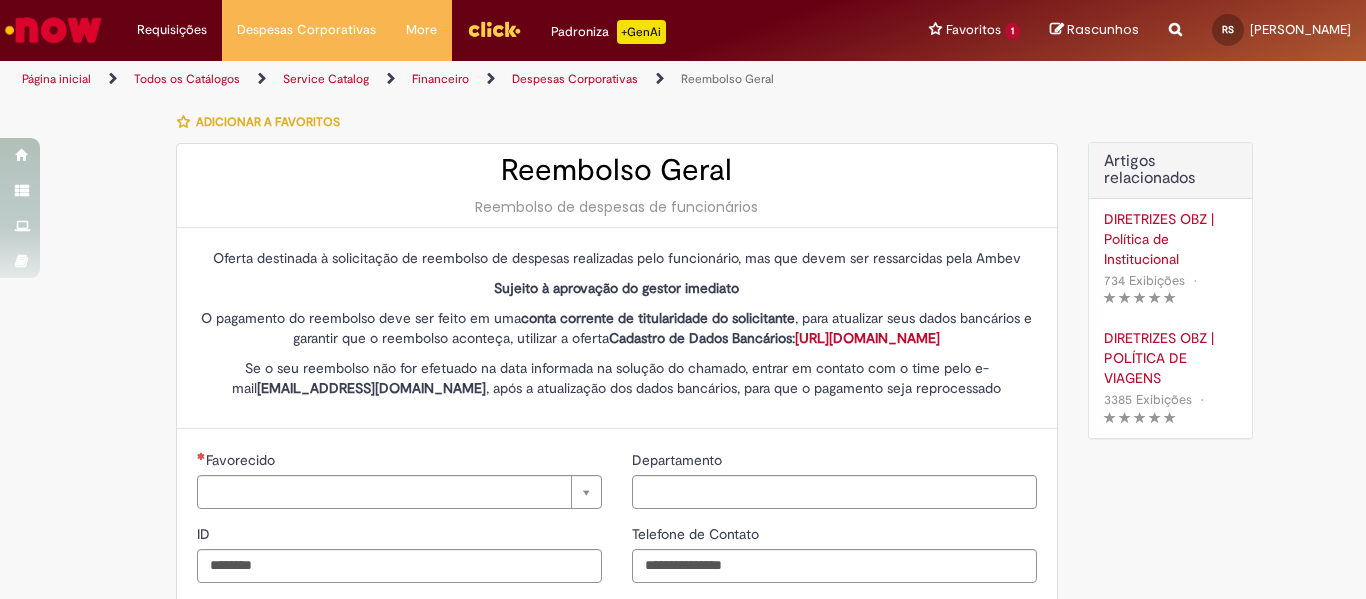 type on "**********" 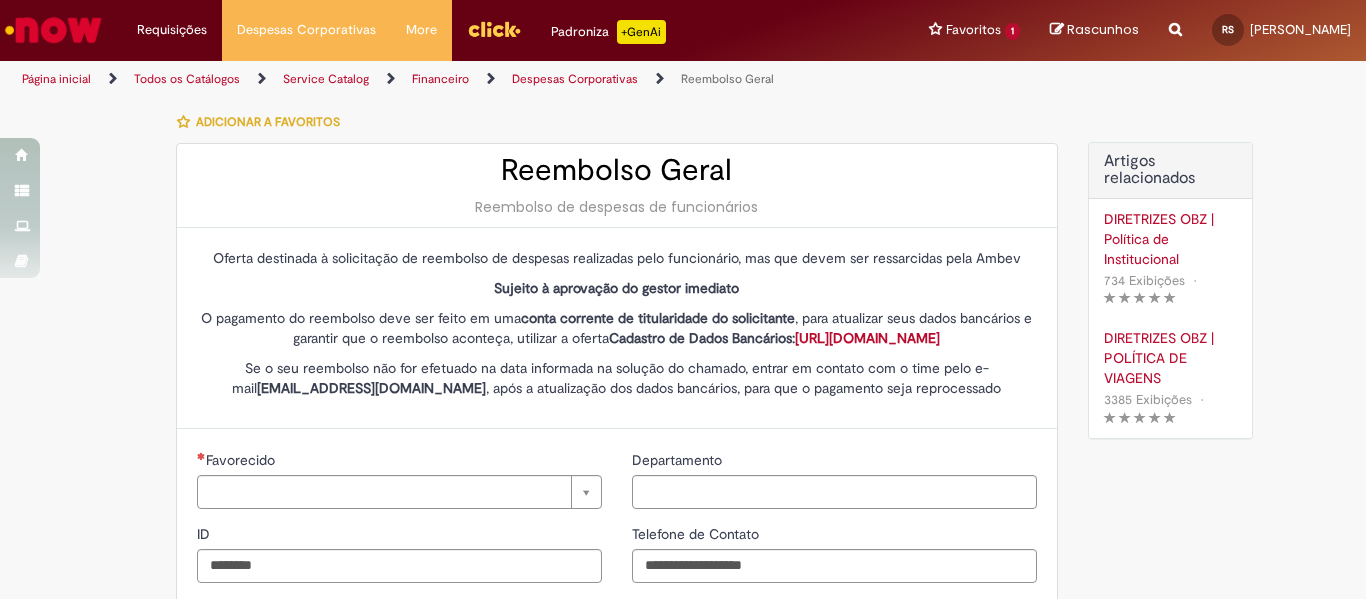 type on "**********" 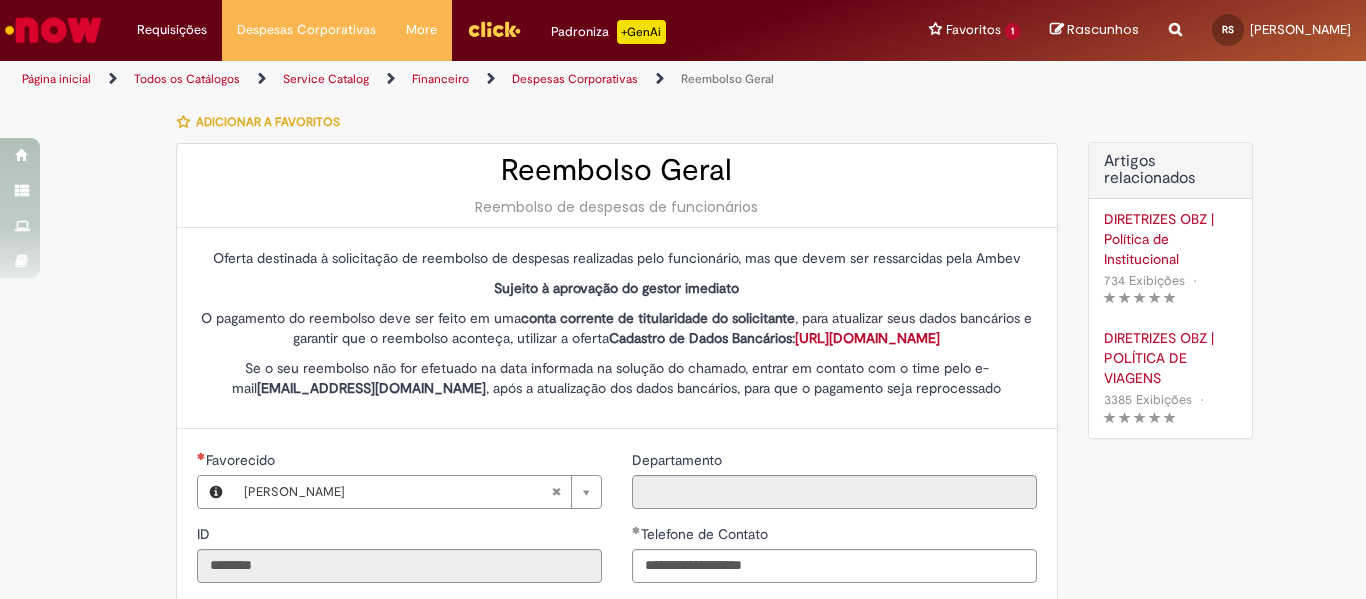 type on "**********" 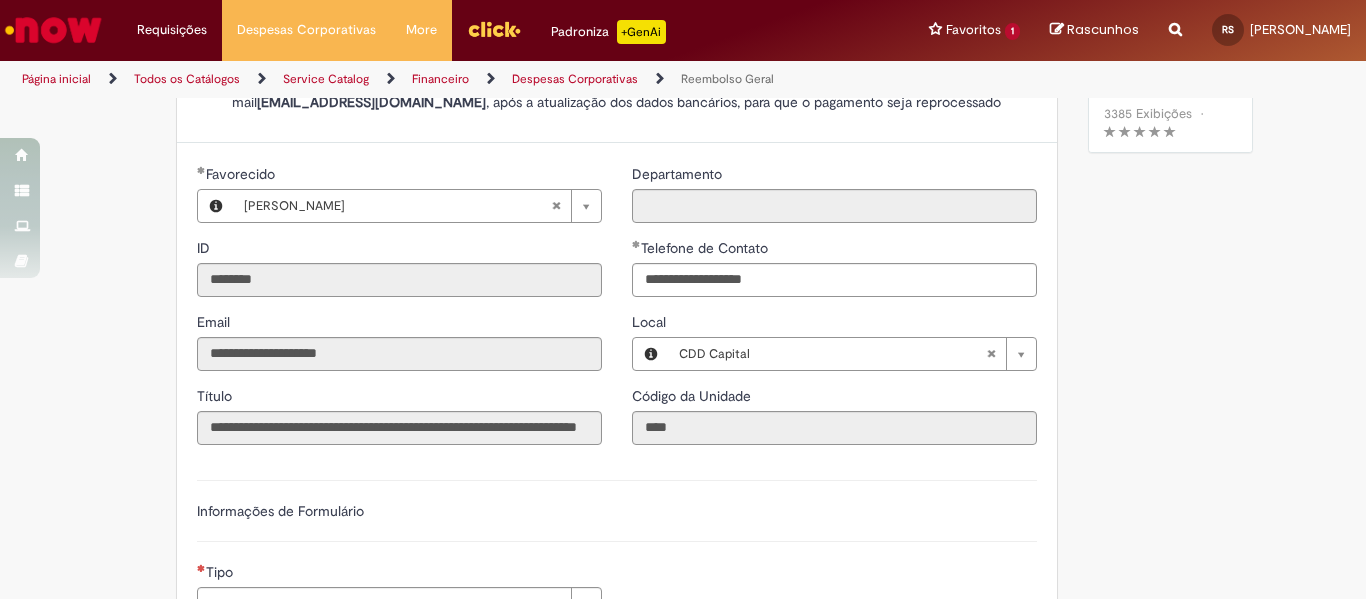 scroll, scrollTop: 310, scrollLeft: 0, axis: vertical 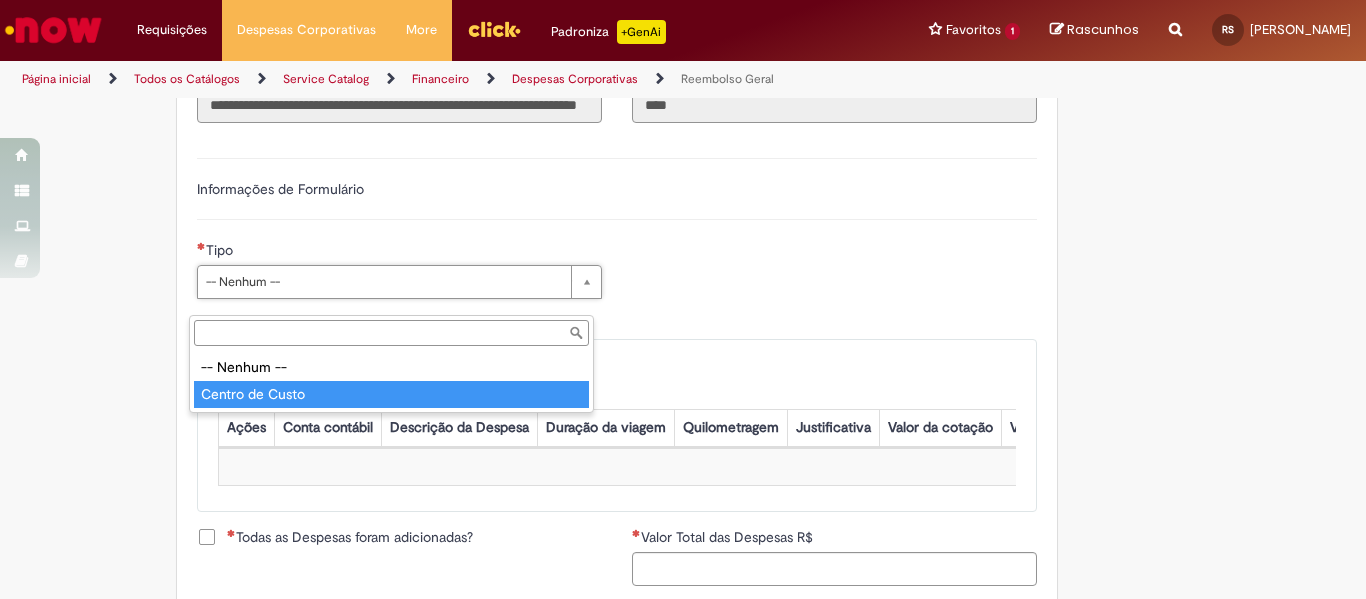 type on "**********" 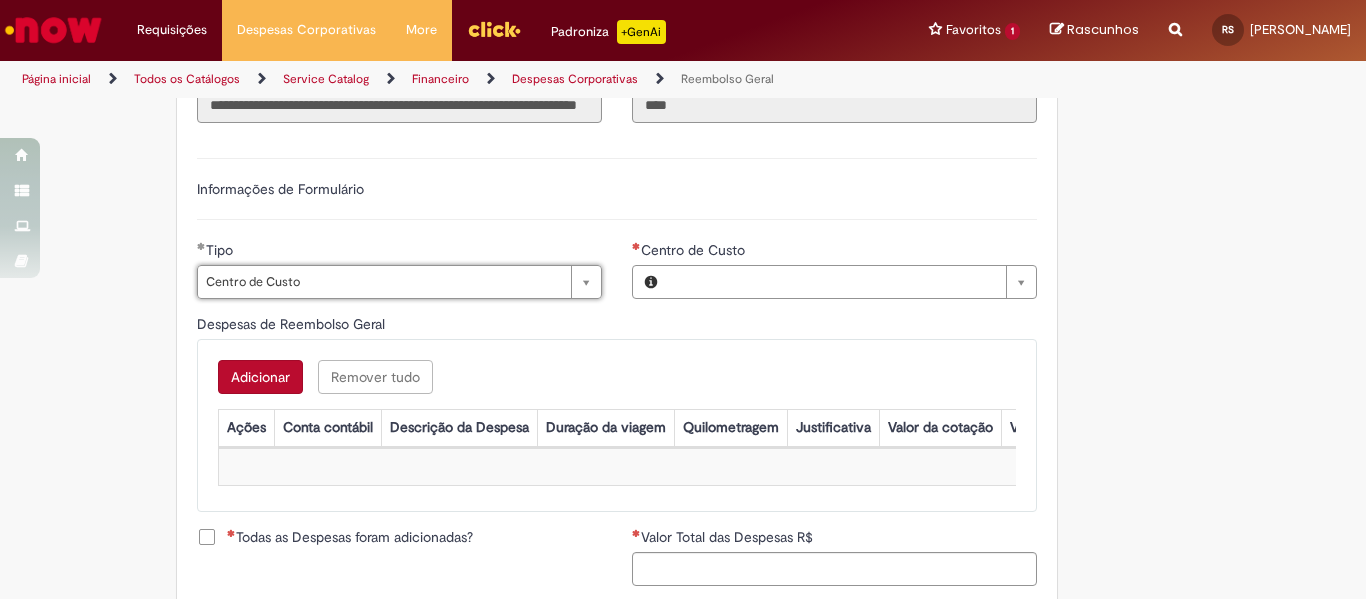 type on "**********" 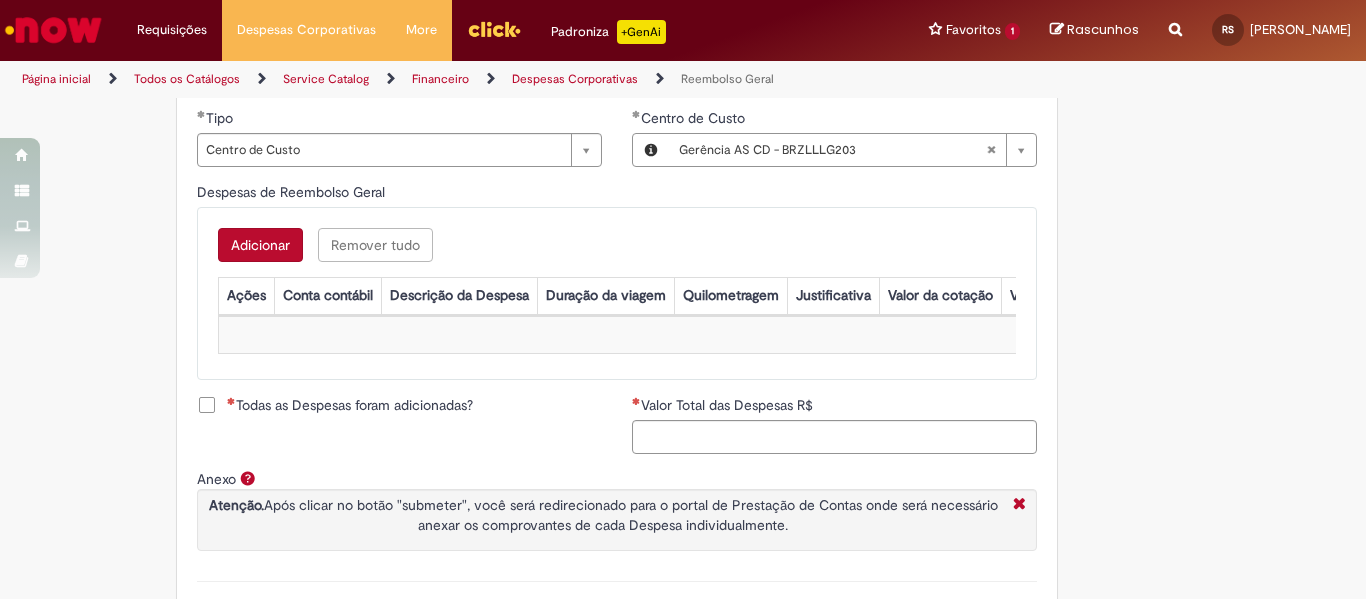scroll, scrollTop: 731, scrollLeft: 0, axis: vertical 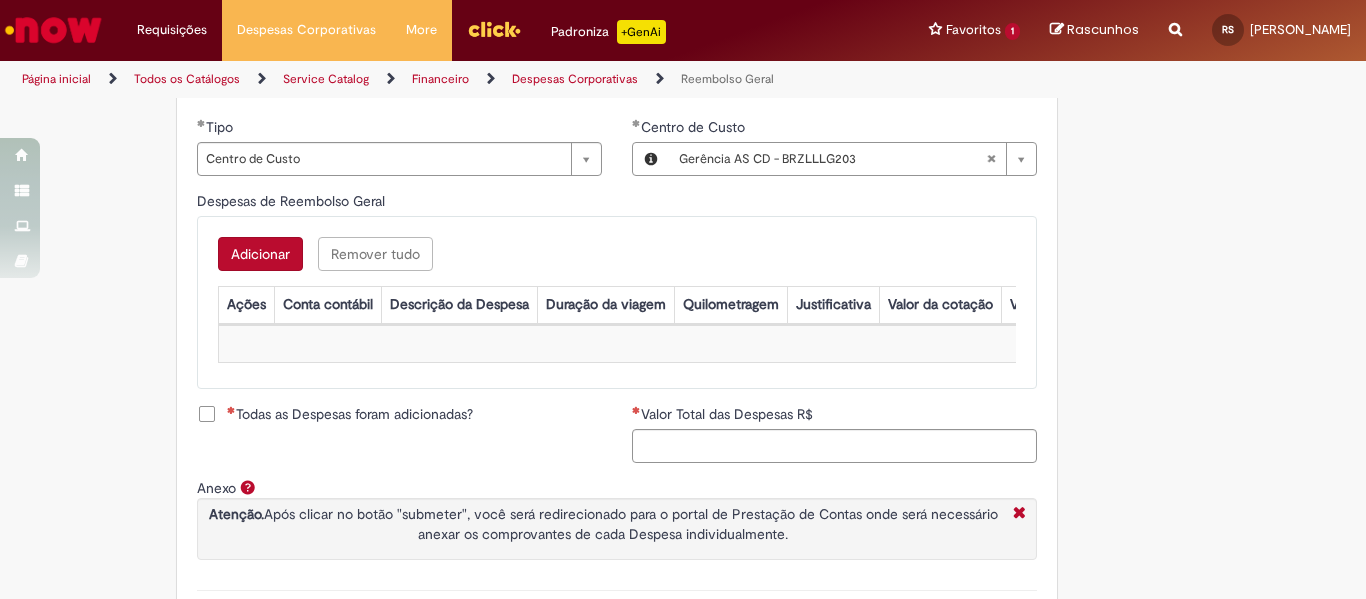 click on "Adicionar" at bounding box center (260, 254) 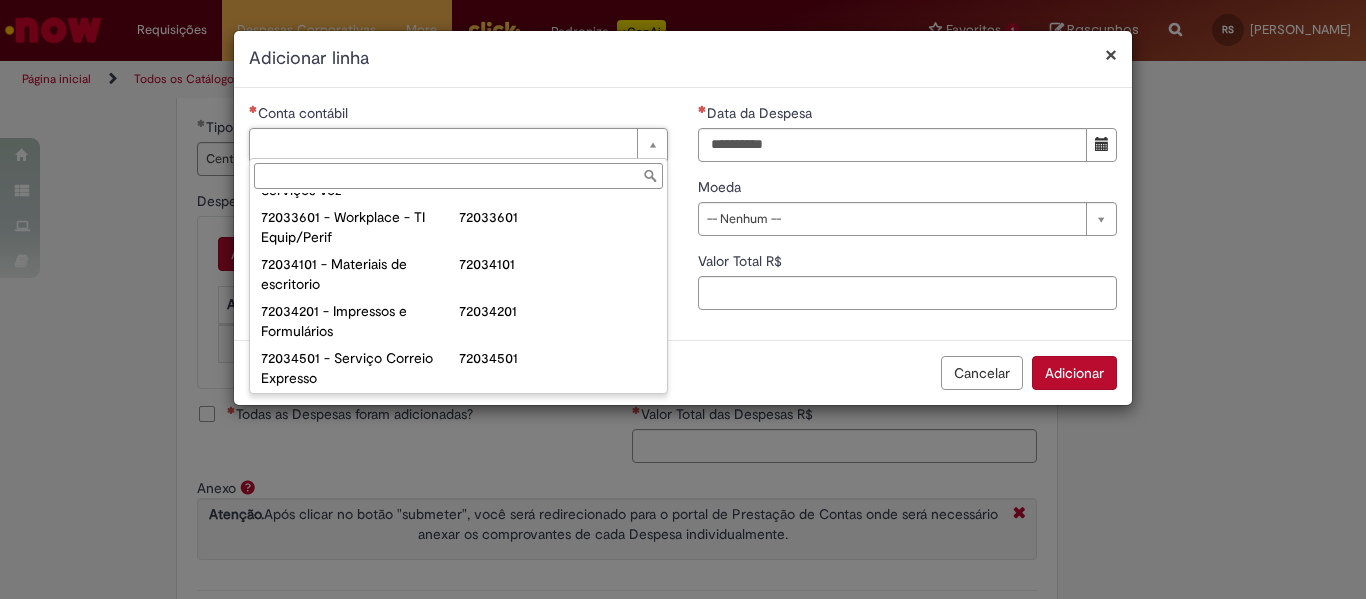 scroll, scrollTop: 350, scrollLeft: 0, axis: vertical 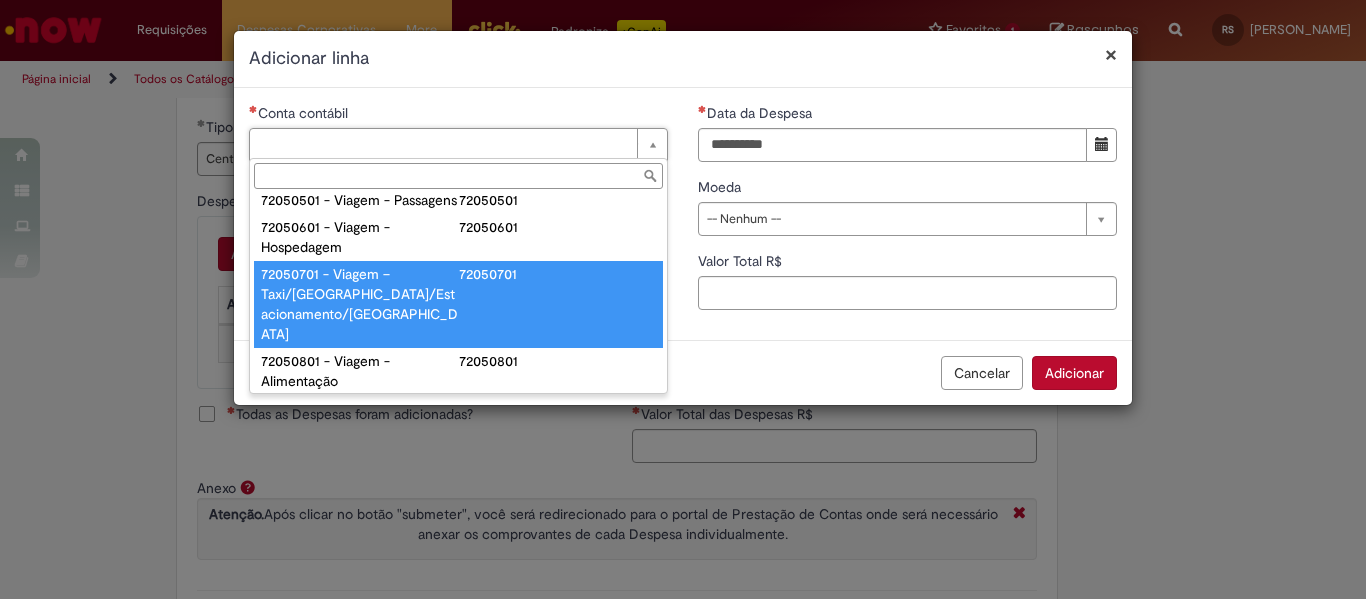 type on "**********" 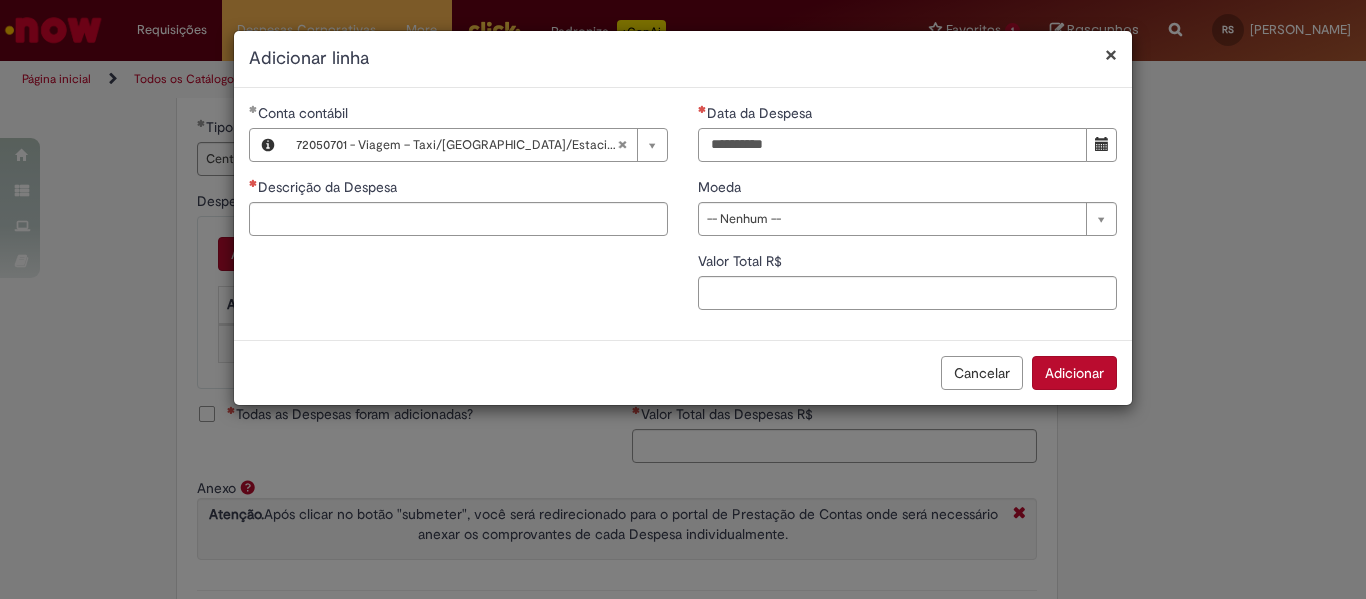 click on "Data da Despesa" at bounding box center (892, 145) 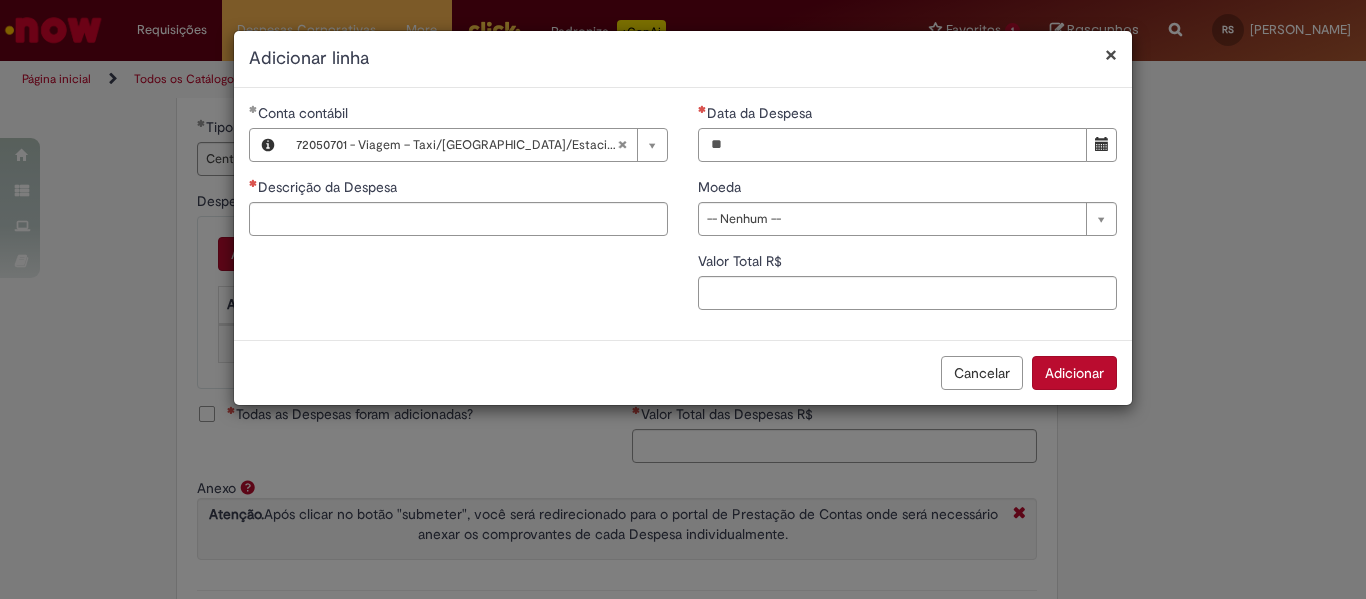 type on "*" 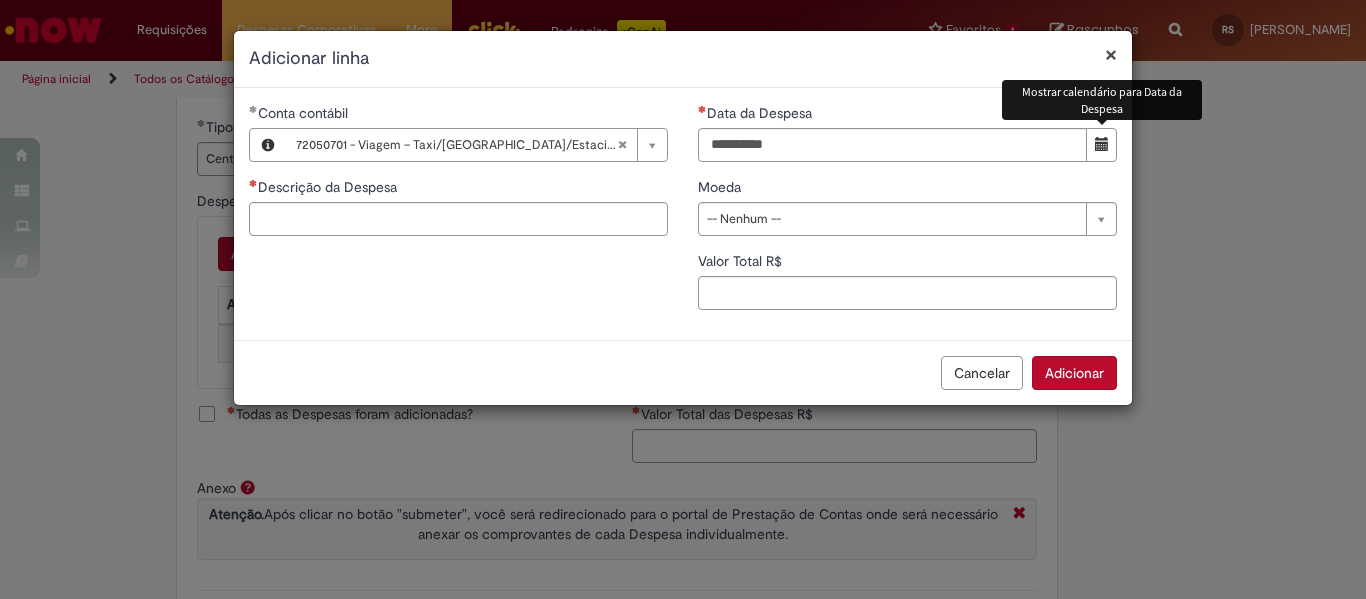 click at bounding box center [1101, 145] 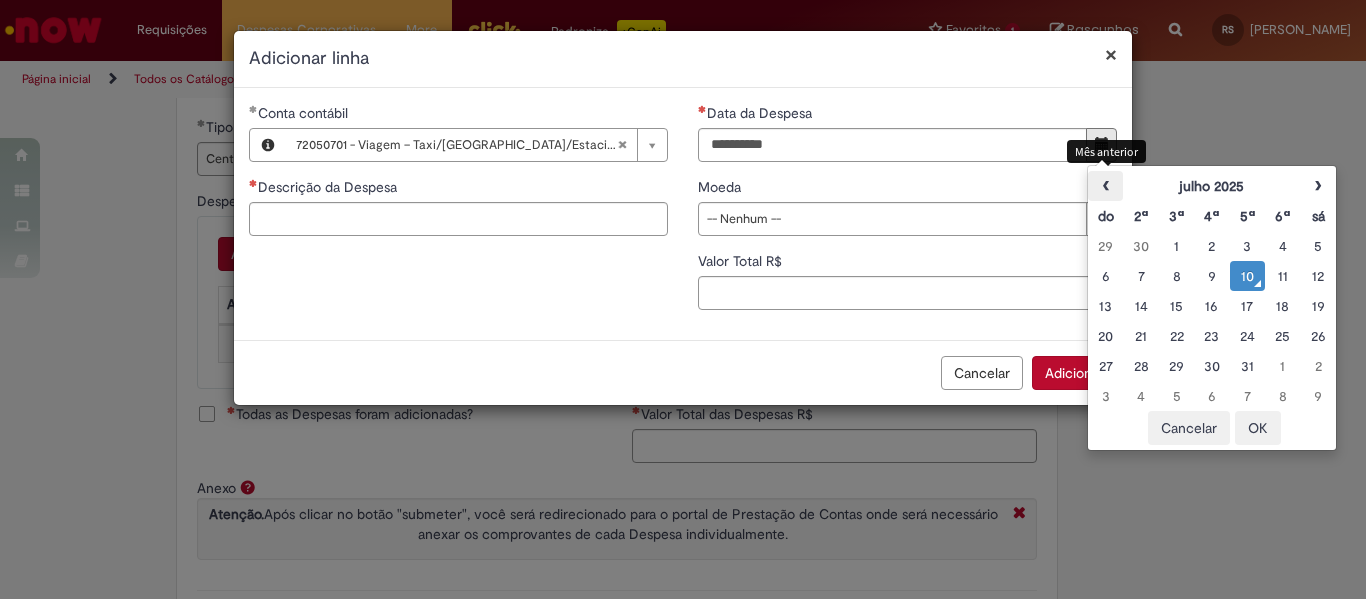 click on "‹" at bounding box center [1105, 186] 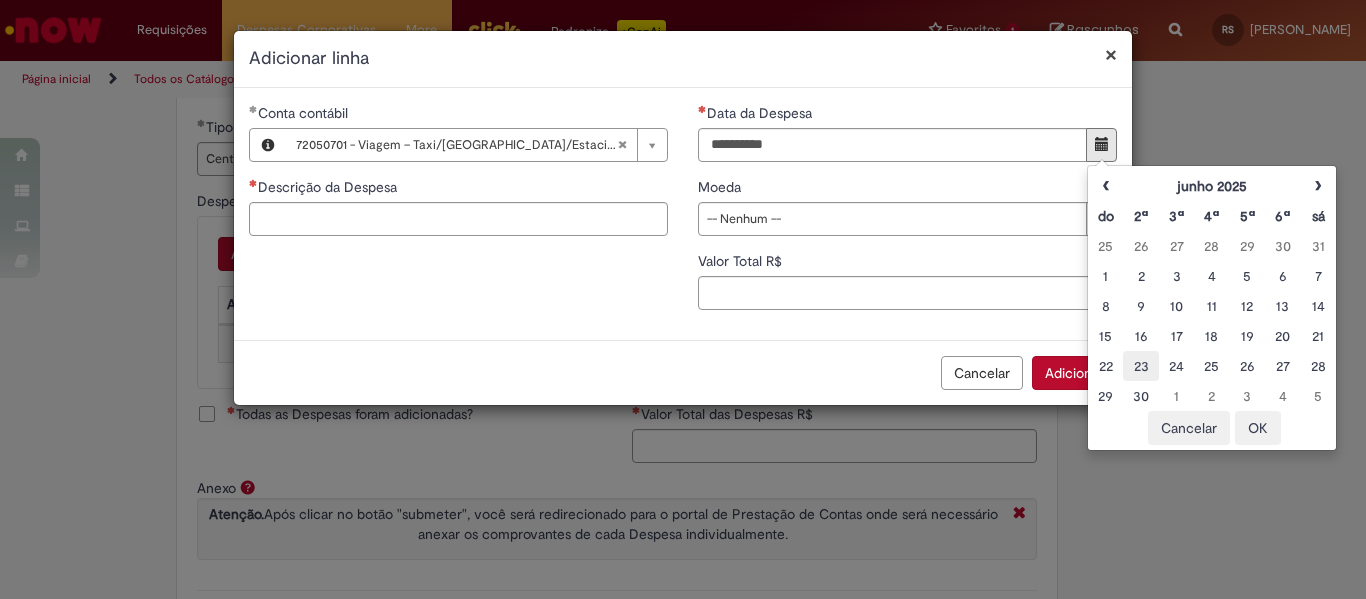 click on "23" at bounding box center (1140, 366) 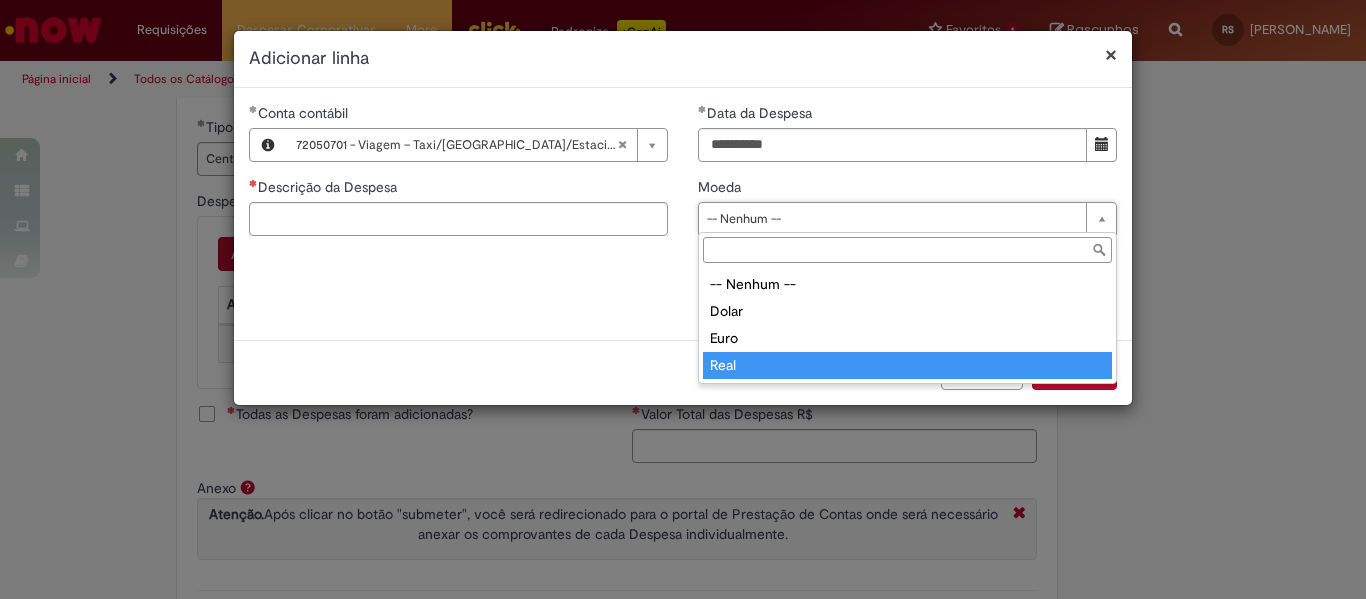 type on "****" 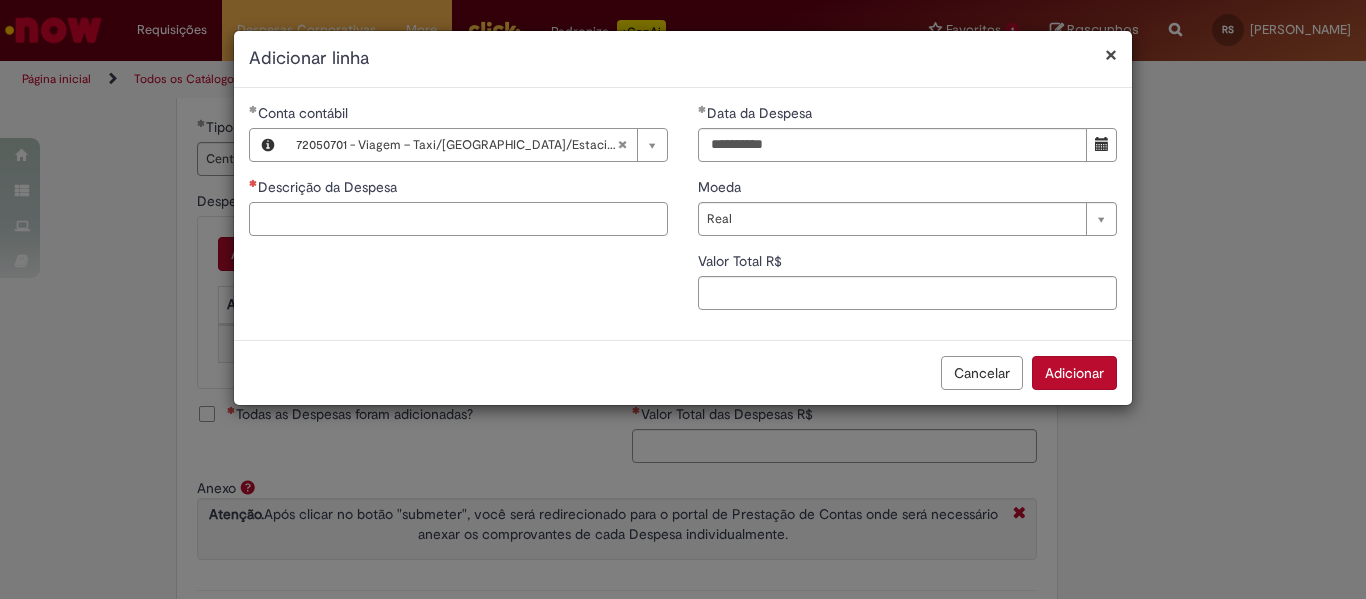 click on "Descrição da Despesa" at bounding box center [458, 219] 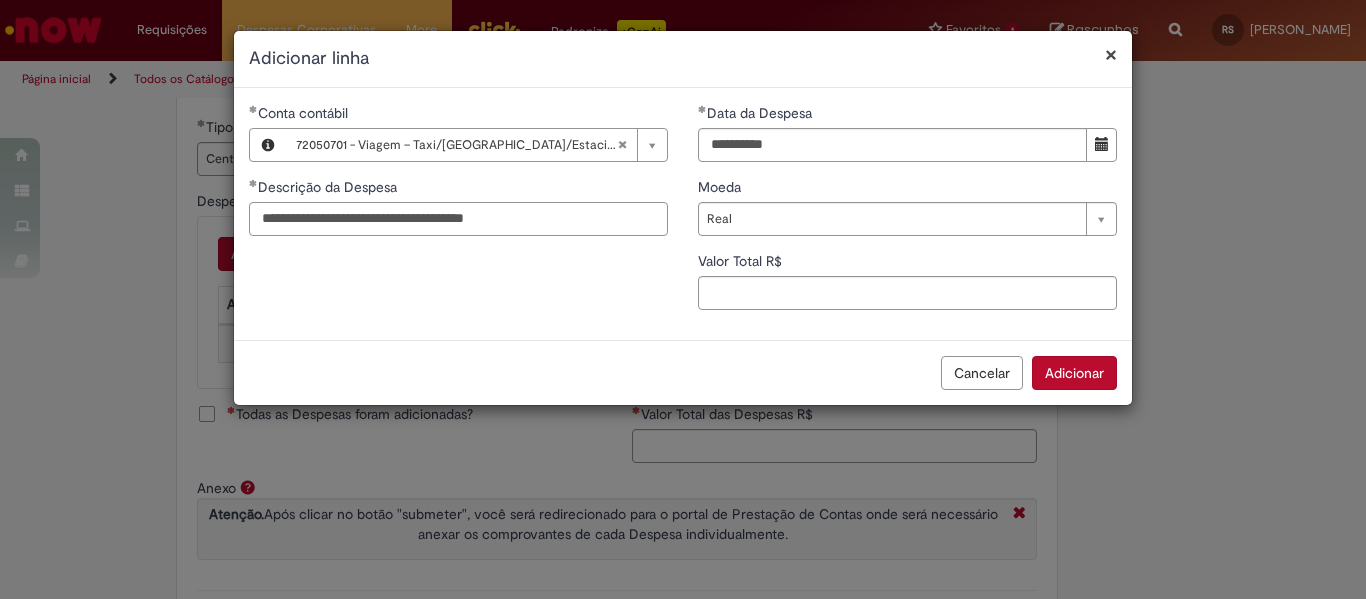 type on "**********" 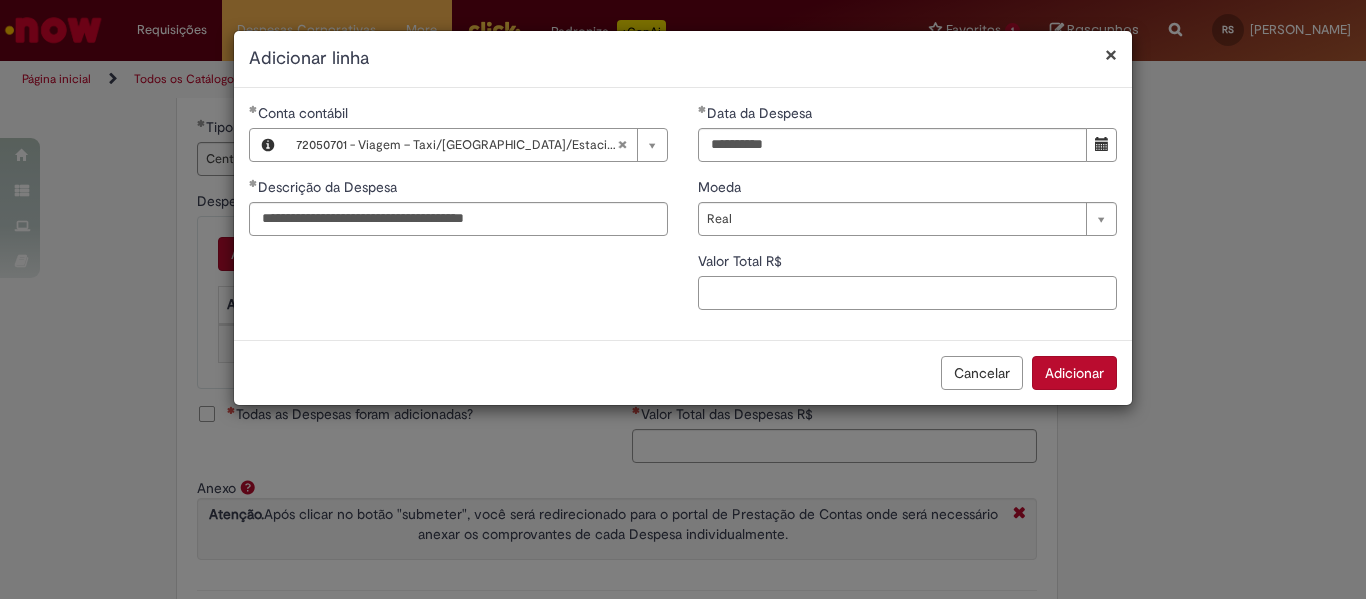 click on "Valor Total R$" at bounding box center (907, 293) 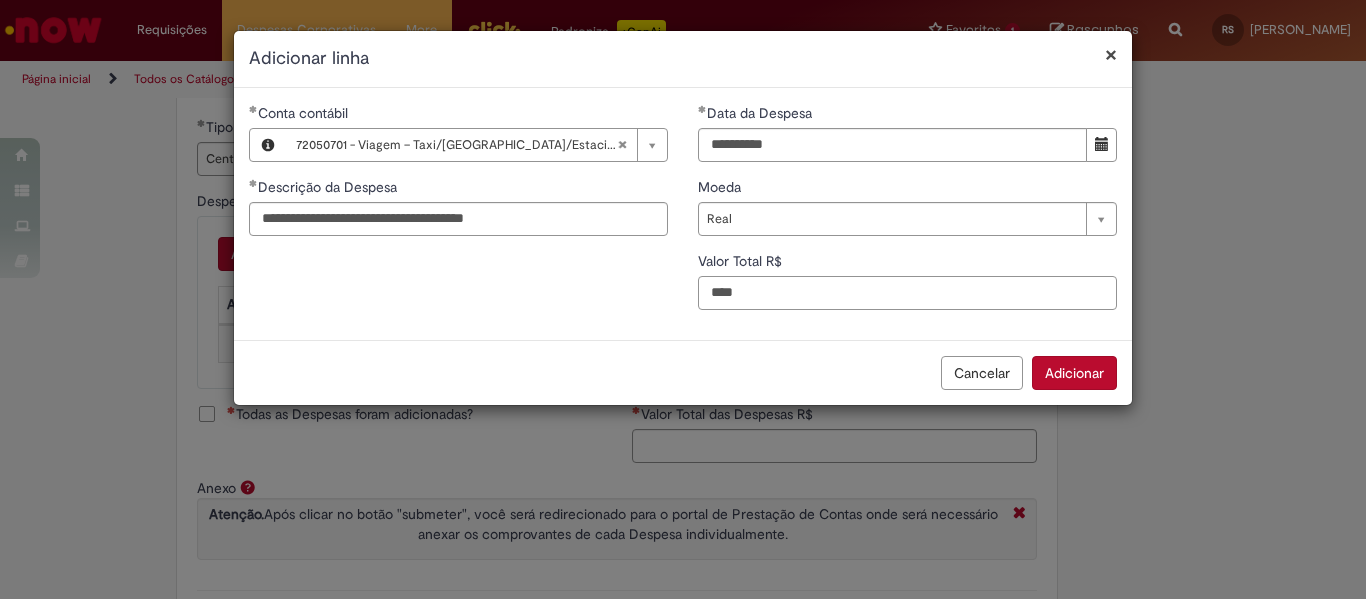 click on "****" at bounding box center [907, 293] 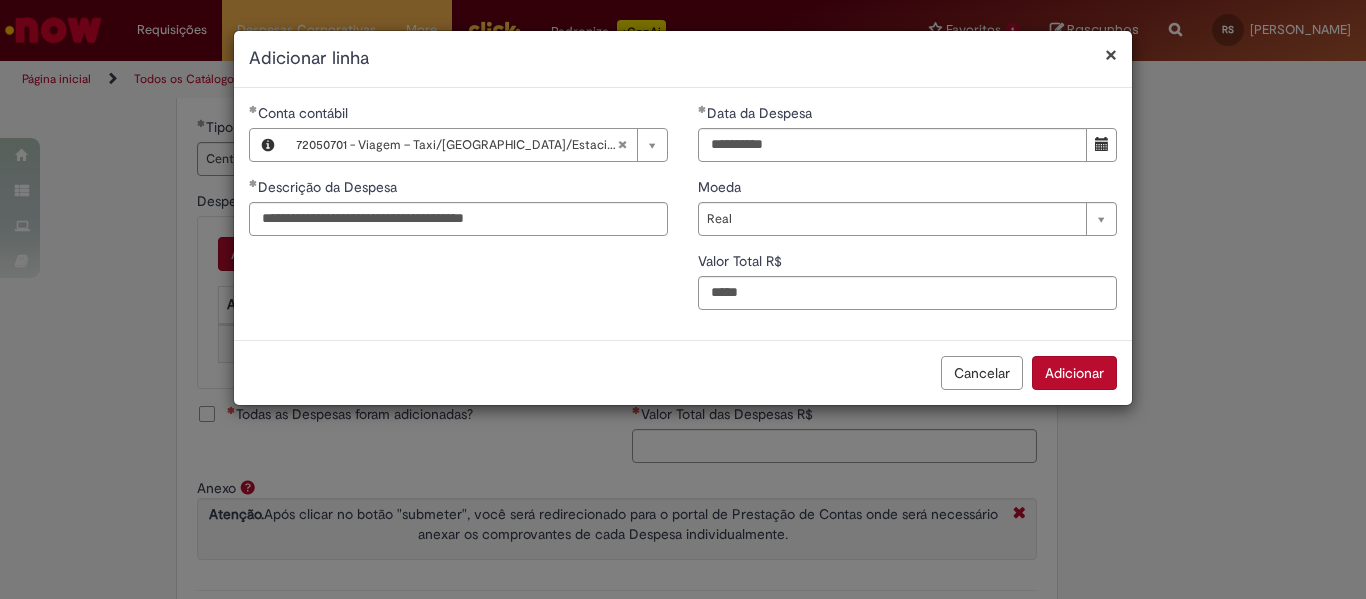 type on "**" 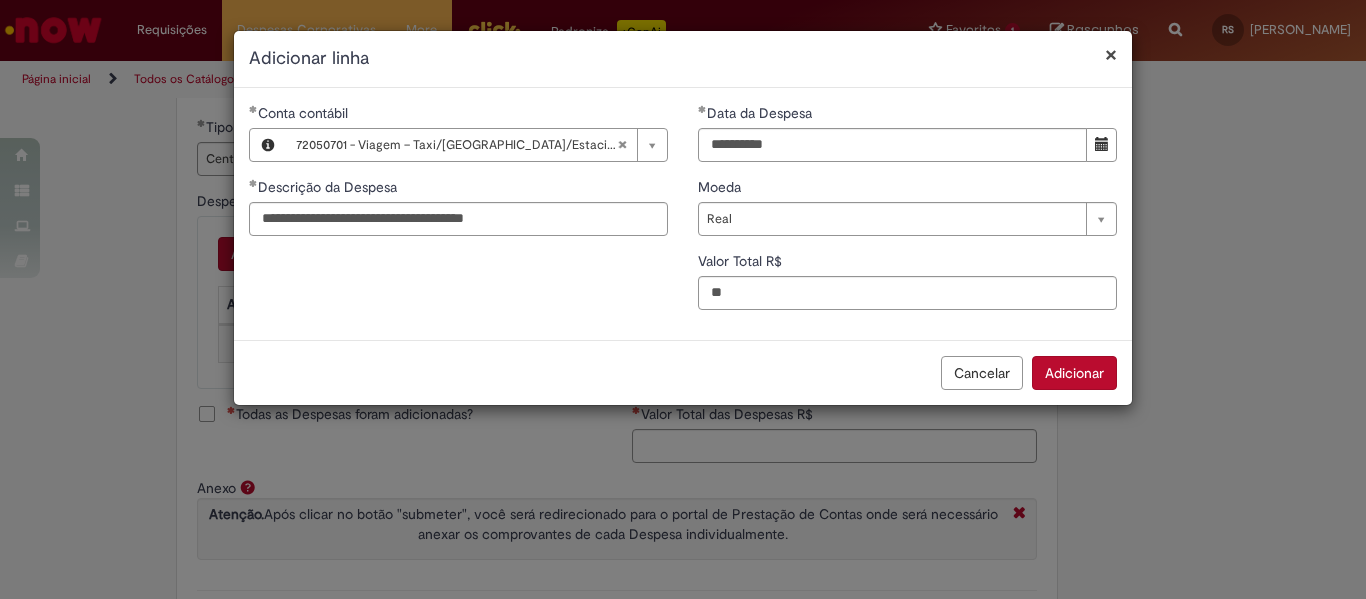 click on "Adicionar" at bounding box center [1074, 373] 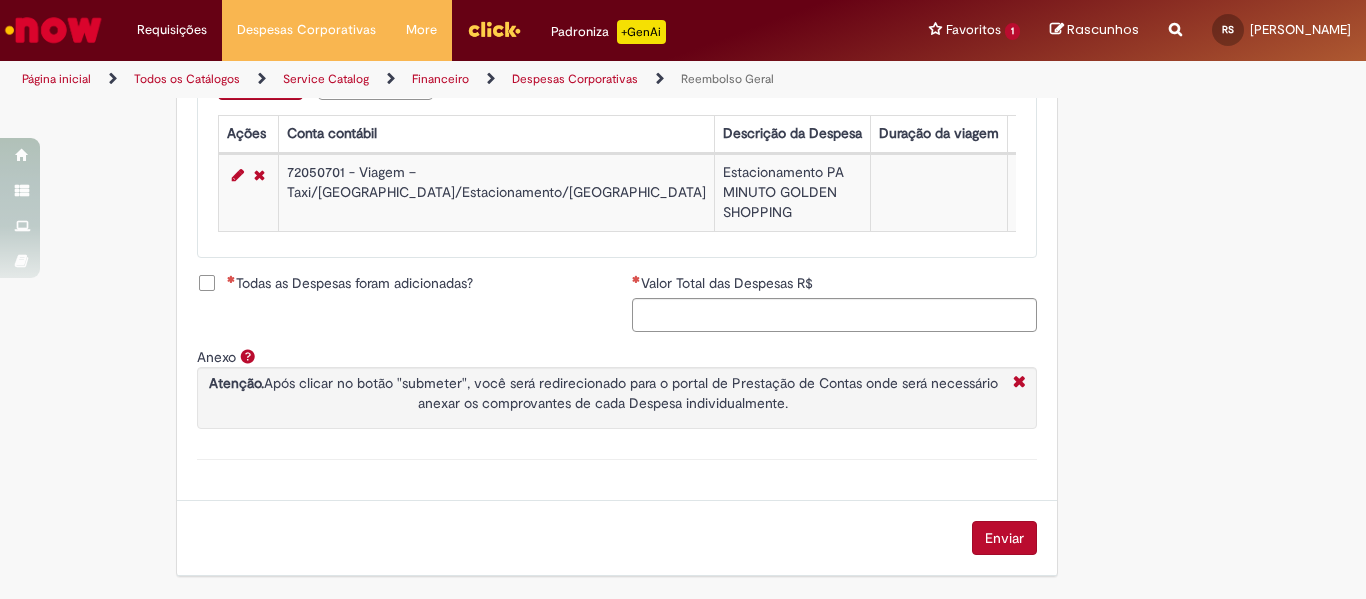 scroll, scrollTop: 932, scrollLeft: 0, axis: vertical 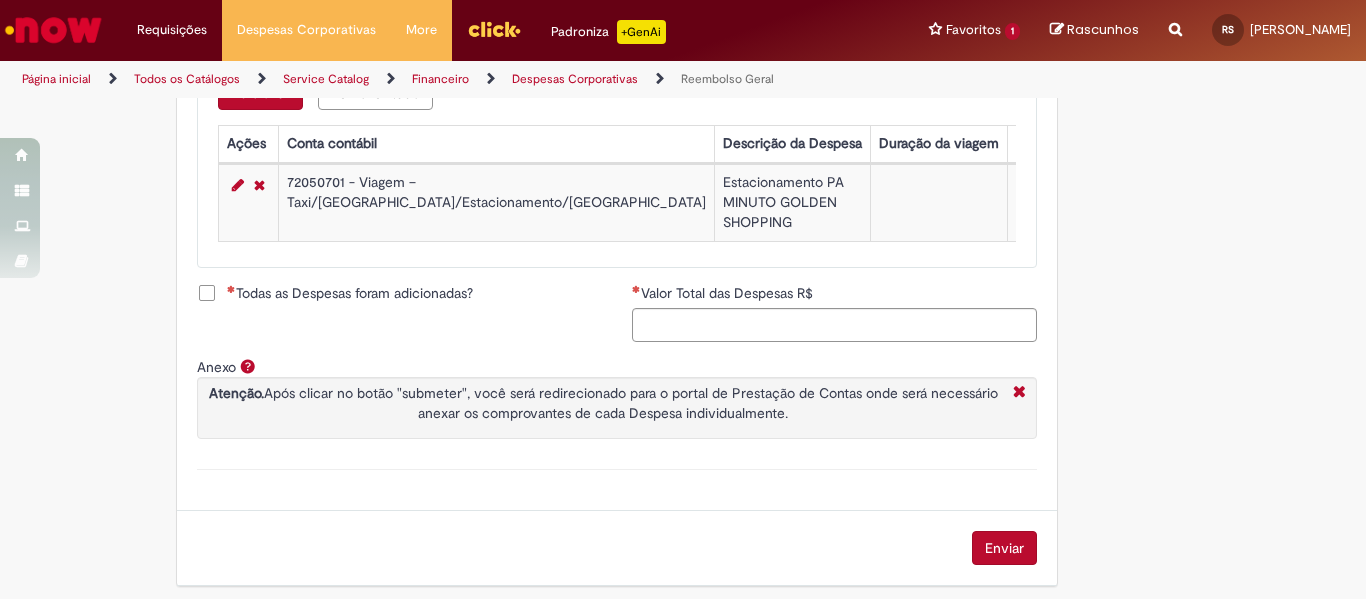 click on "Adicionar" at bounding box center (260, 93) 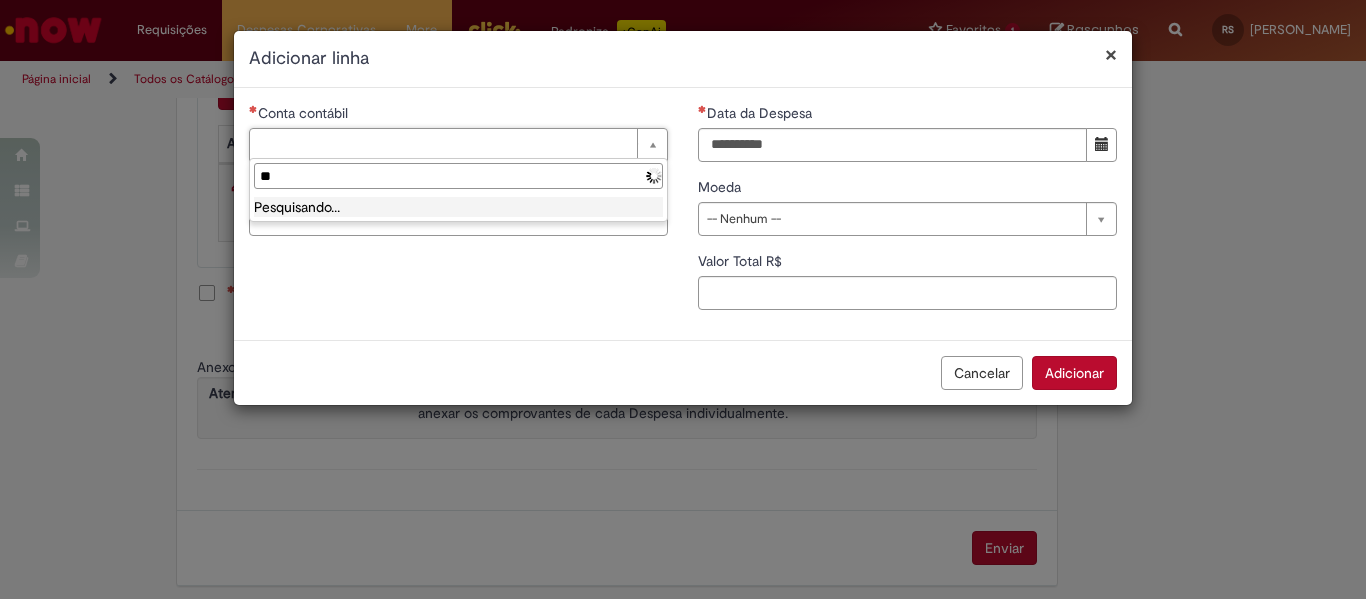 type on "*" 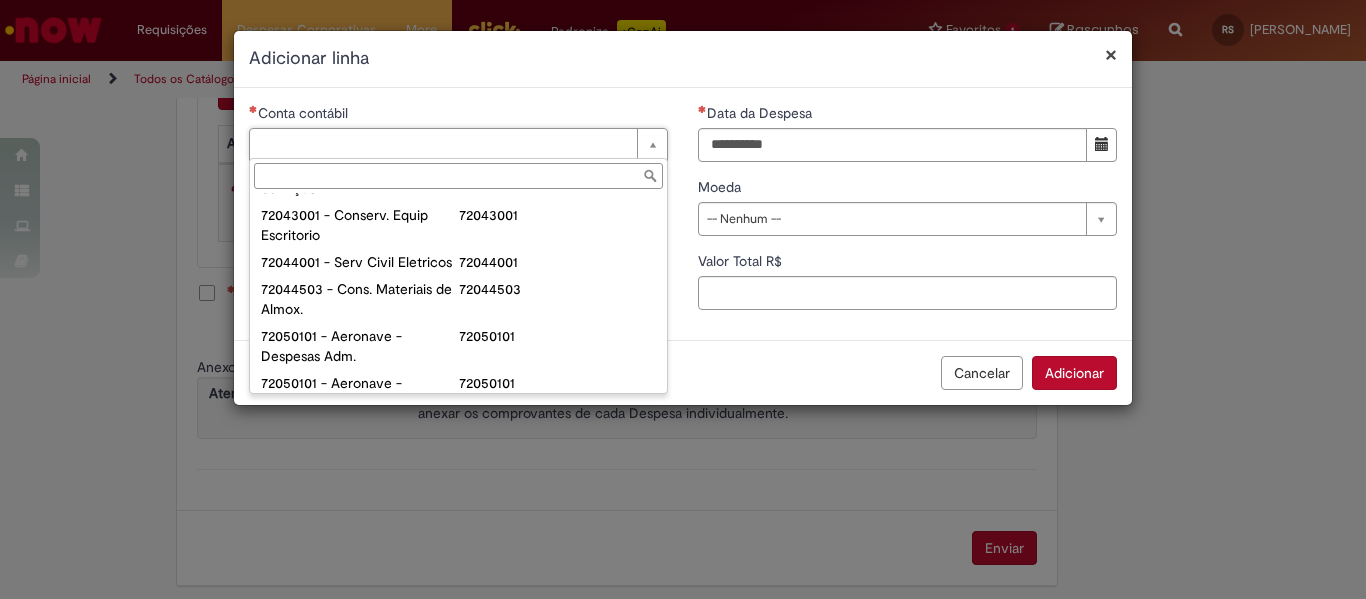 scroll, scrollTop: 1050, scrollLeft: 0, axis: vertical 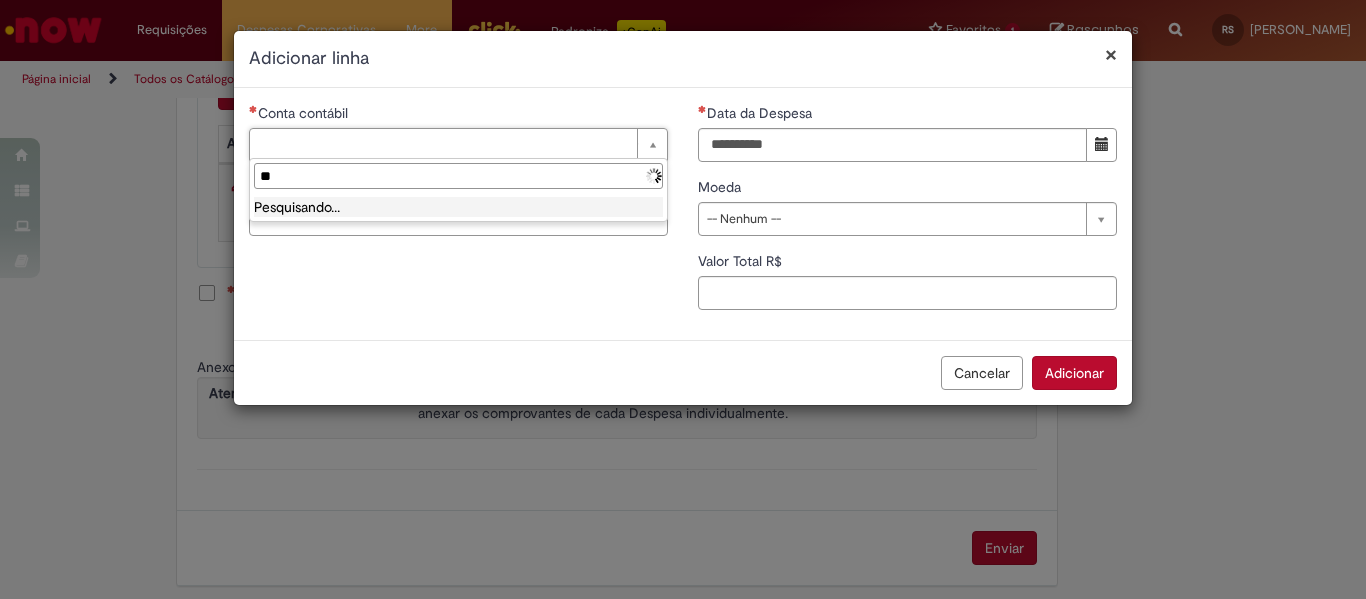 type on "*" 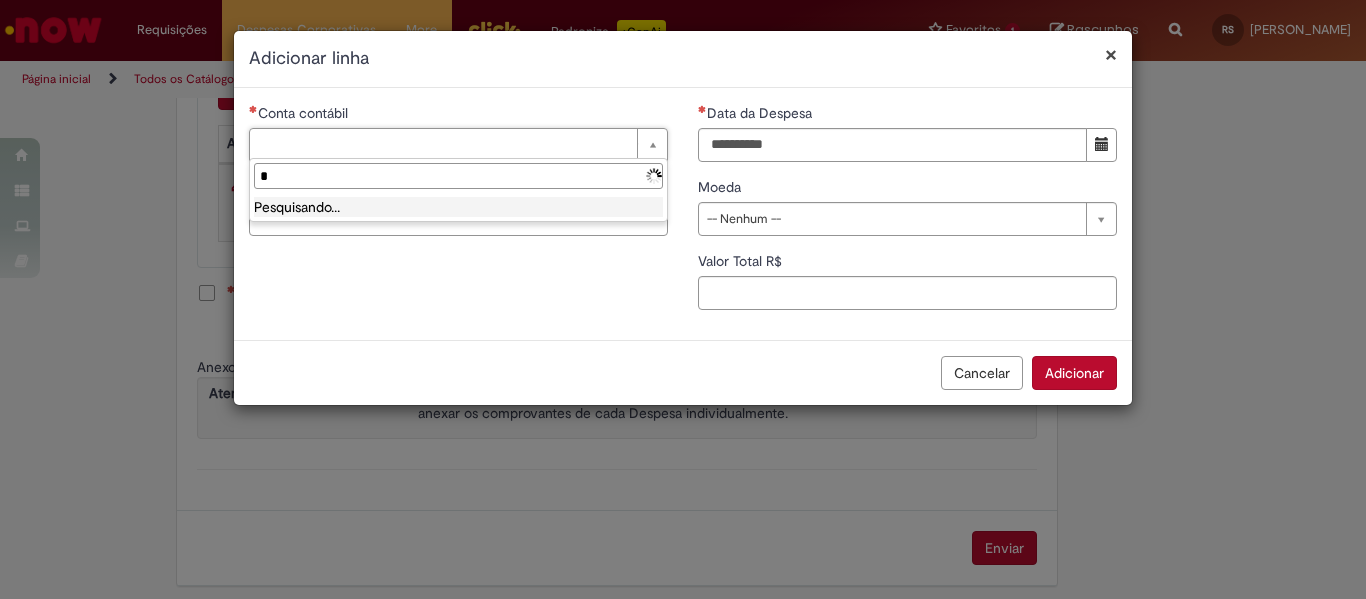 type 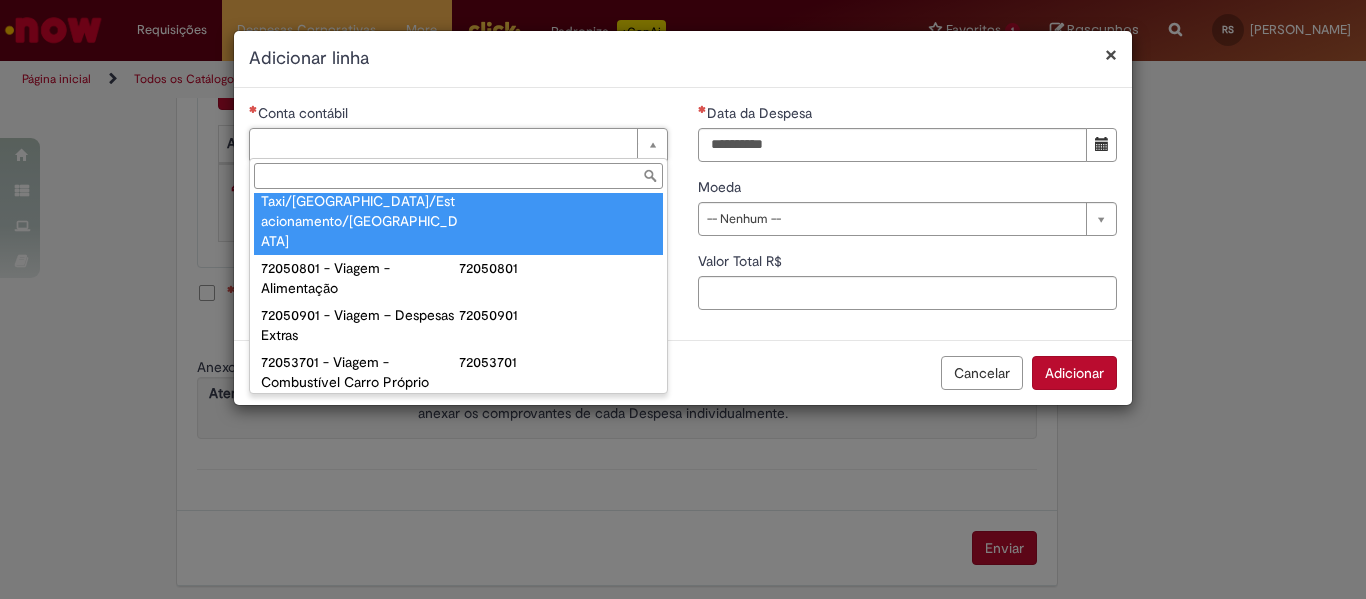 scroll, scrollTop: 1193, scrollLeft: 0, axis: vertical 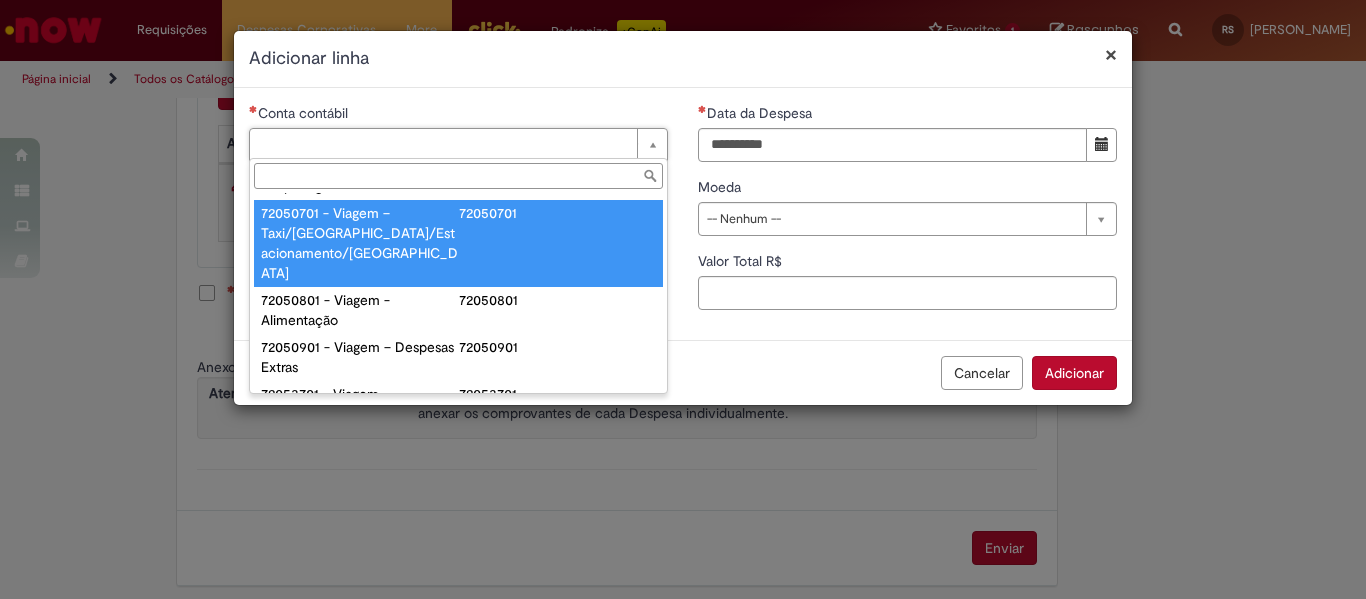 type on "**********" 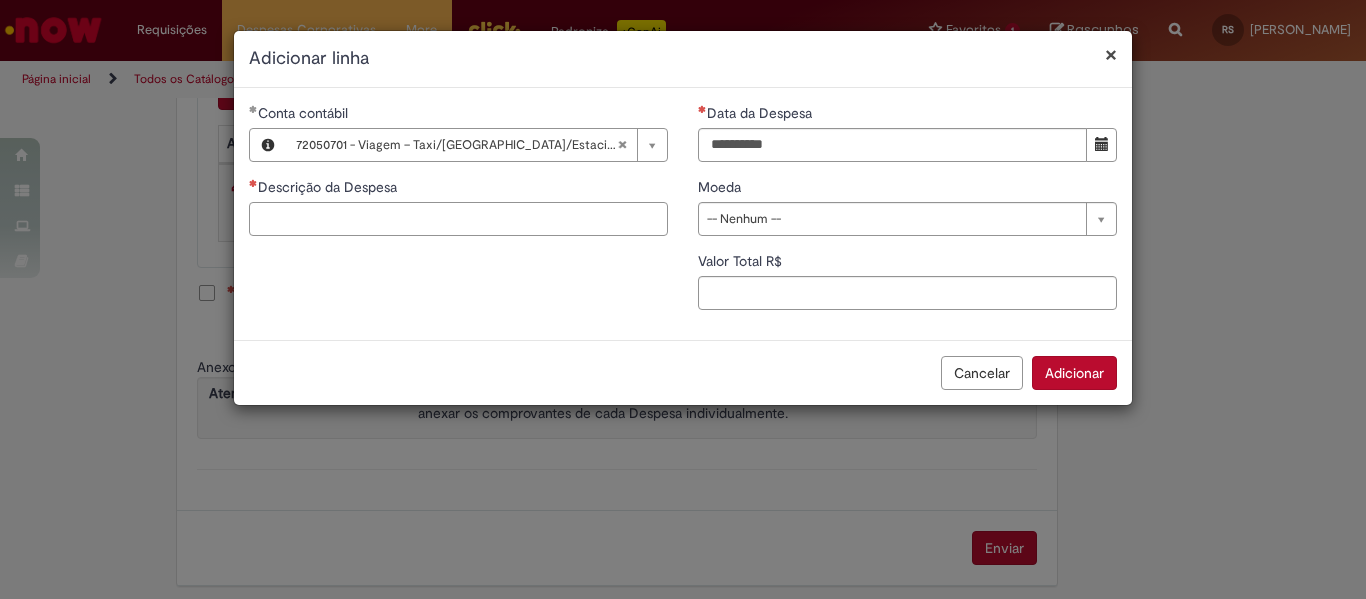 click on "Descrição da Despesa" at bounding box center [458, 219] 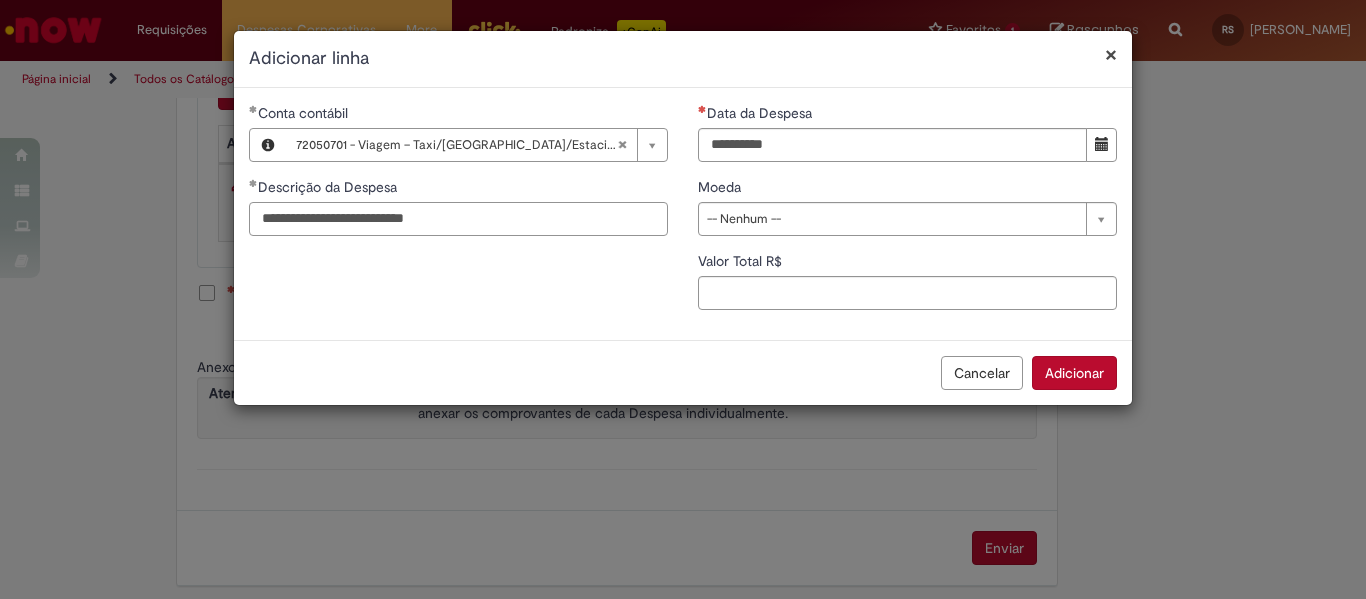 drag, startPoint x: 430, startPoint y: 217, endPoint x: 445, endPoint y: 214, distance: 15.297058 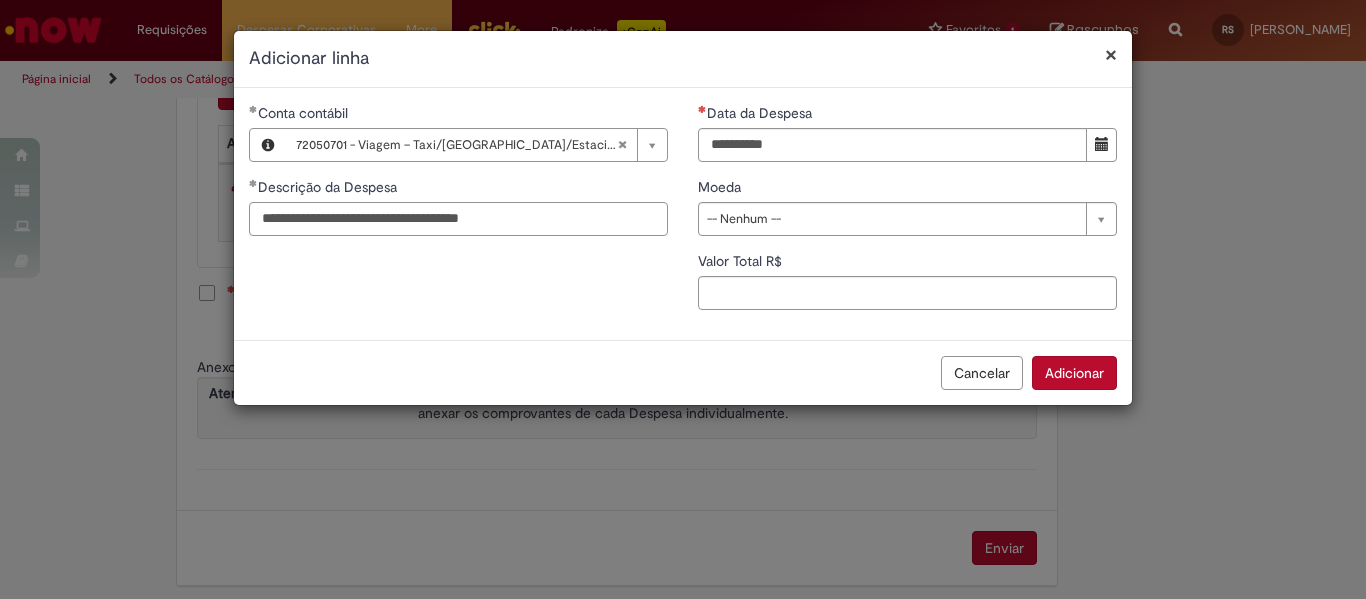 type on "**********" 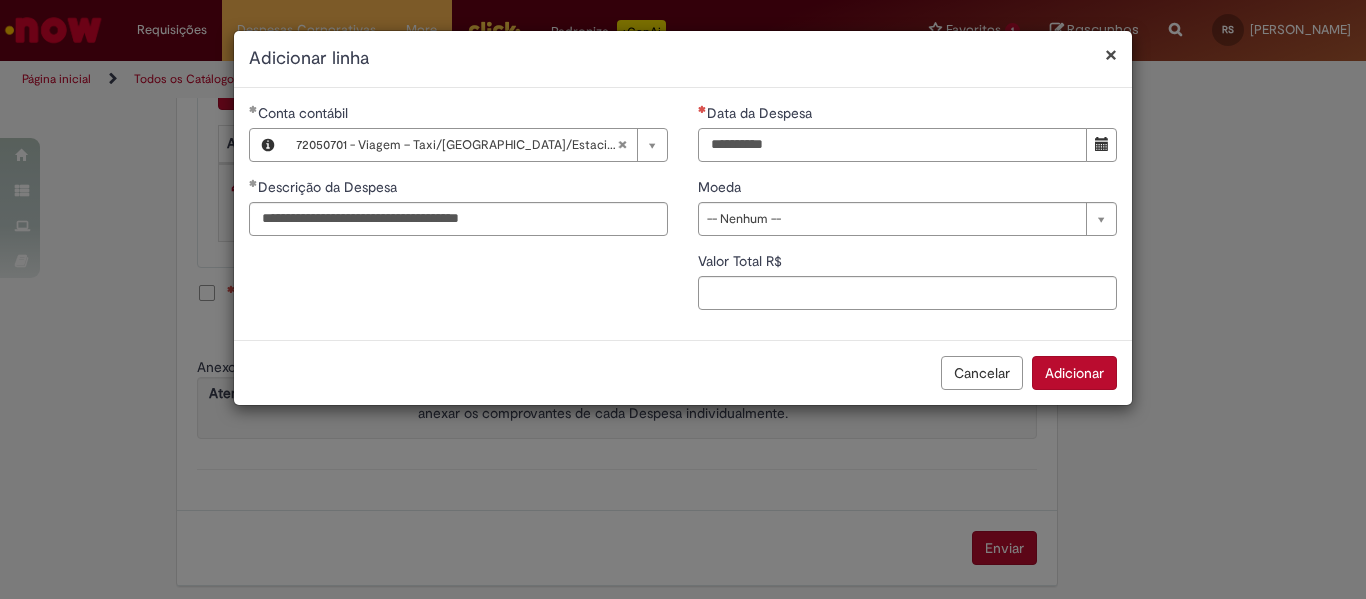 type on "*" 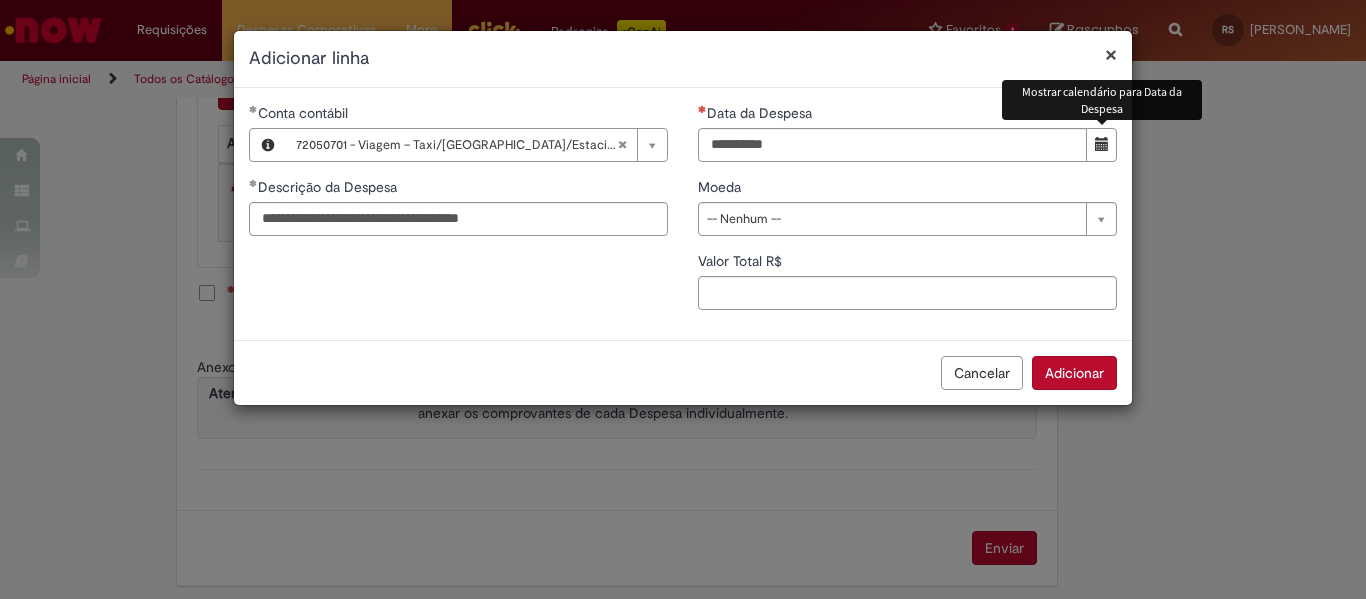 click at bounding box center (1102, 144) 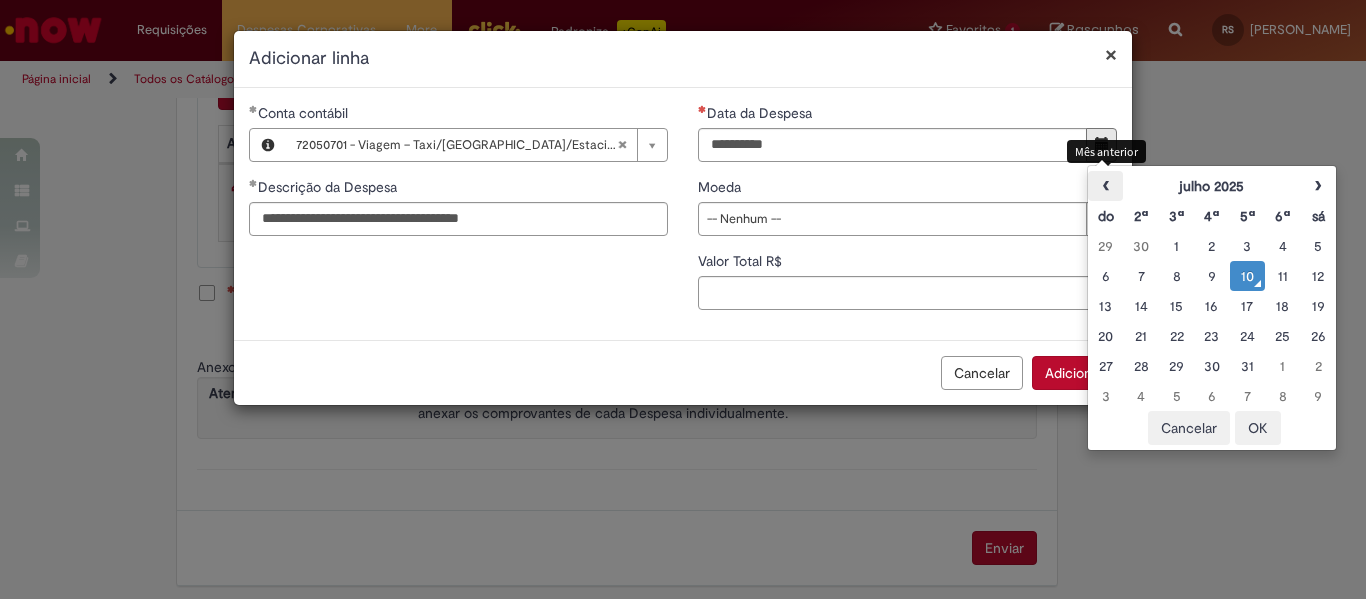 click on "‹" at bounding box center (1105, 186) 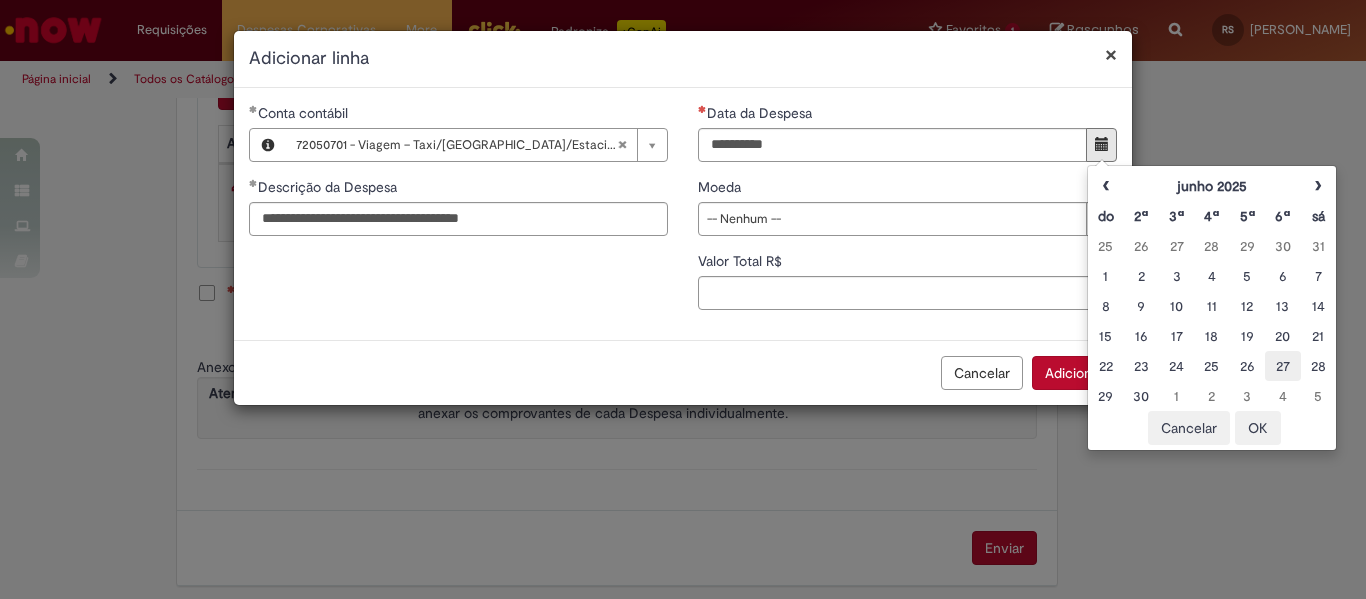 click on "27" at bounding box center (1282, 366) 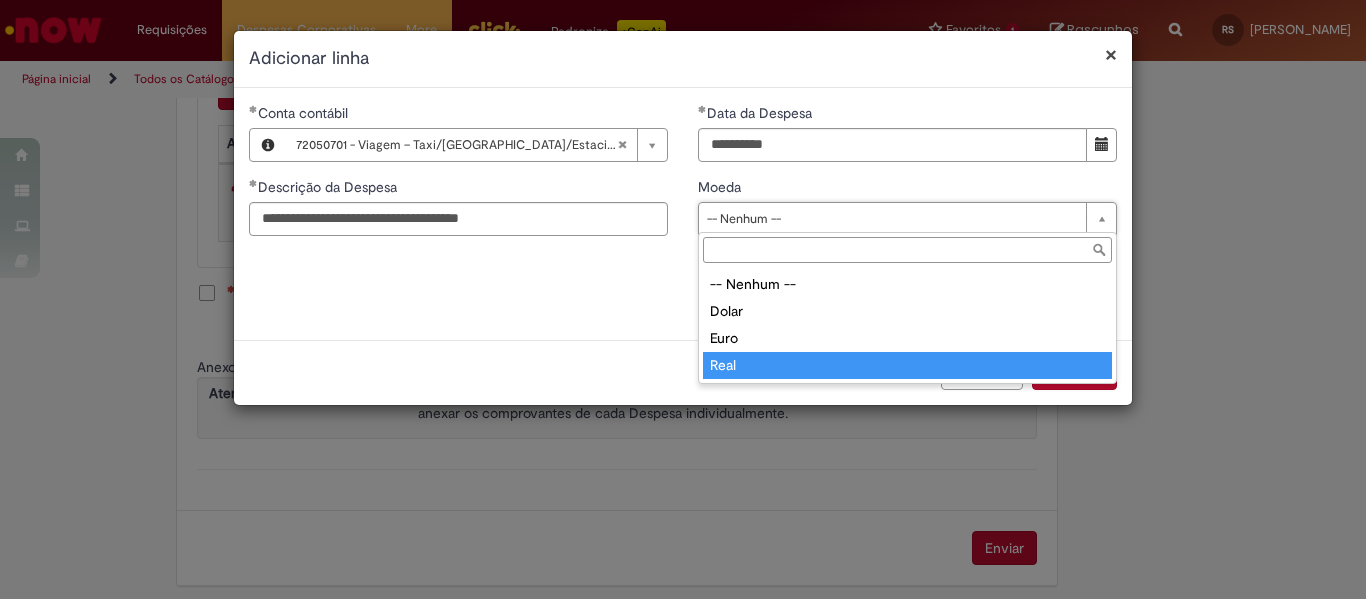 type on "****" 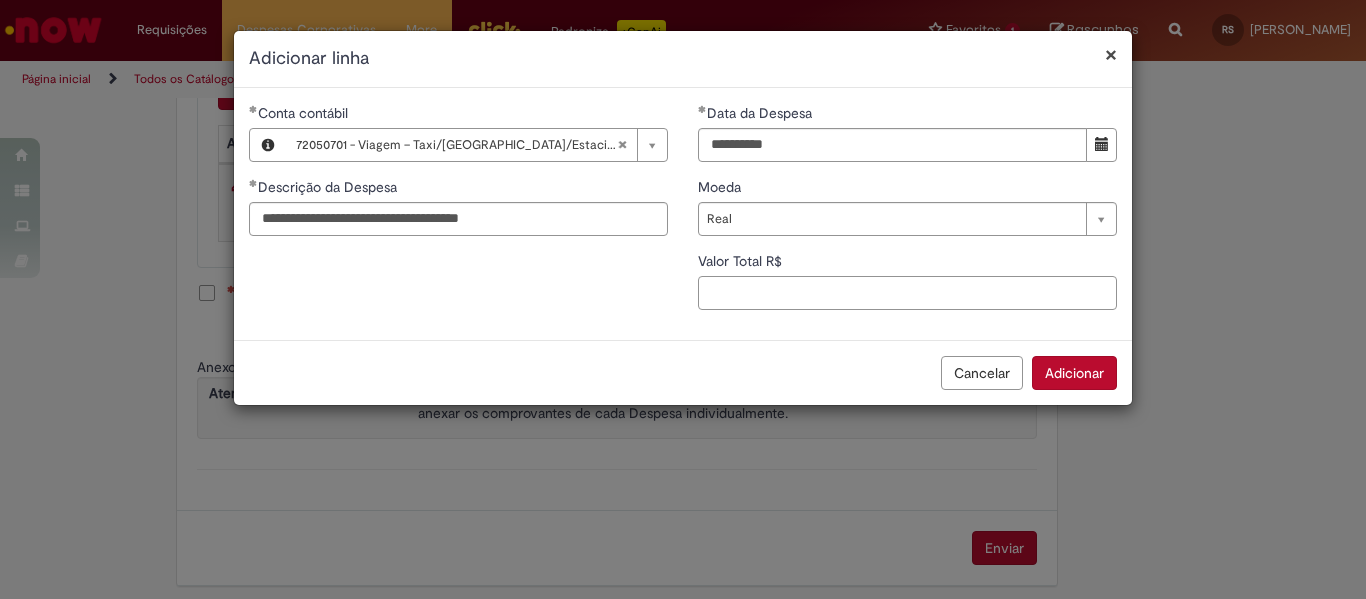 click on "Valor Total R$" at bounding box center (907, 293) 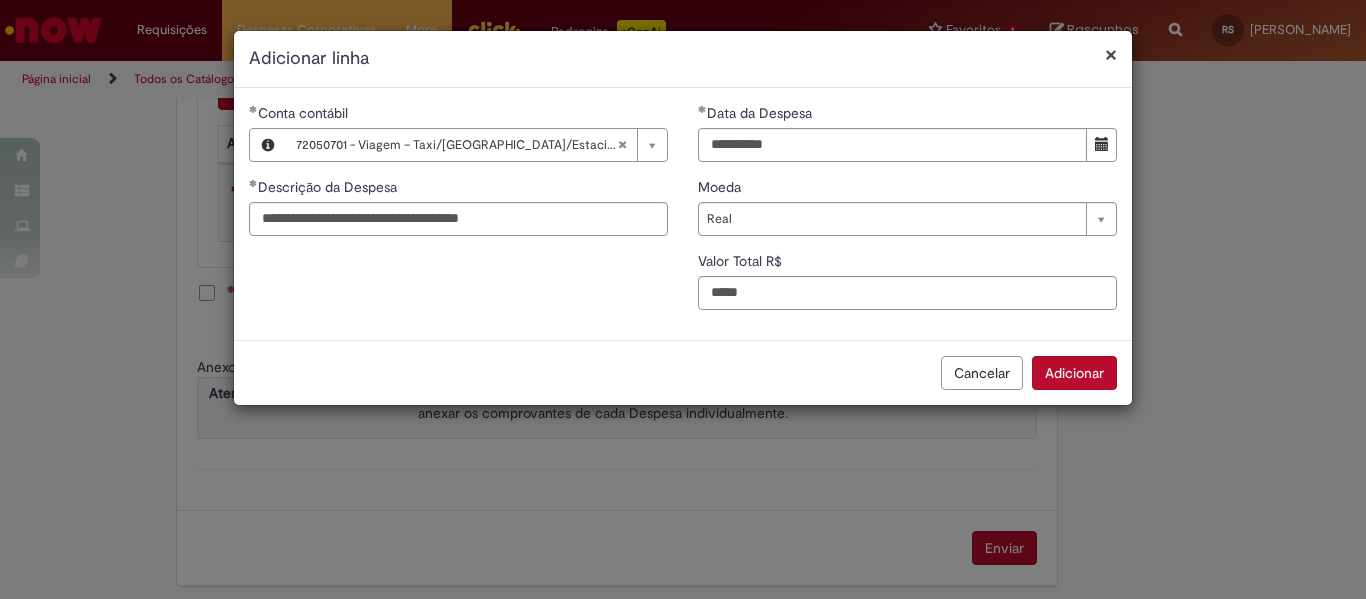 type on "**" 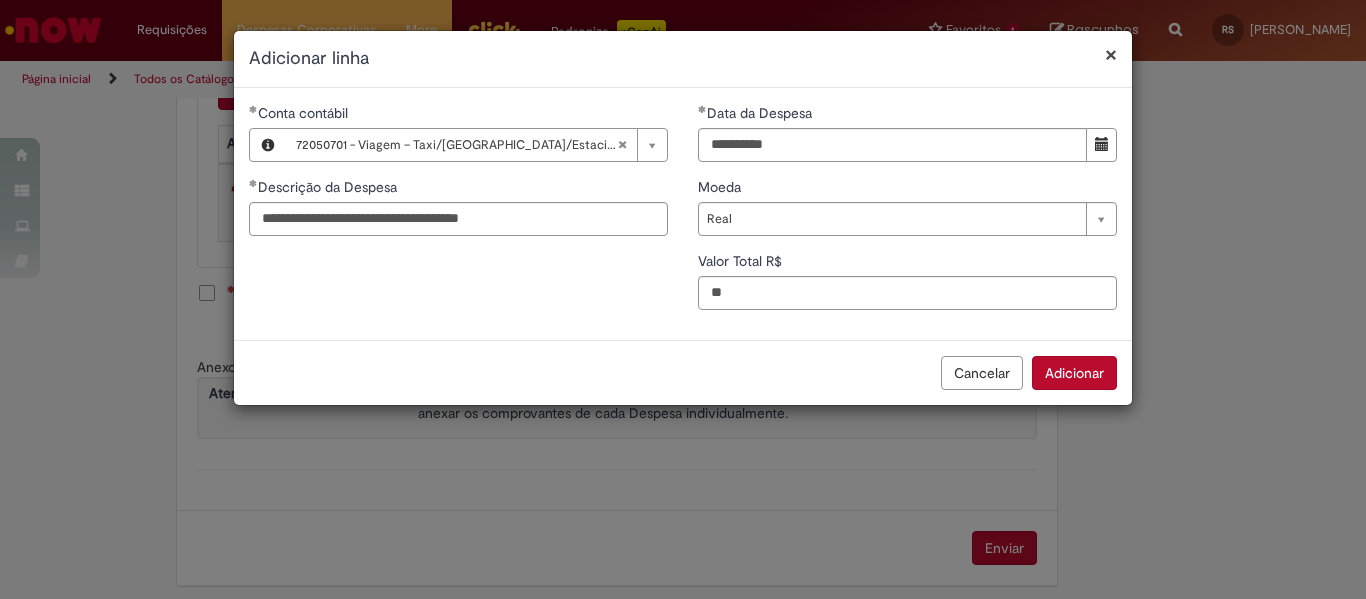 click on "Adicionar" at bounding box center [1074, 373] 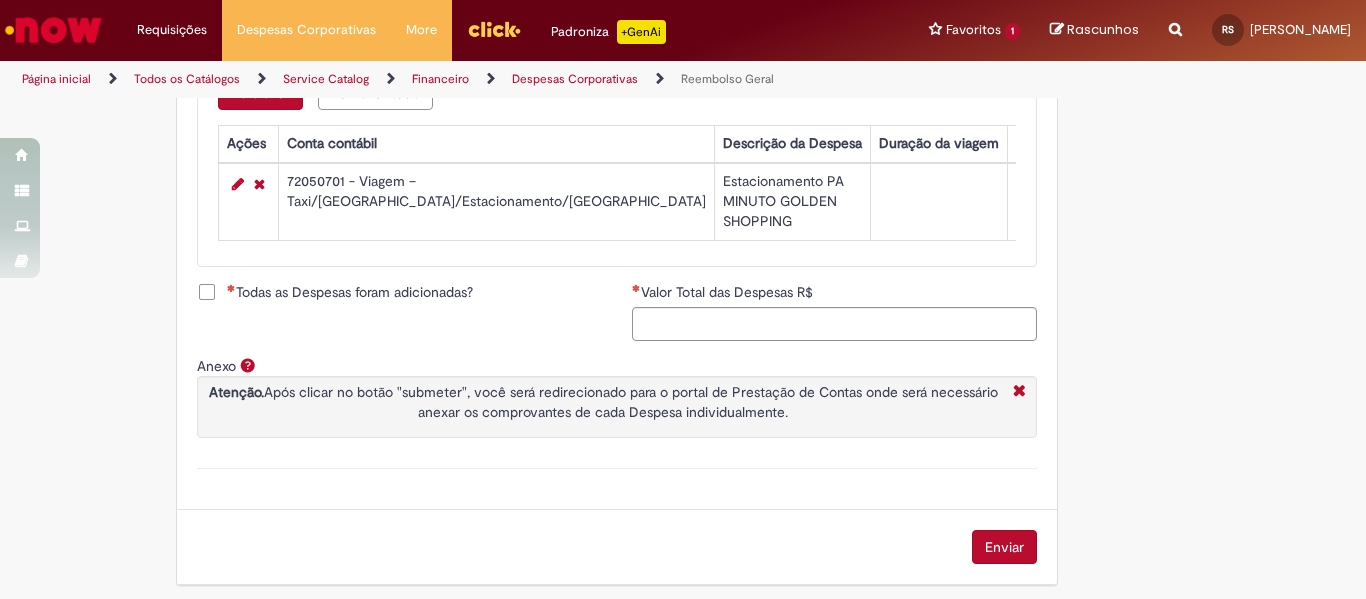 scroll, scrollTop: 890, scrollLeft: 0, axis: vertical 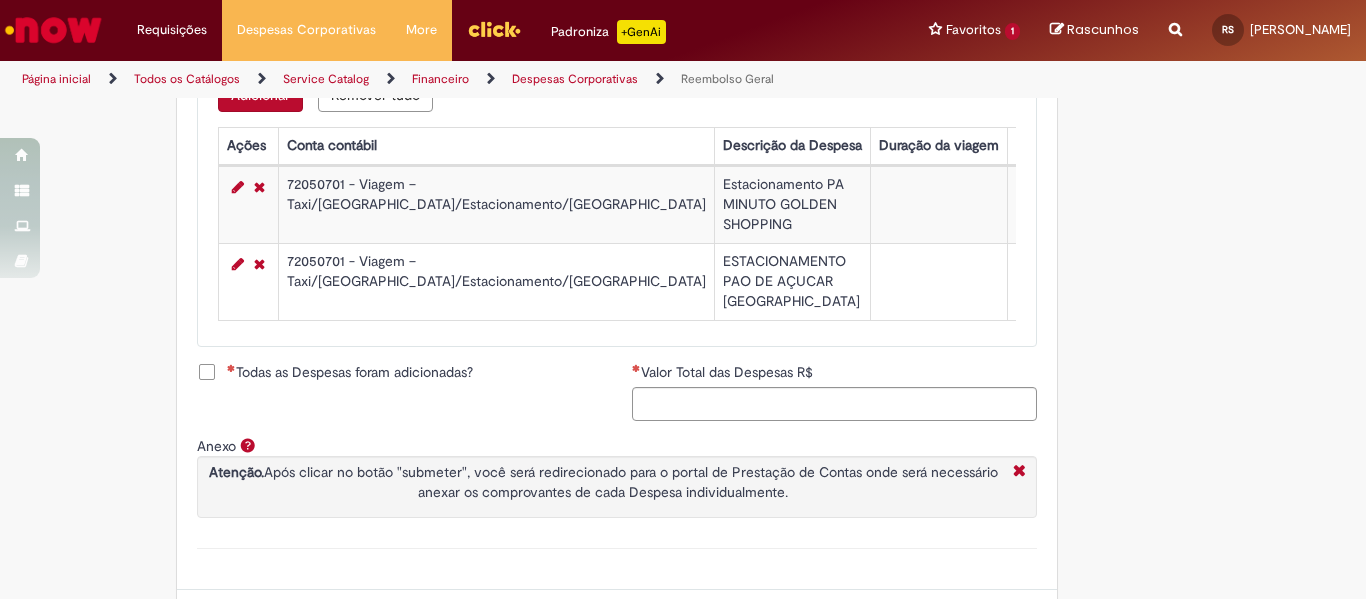 click on "ESTACIONAMENTO PAO DE AÇUCAR GRAN PLAZA" at bounding box center [792, 281] 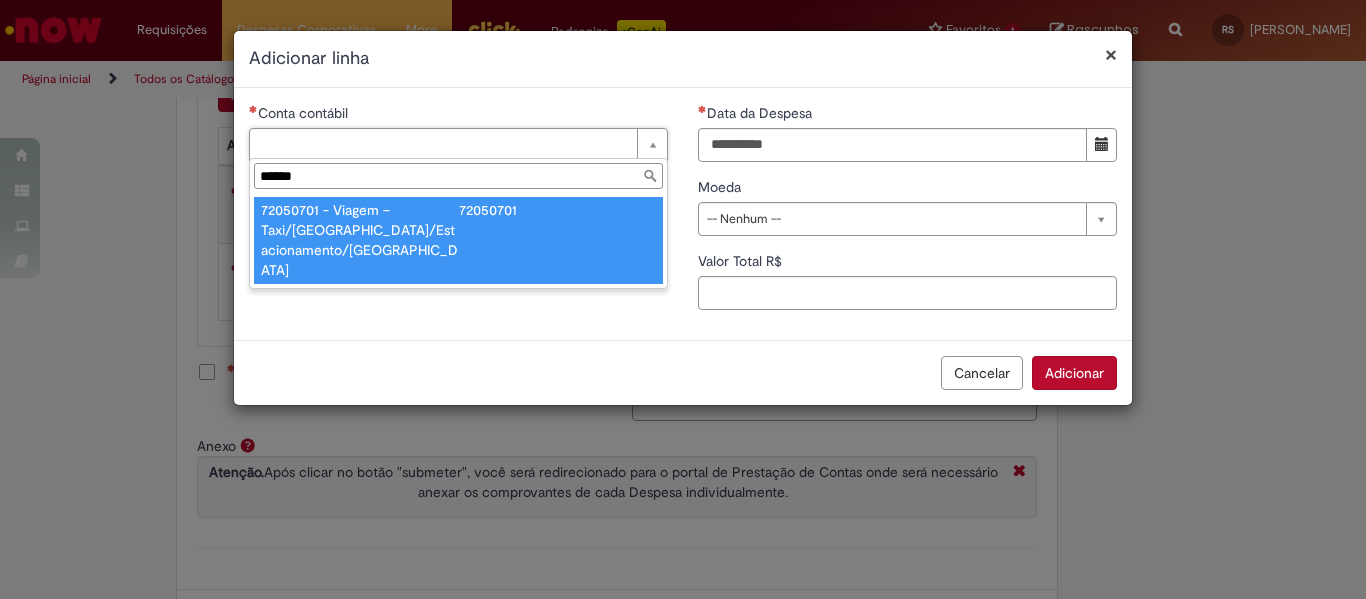 type on "******" 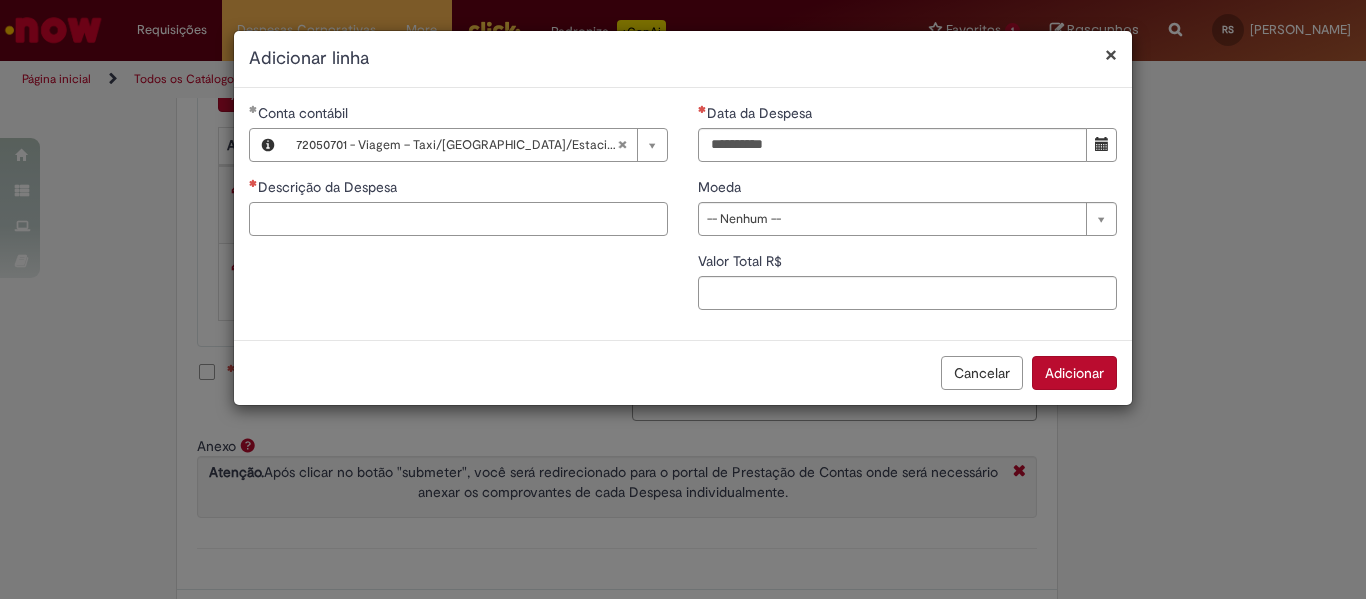 click on "Descrição da Despesa" at bounding box center [458, 219] 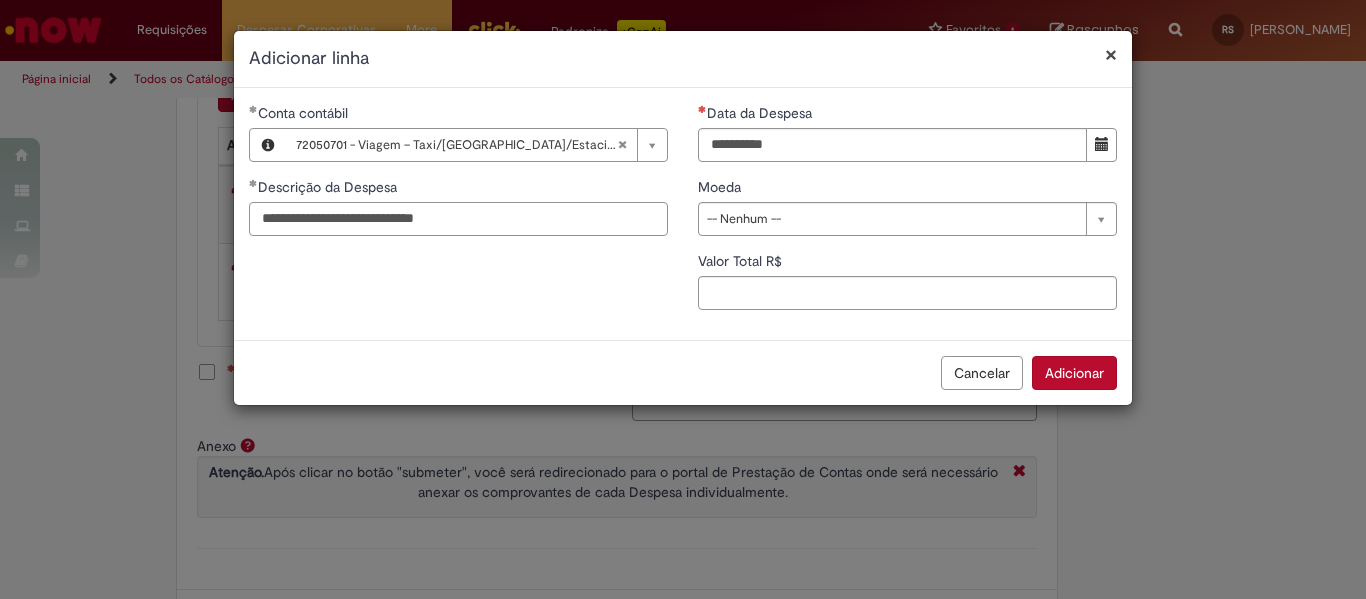 type on "**********" 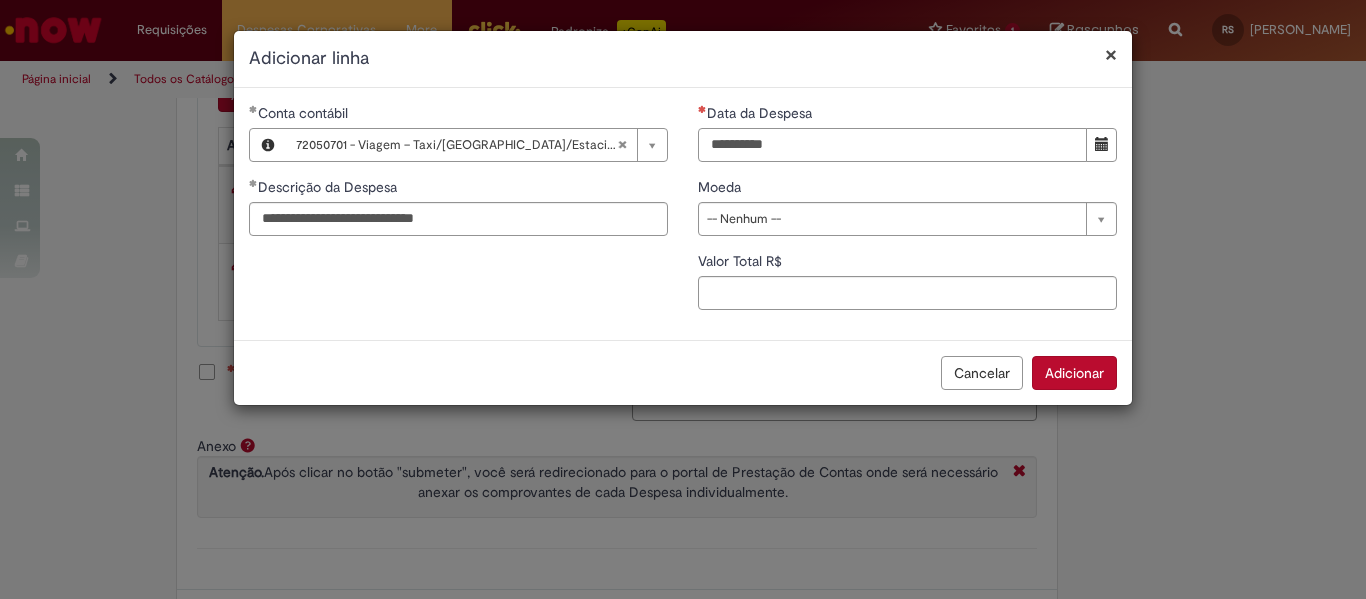 click on "Data da Despesa" at bounding box center [892, 145] 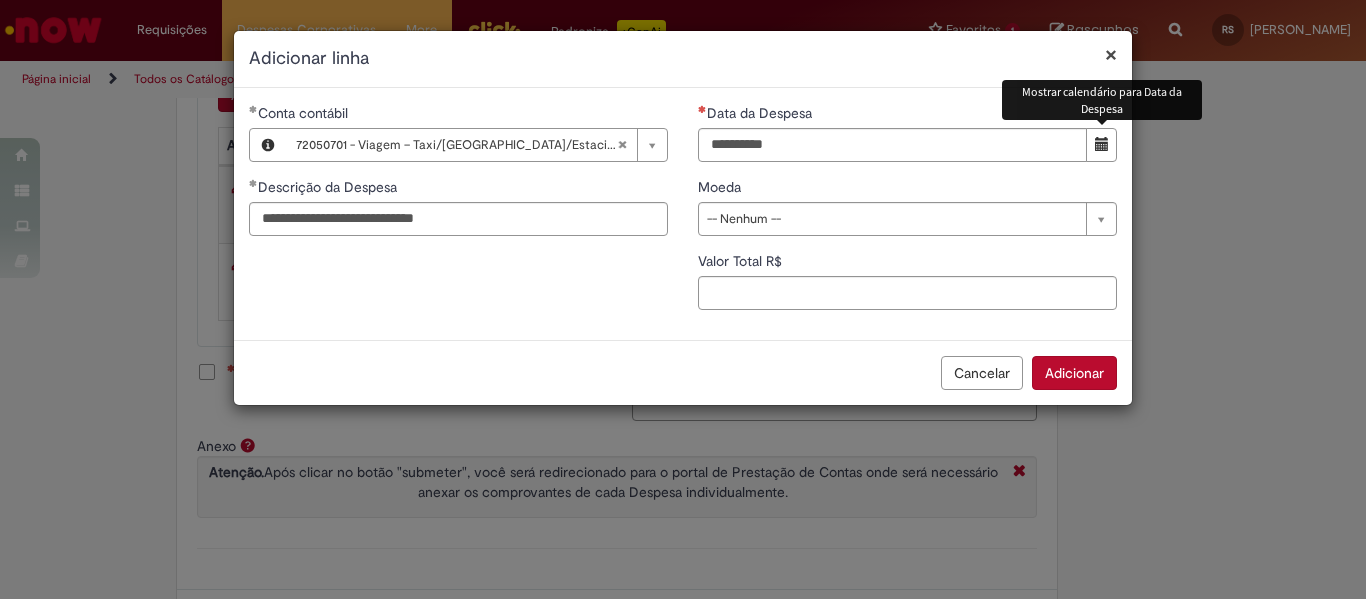 click at bounding box center (1101, 145) 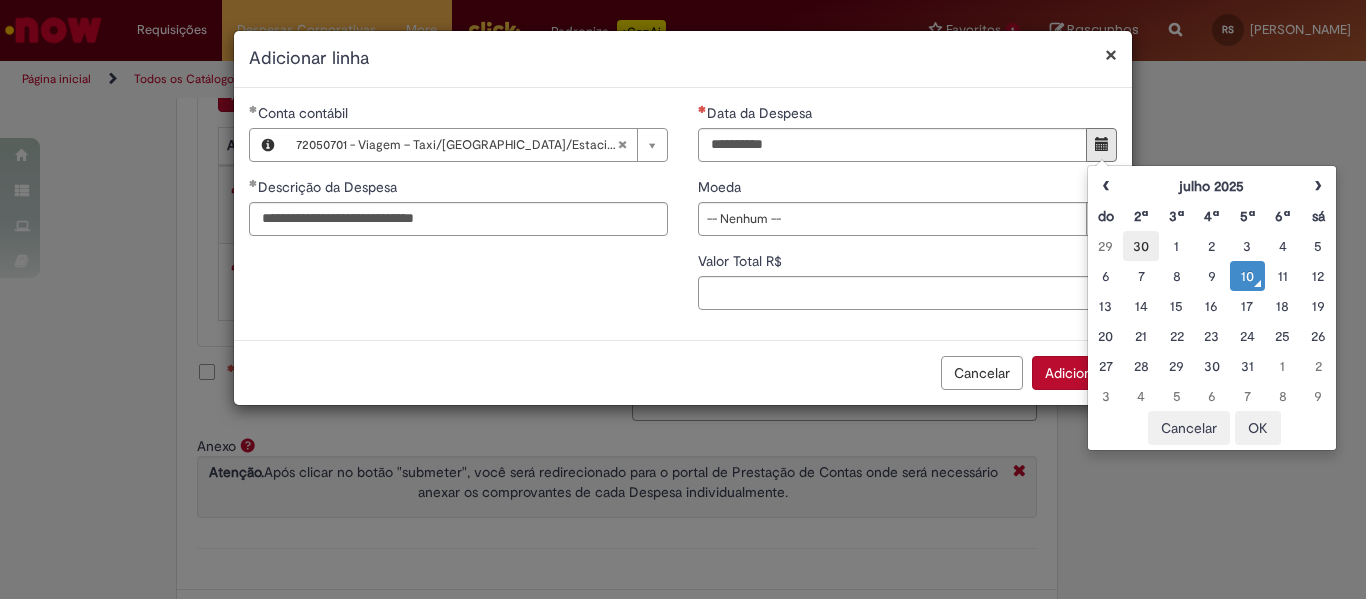 click on "30" at bounding box center (1140, 246) 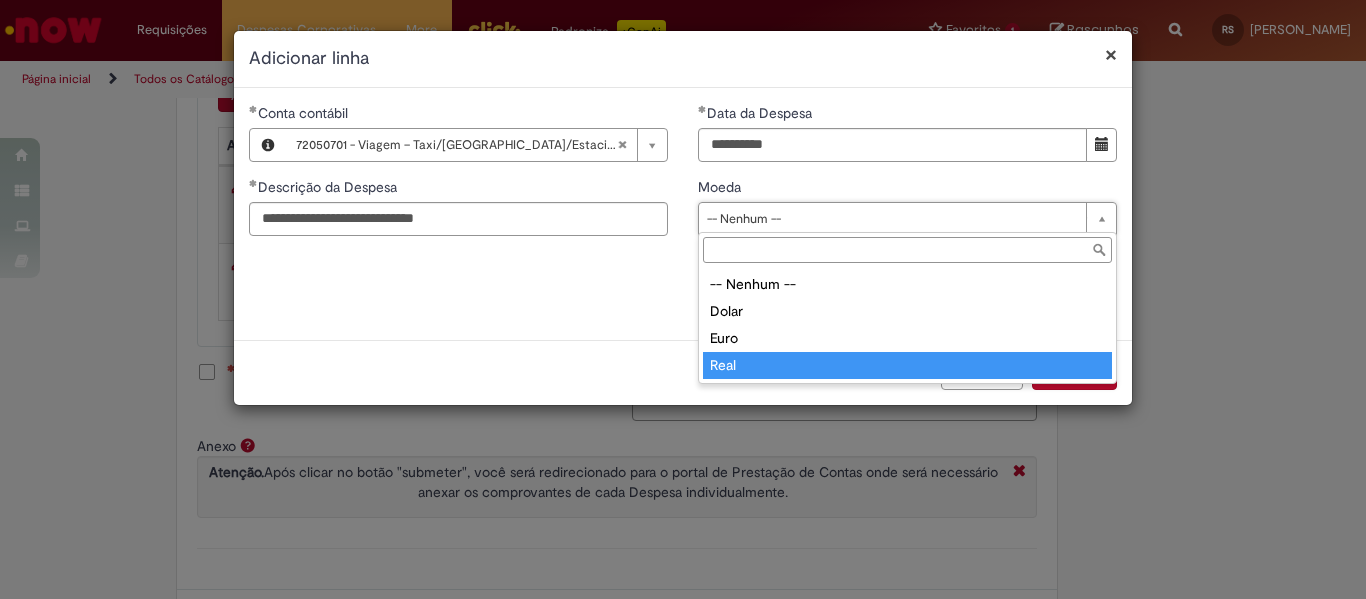 click on "Cancelar   Adicionar" at bounding box center (683, 372) 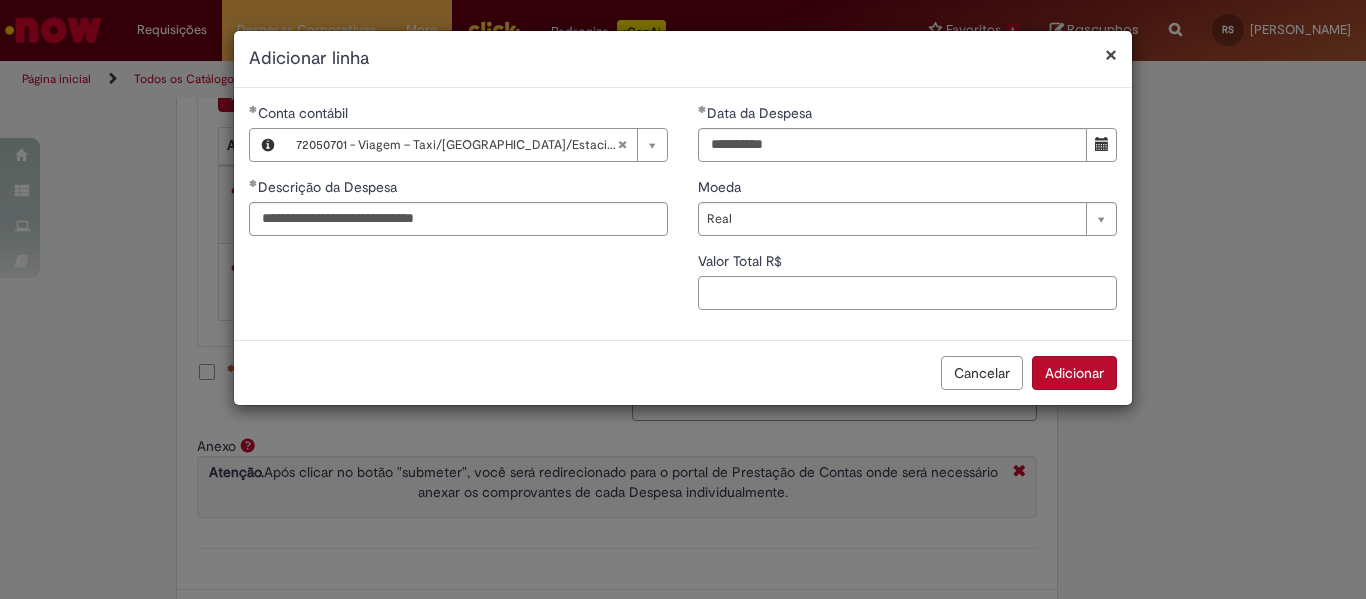 click on "Valor Total R$" at bounding box center [907, 293] 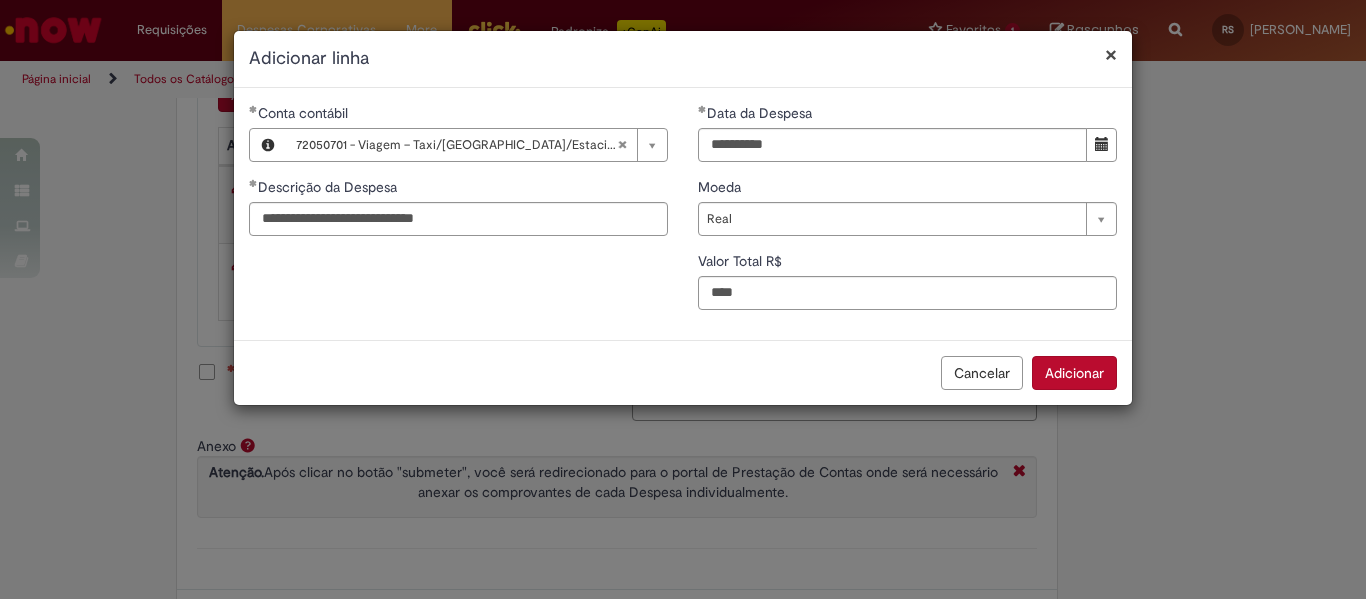type on "***" 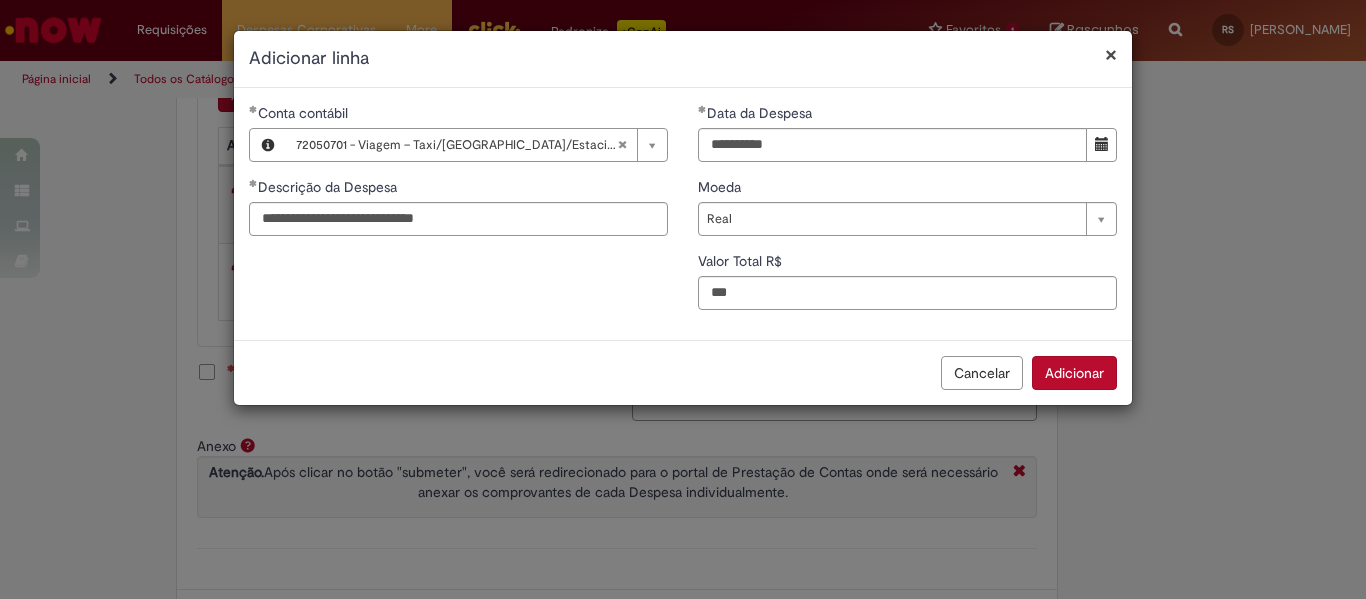 click on "Adicionar" at bounding box center (1074, 373) 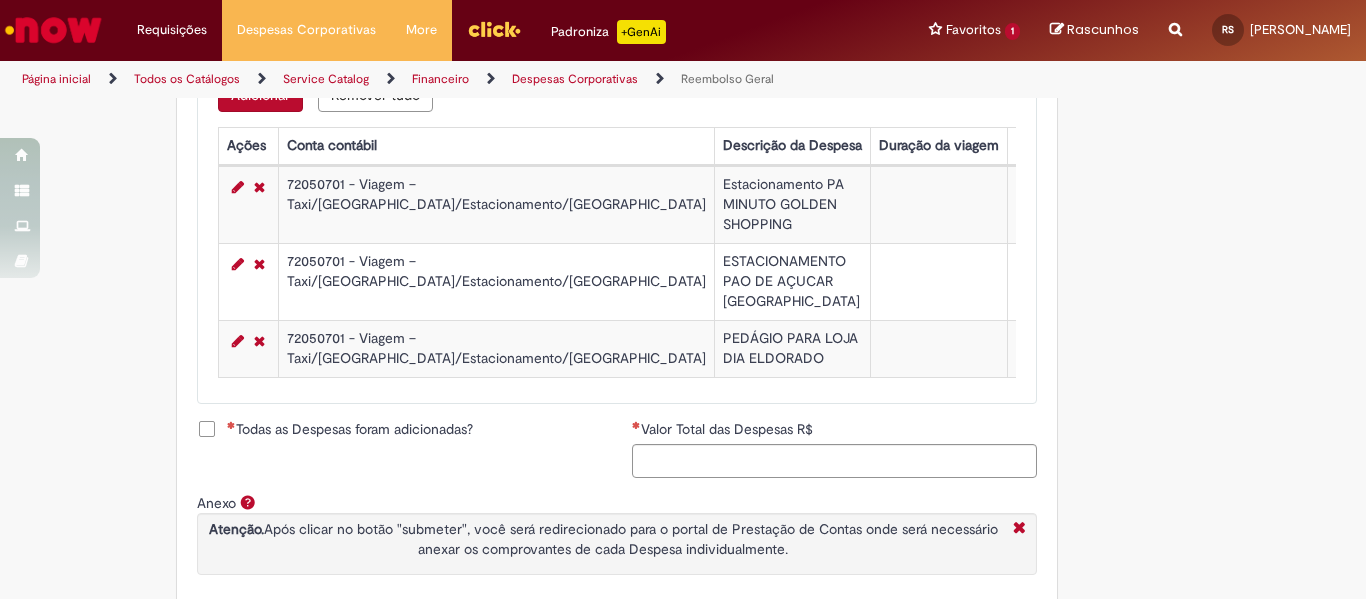 click on "Adicionar" at bounding box center (260, 95) 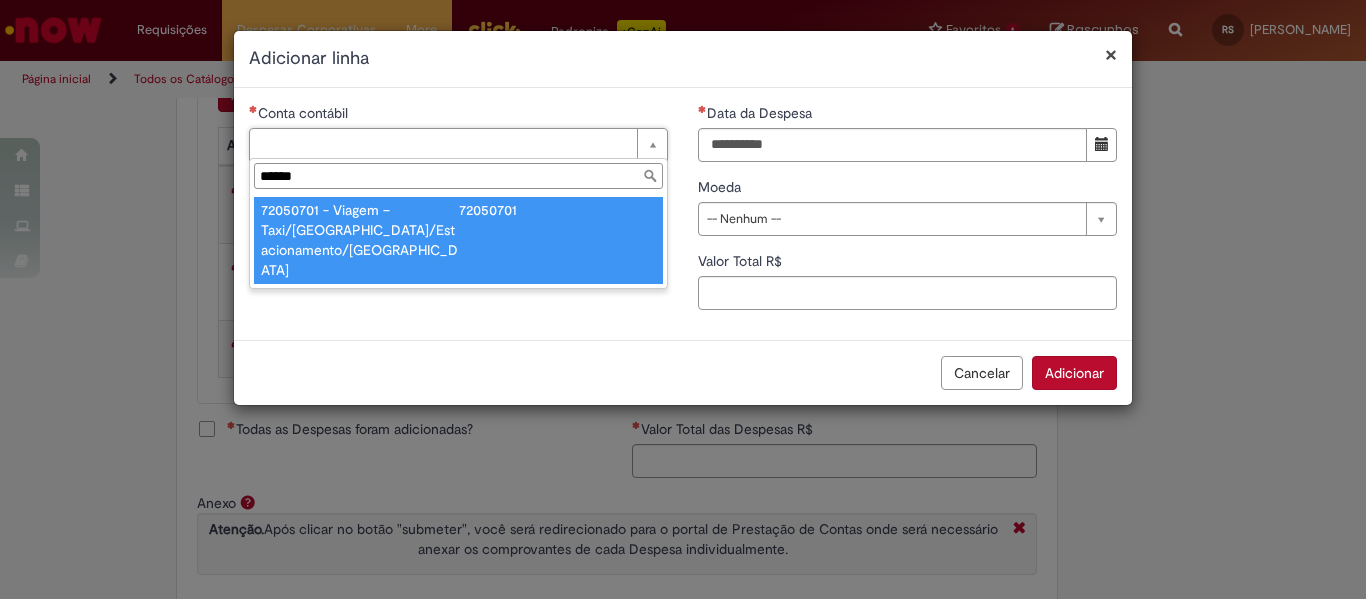 type on "******" 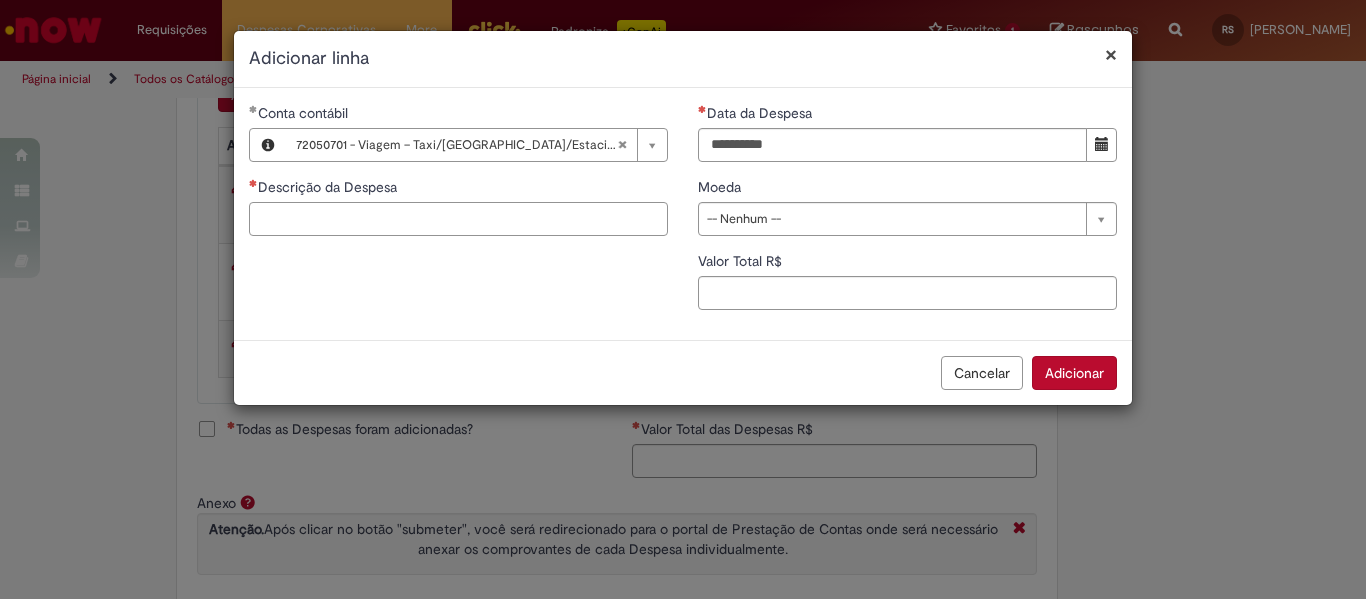 click on "Descrição da Despesa" at bounding box center [458, 219] 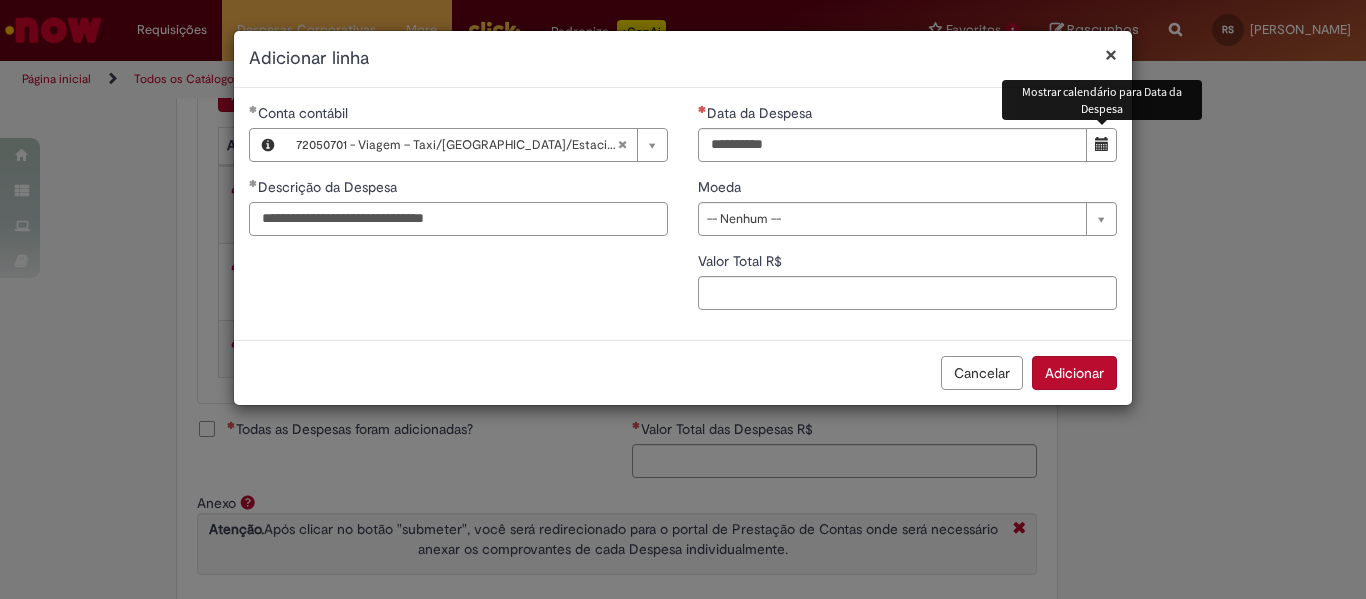 type on "**********" 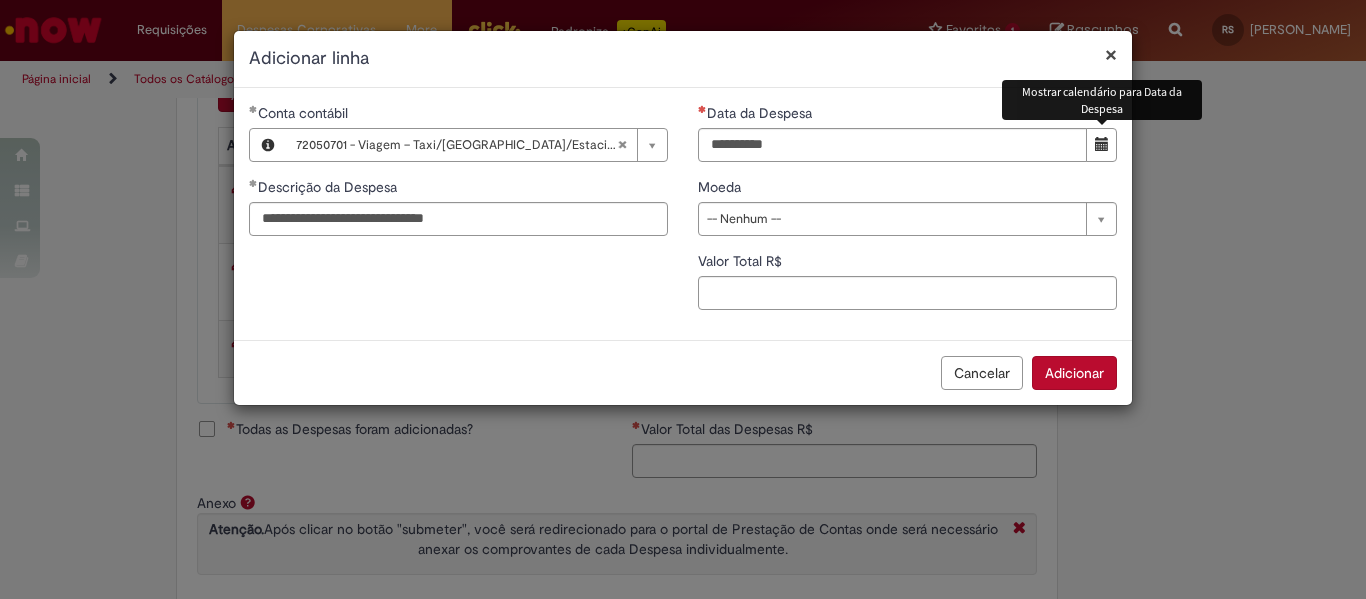 click at bounding box center [1102, 144] 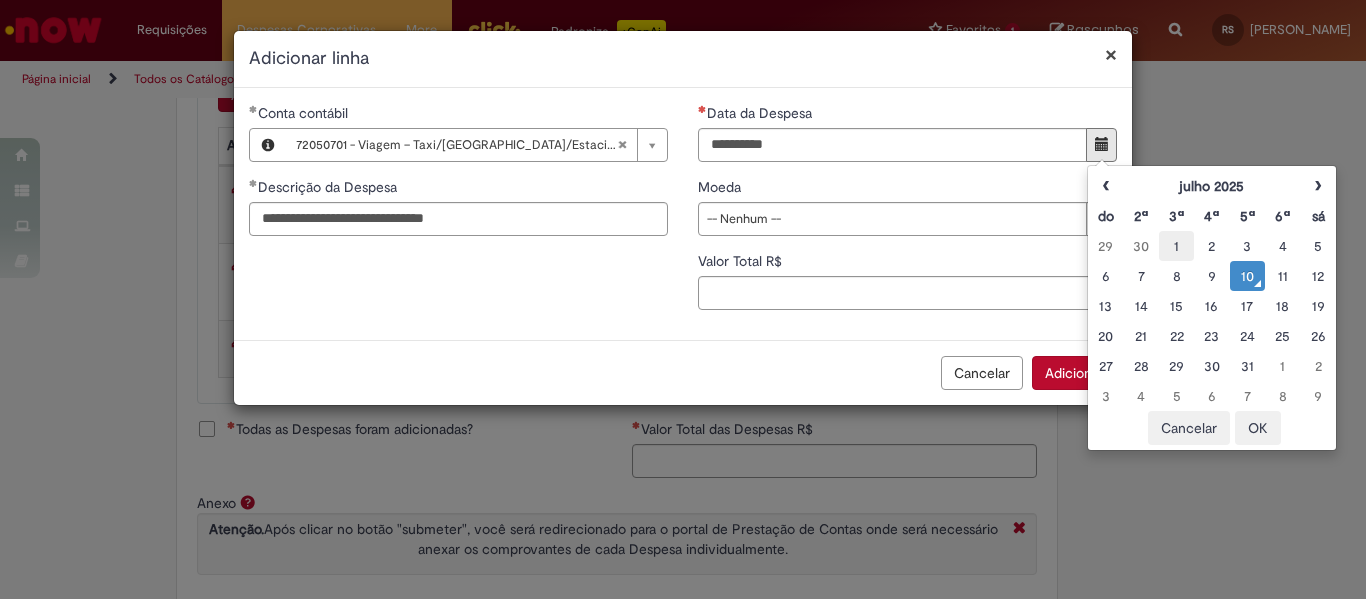 click on "1" at bounding box center [1176, 246] 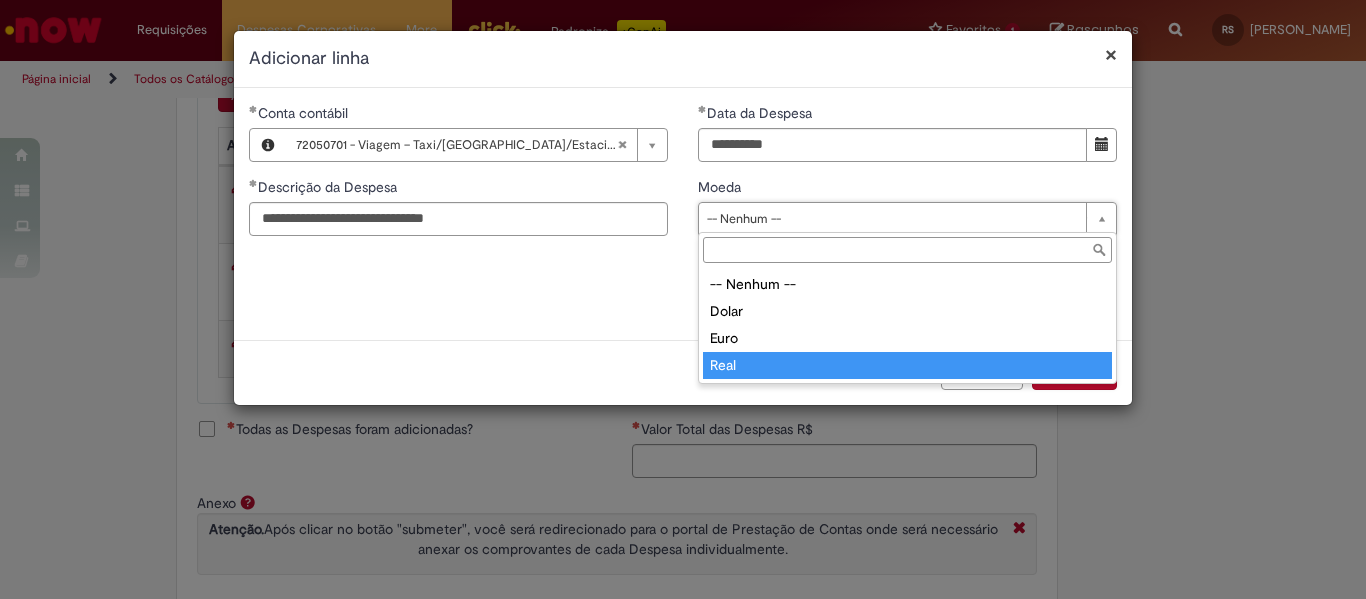 type on "****" 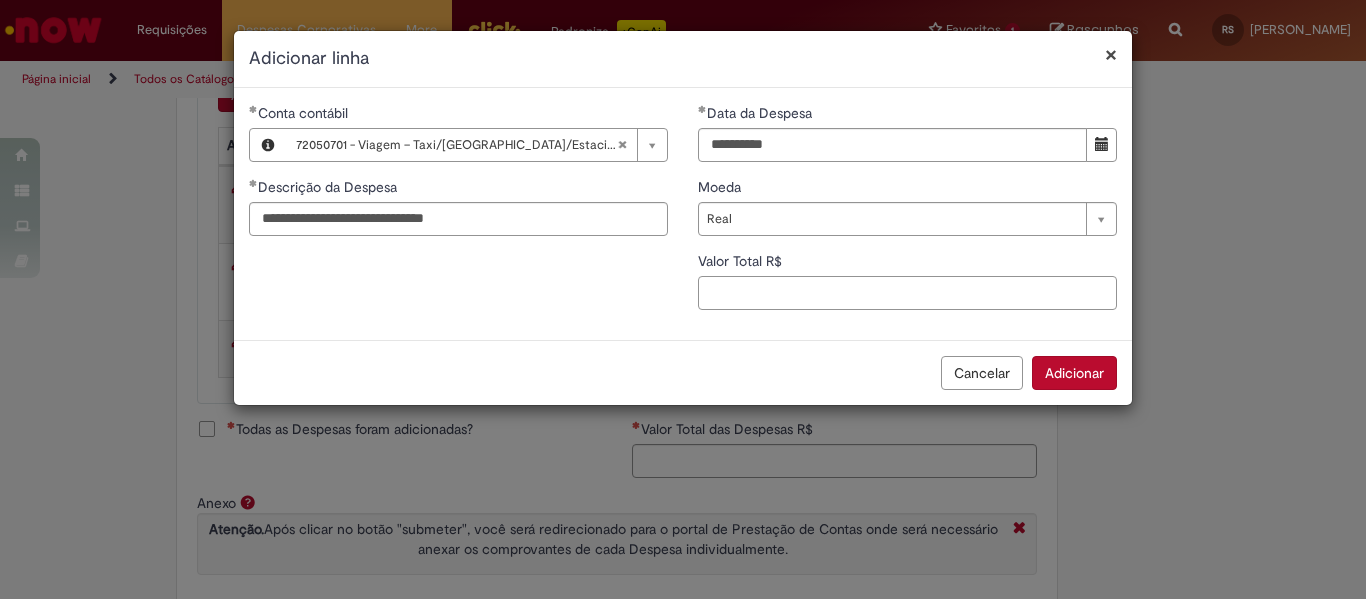 click on "Valor Total R$" at bounding box center (907, 293) 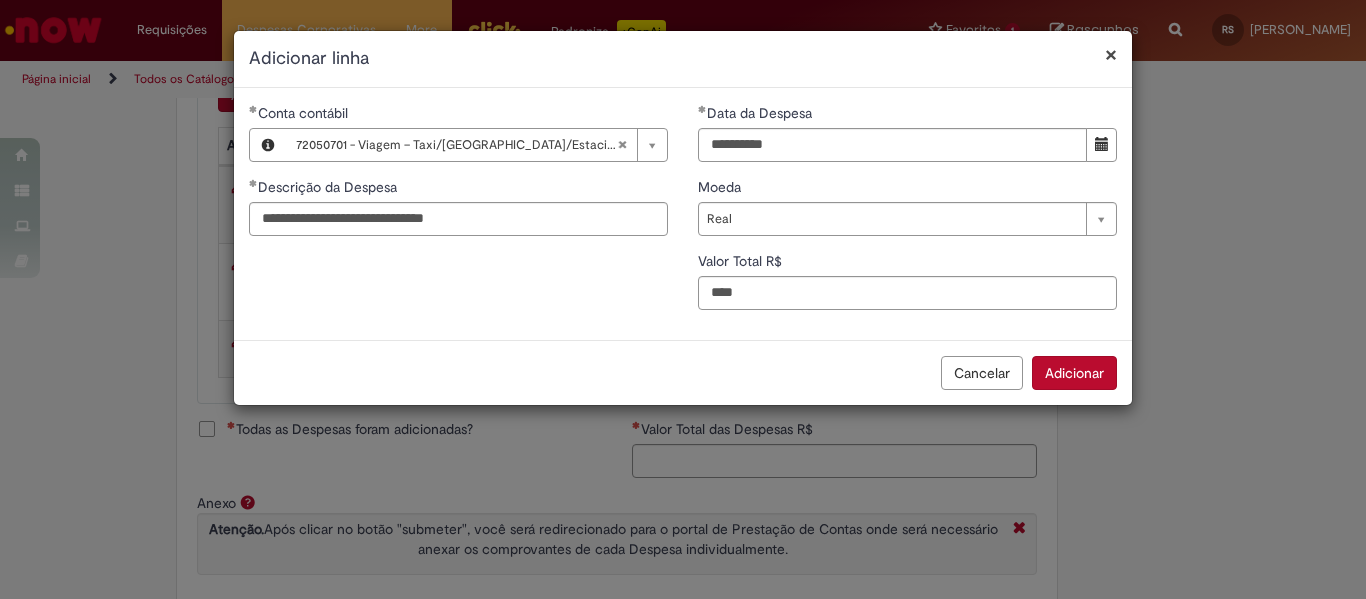 type on "***" 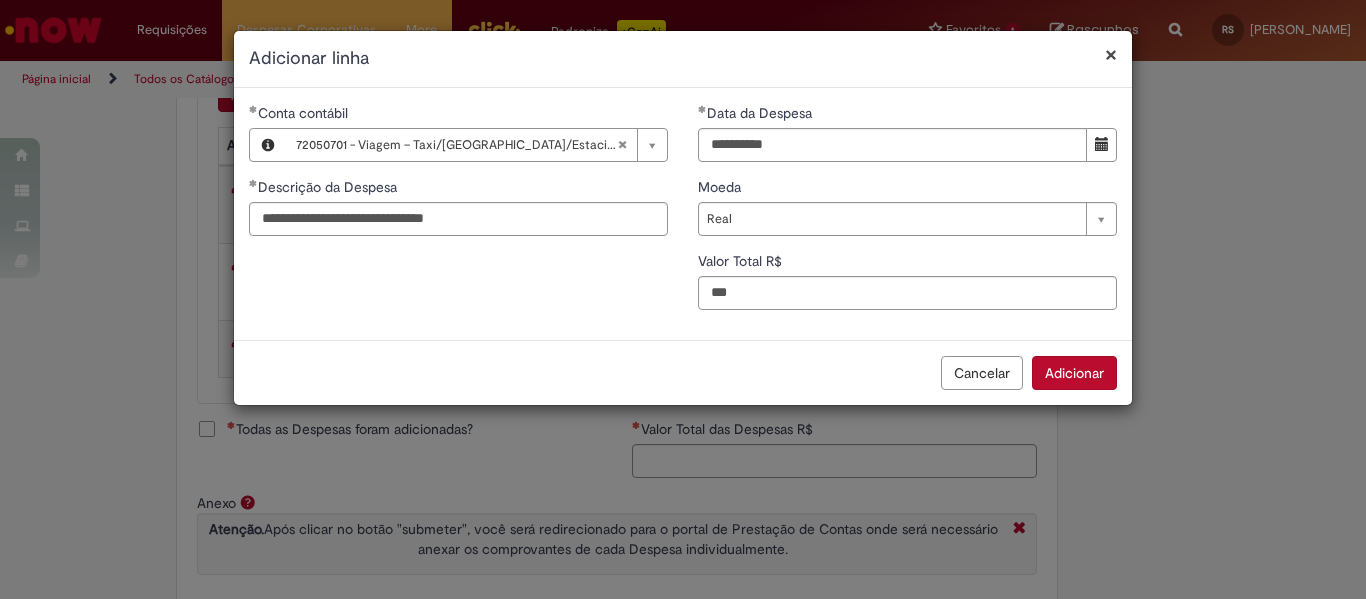 click on "Adicionar" at bounding box center [1074, 373] 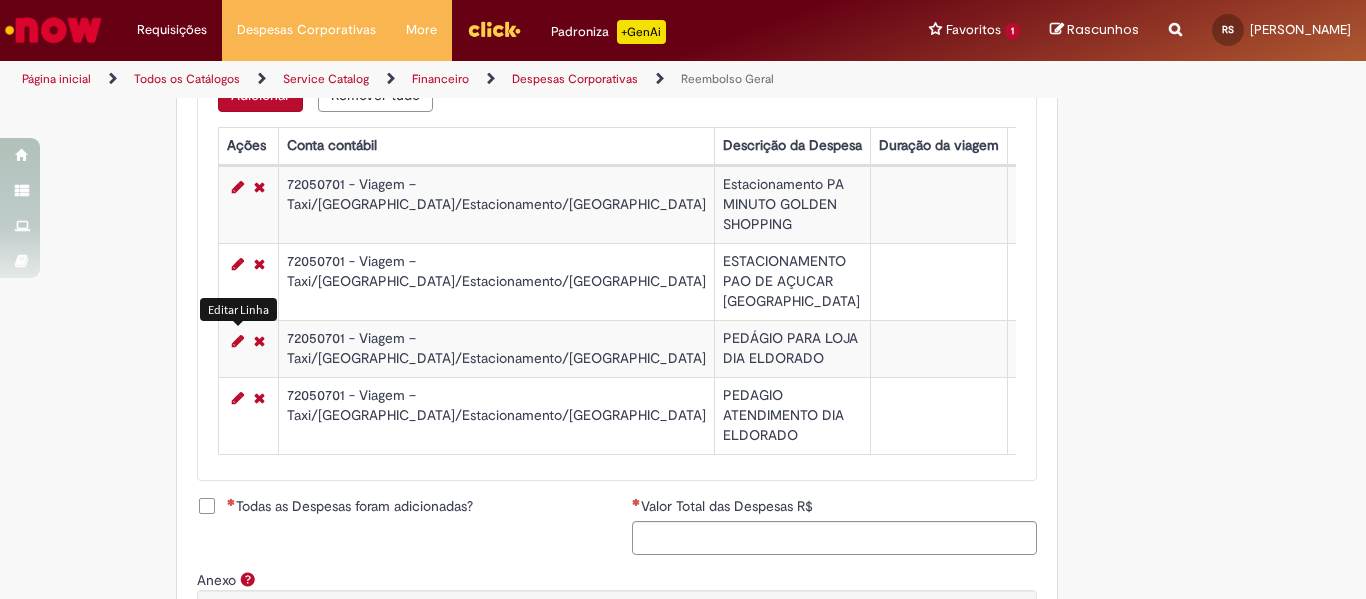 click at bounding box center [238, 341] 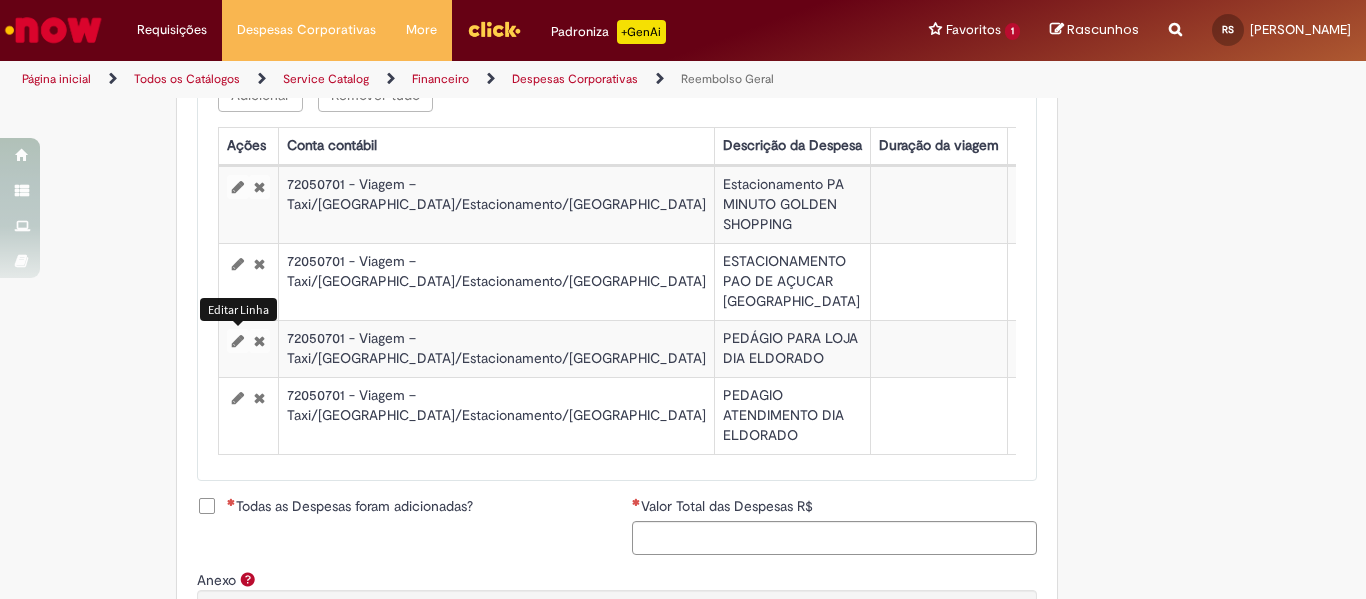 select on "****" 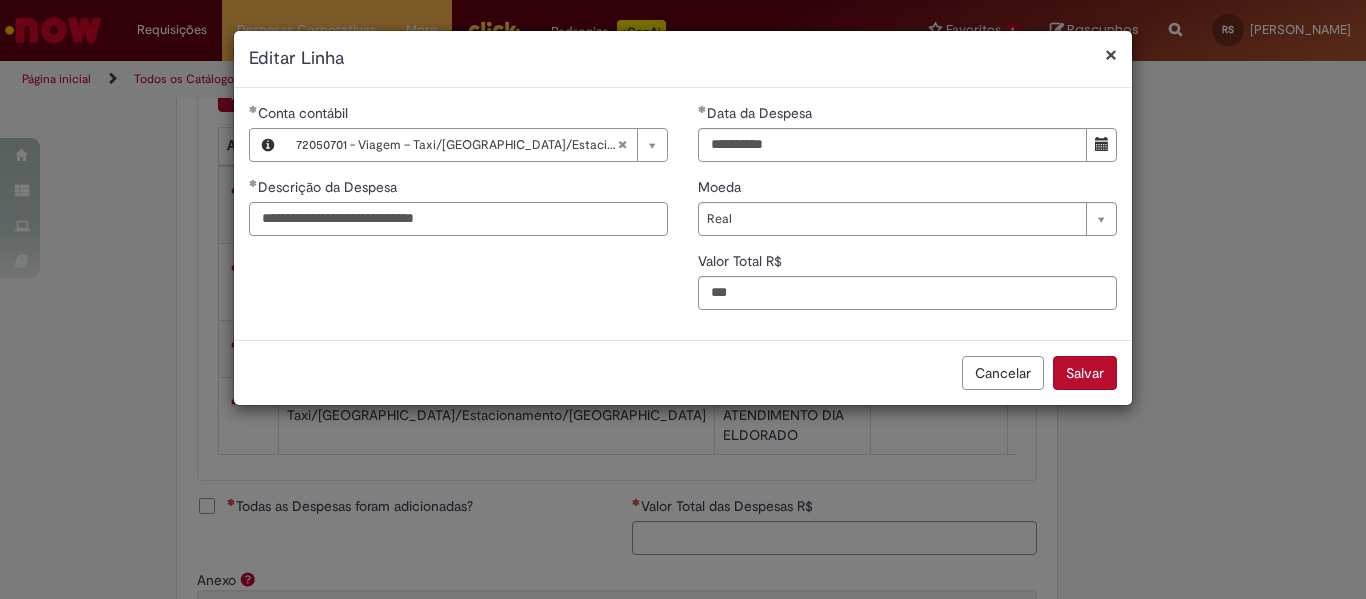 drag, startPoint x: 513, startPoint y: 217, endPoint x: 333, endPoint y: 221, distance: 180.04443 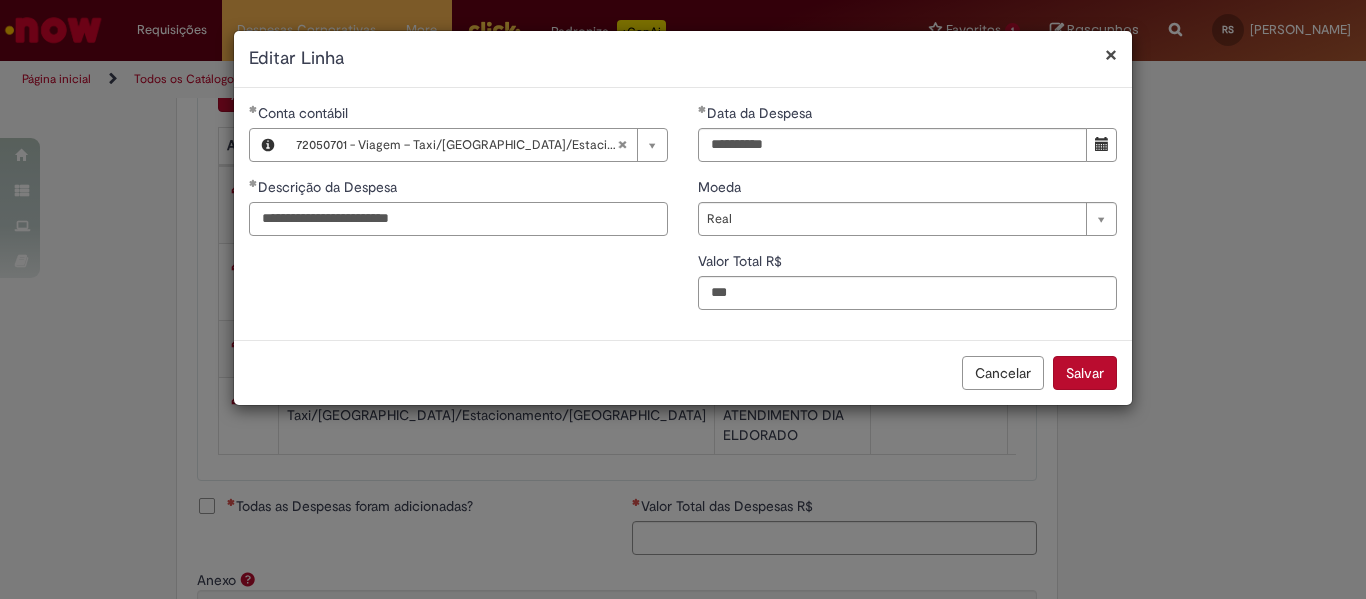 type on "**********" 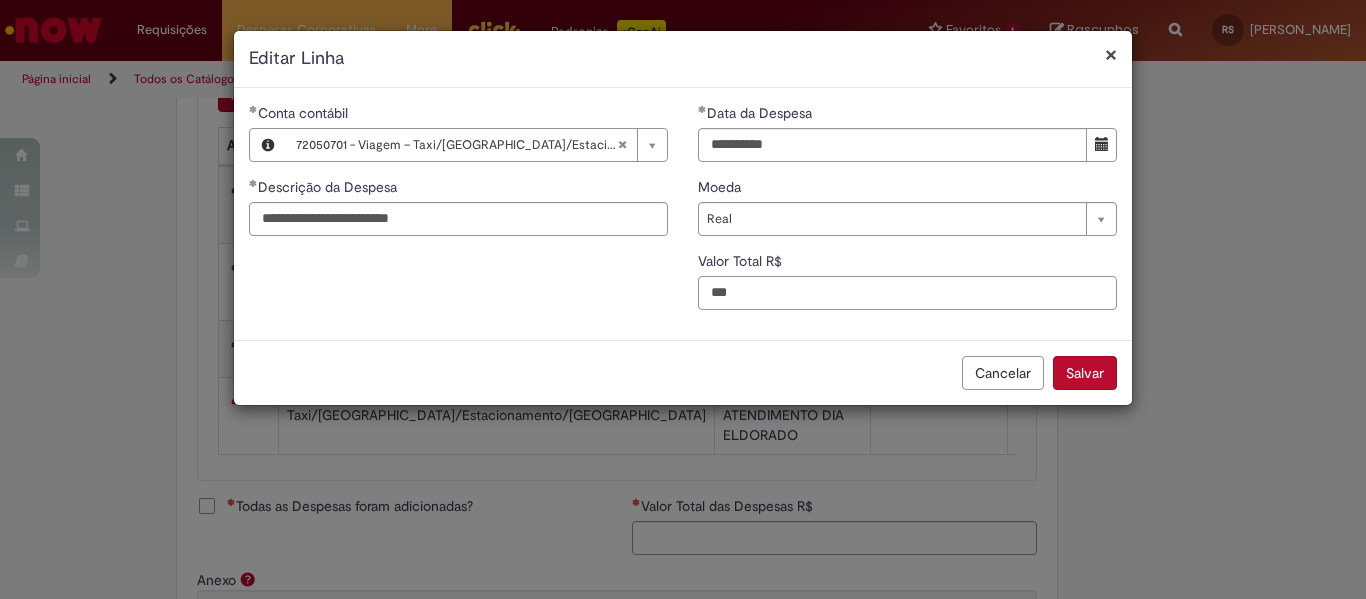 click on "***" at bounding box center (907, 293) 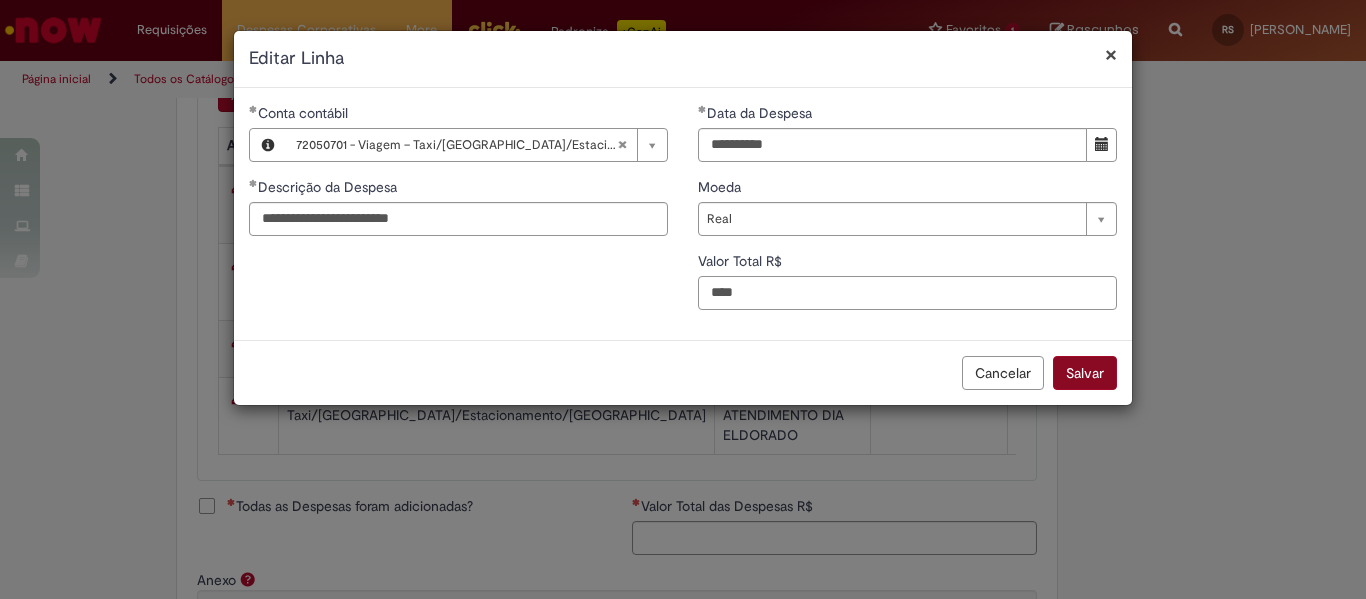 type on "****" 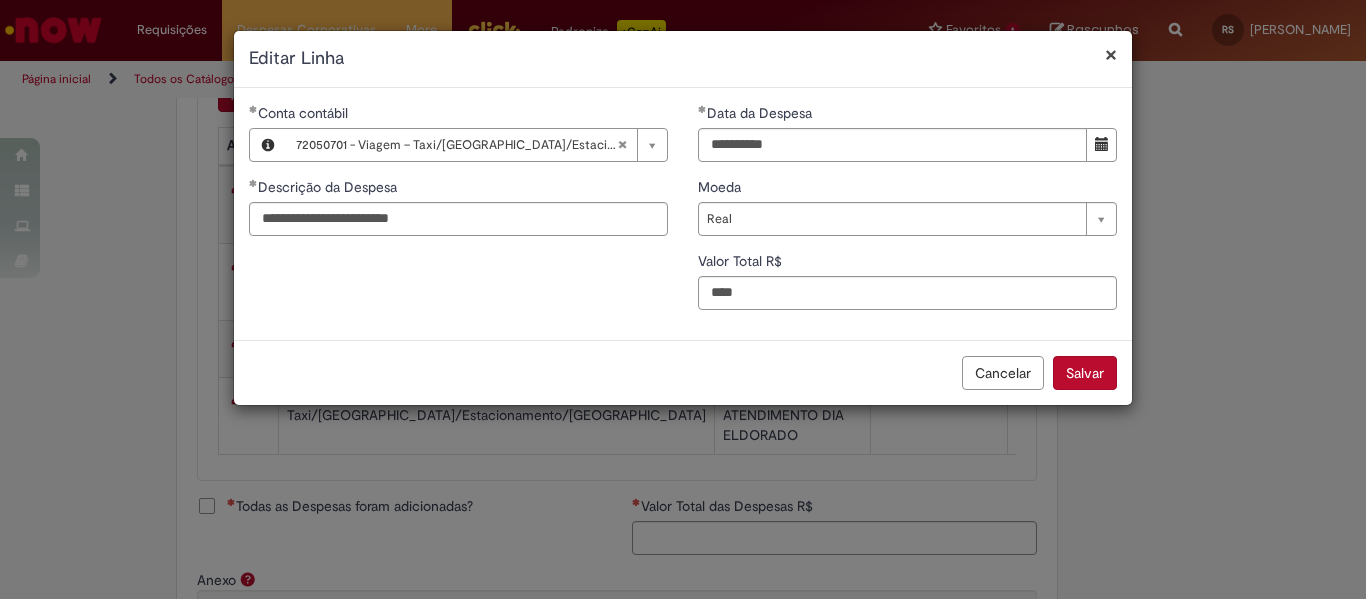 click on "Salvar" at bounding box center (1085, 373) 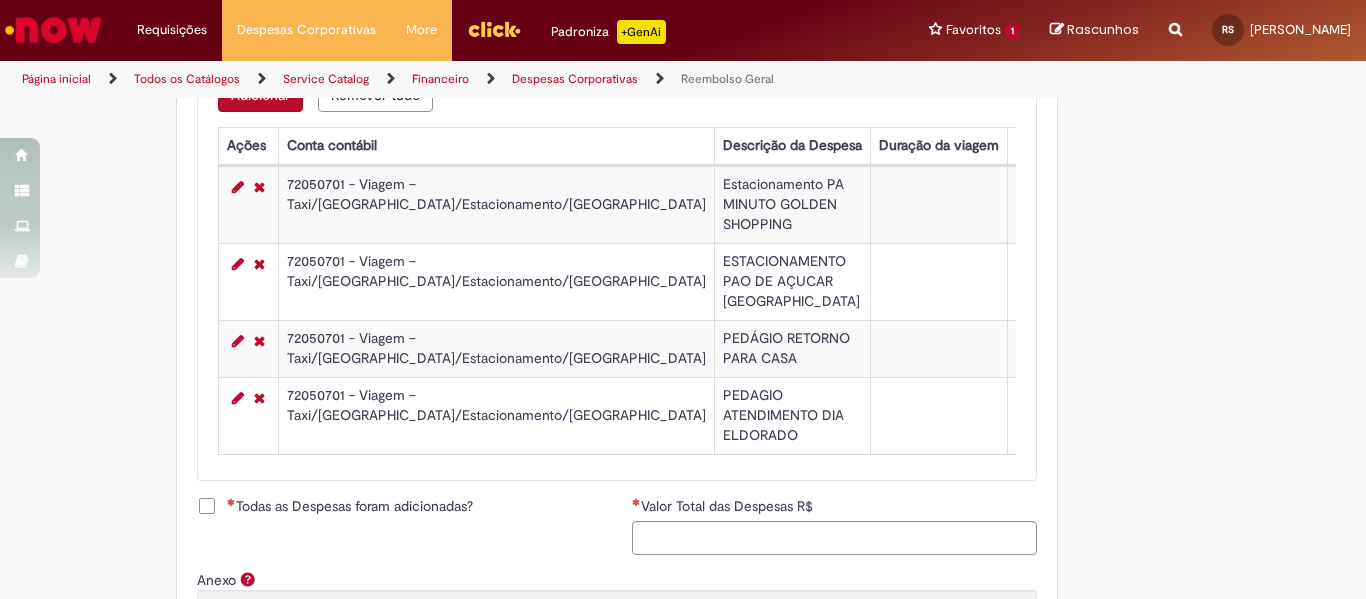 click on "Adicionar" at bounding box center (260, 95) 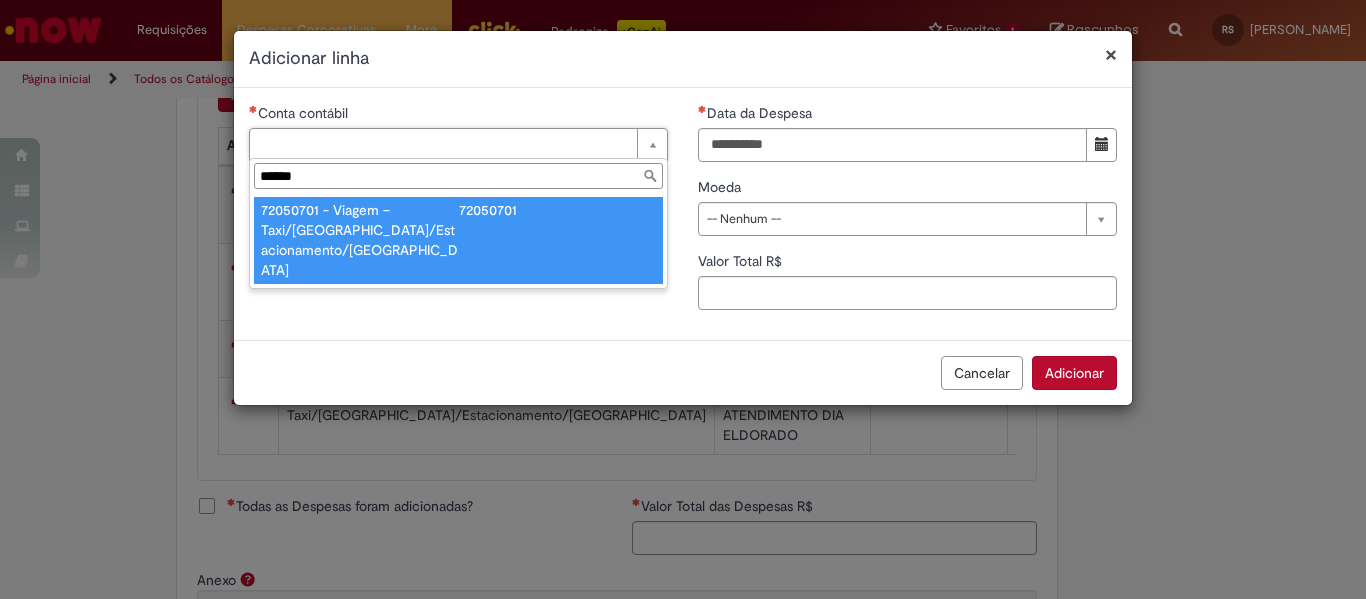 type on "******" 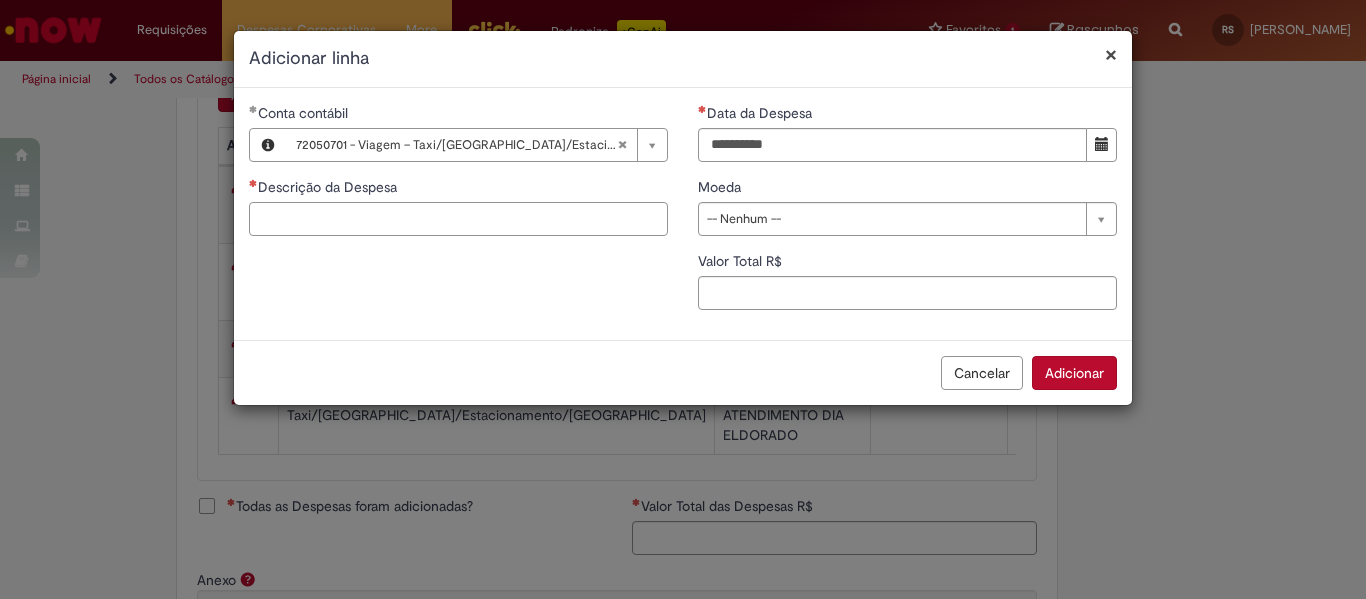 click on "Descrição da Despesa" at bounding box center [458, 219] 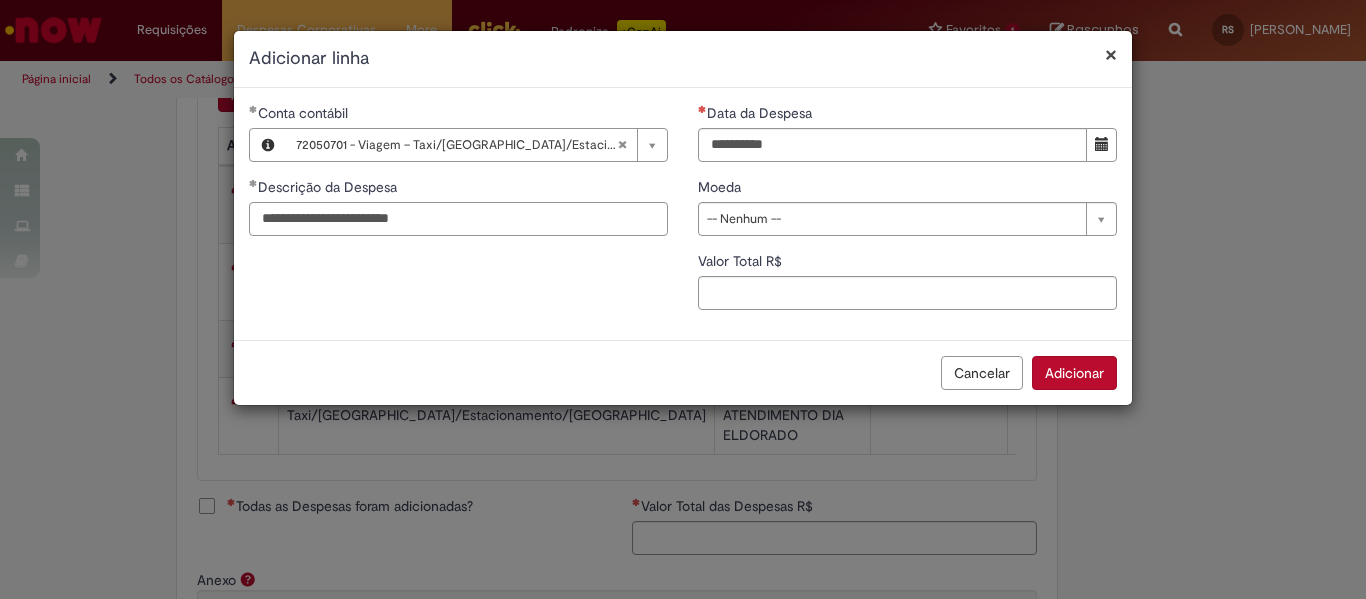 type on "**********" 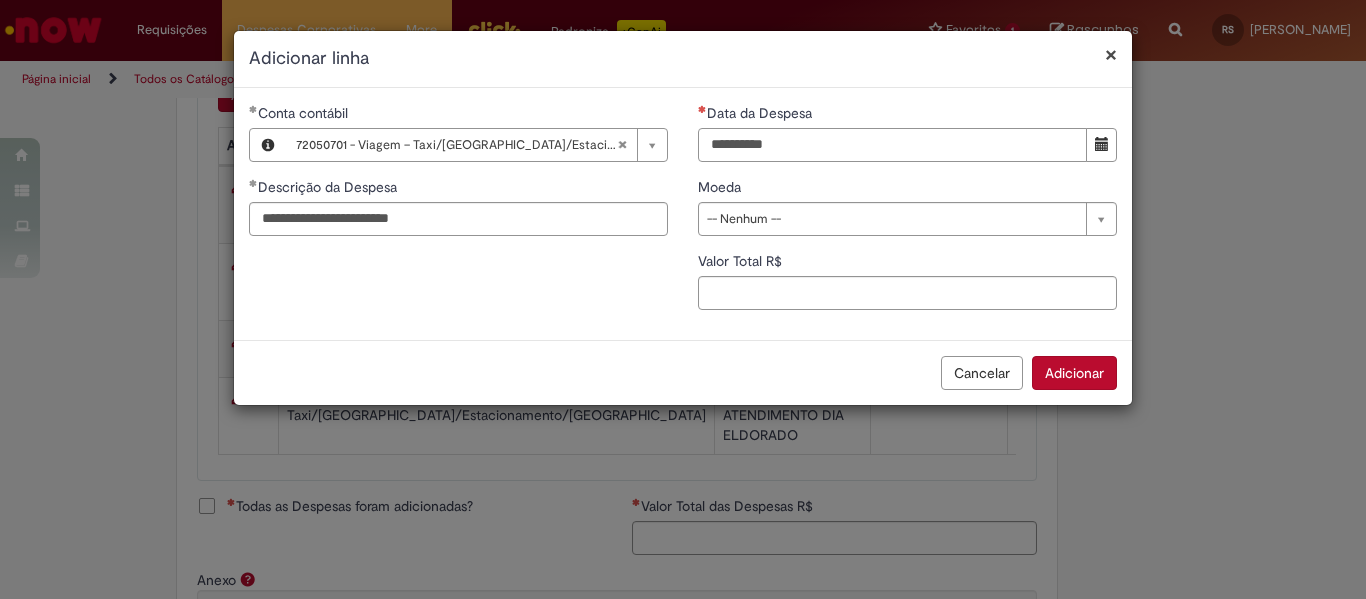 click on "Data da Despesa" at bounding box center [892, 145] 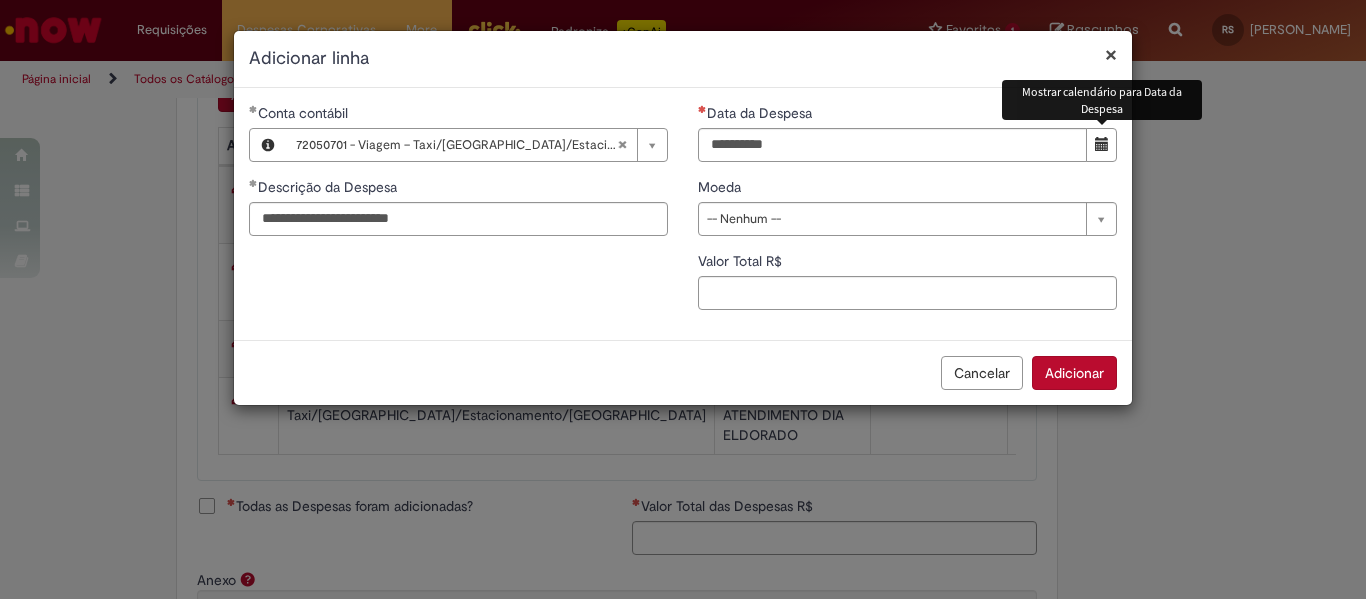 click at bounding box center (1101, 145) 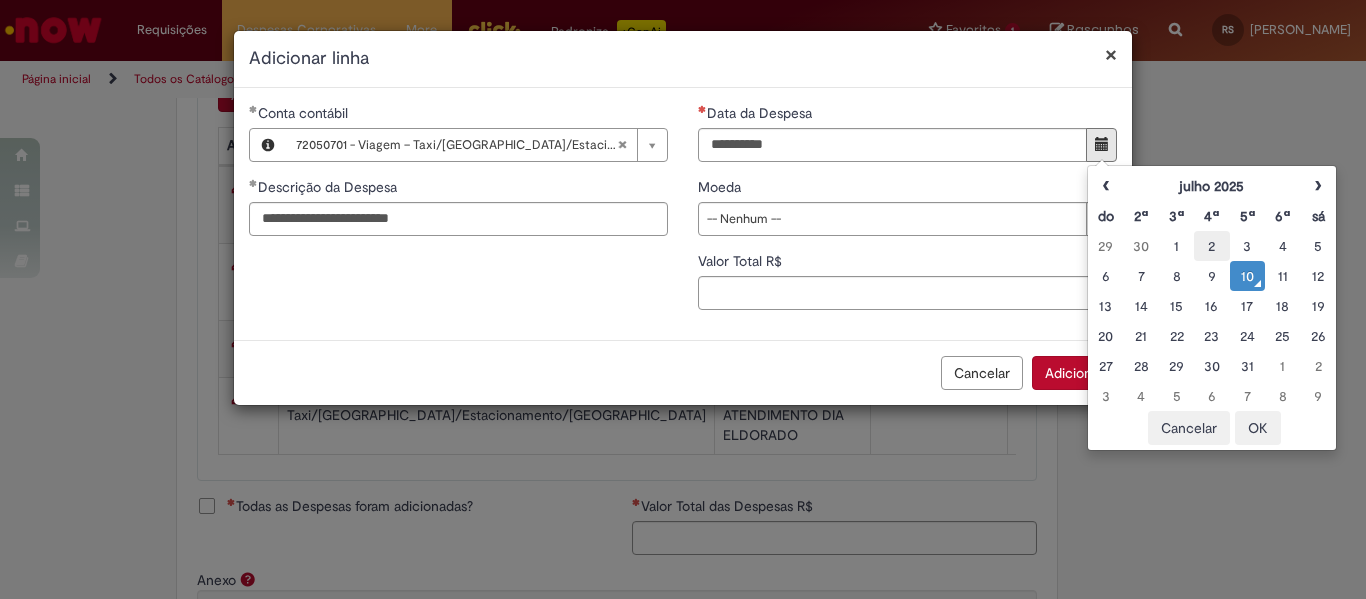 click on "2" at bounding box center [1211, 246] 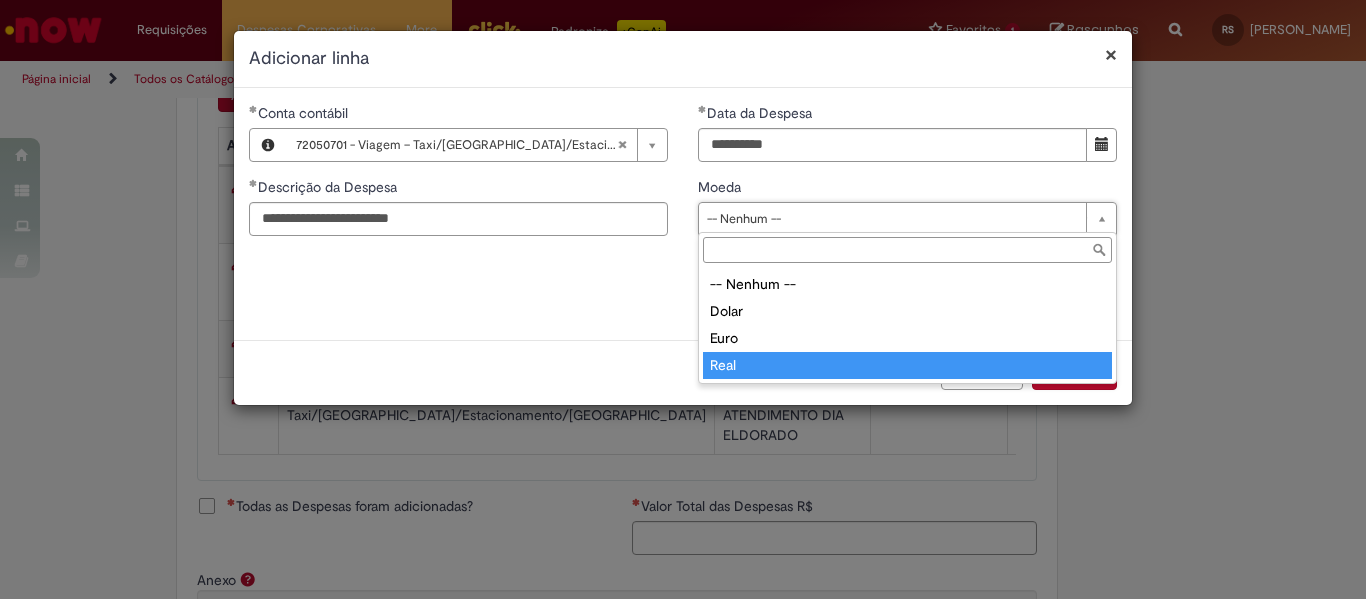 type on "****" 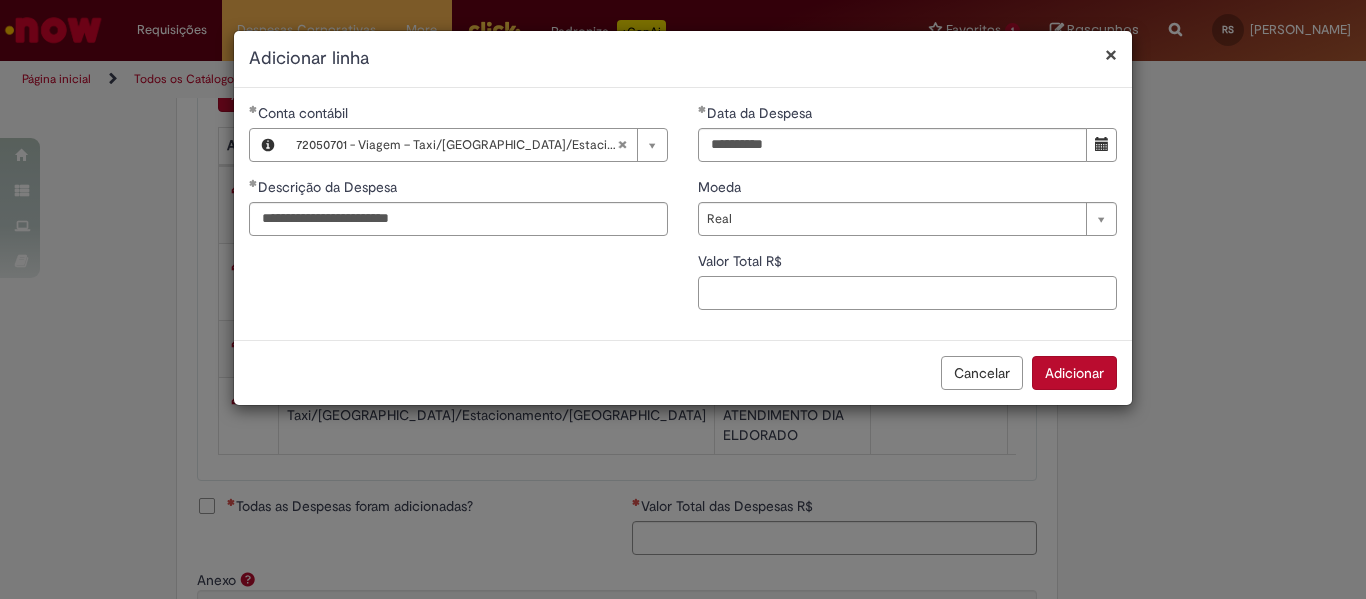 click on "Valor Total R$" at bounding box center (907, 293) 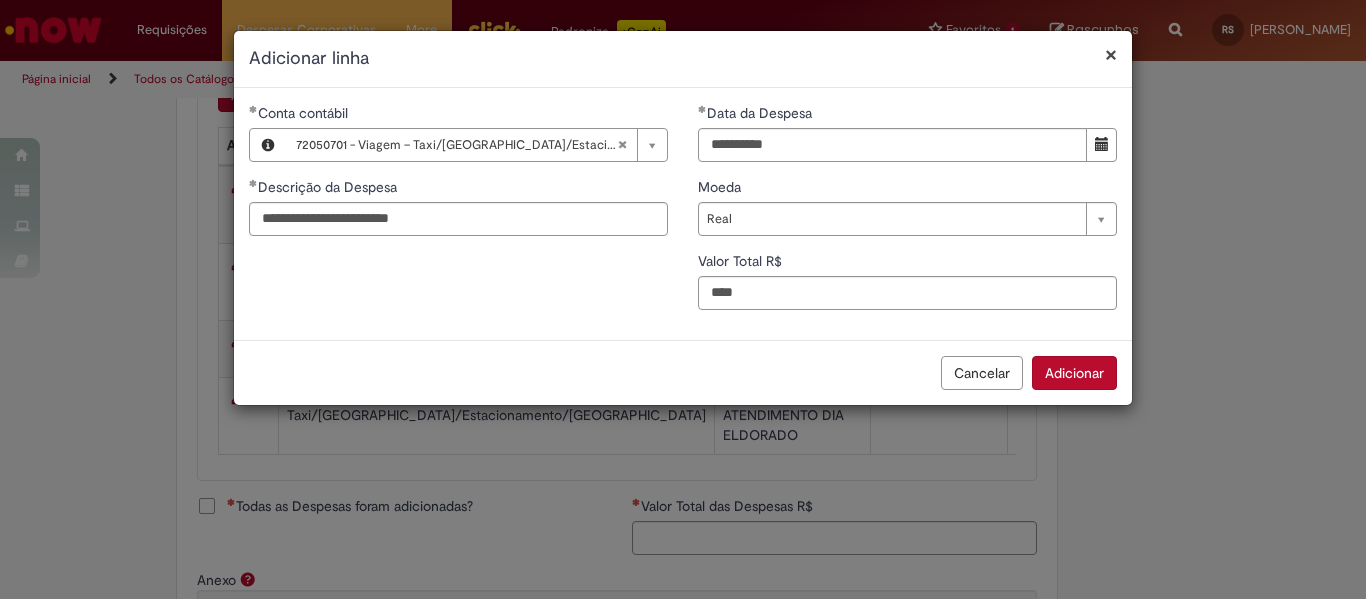 type on "***" 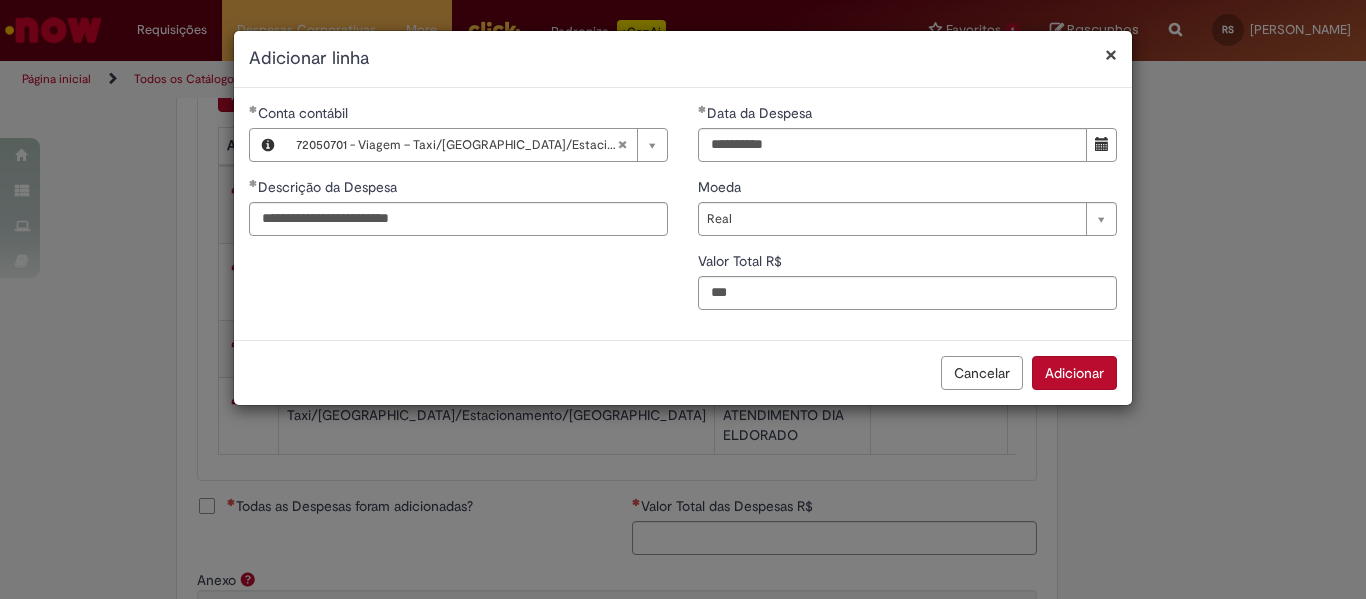 click on "Adicionar" at bounding box center (1074, 373) 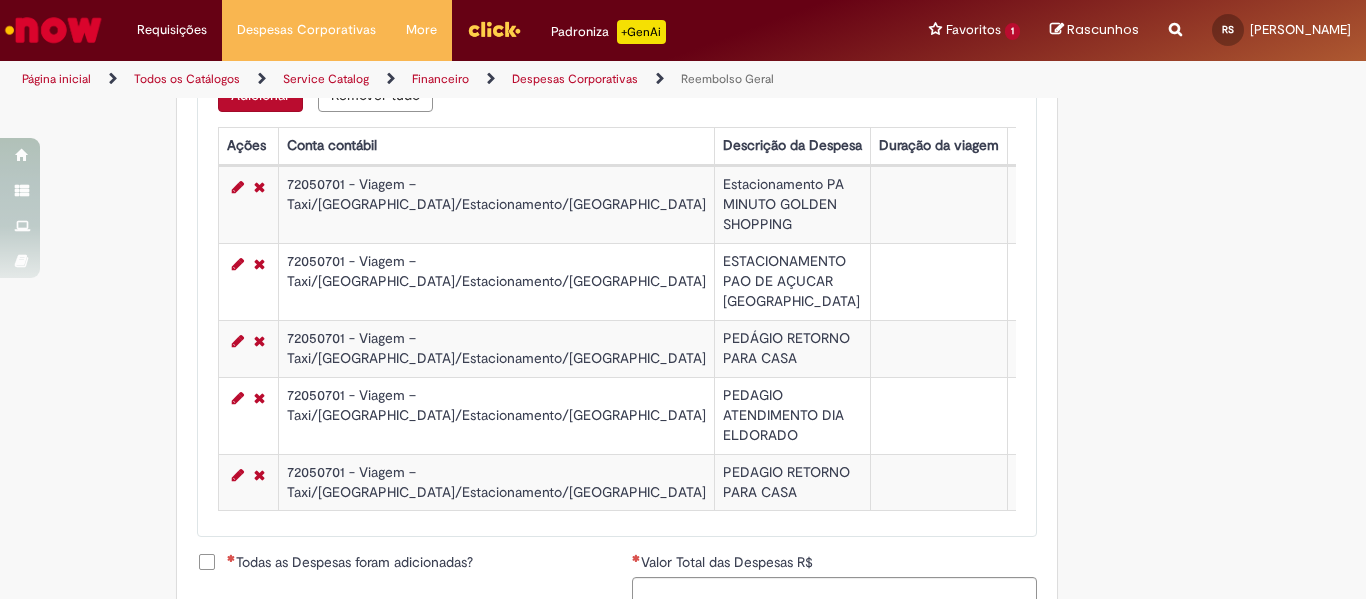 click on "Adicionar" at bounding box center (260, 95) 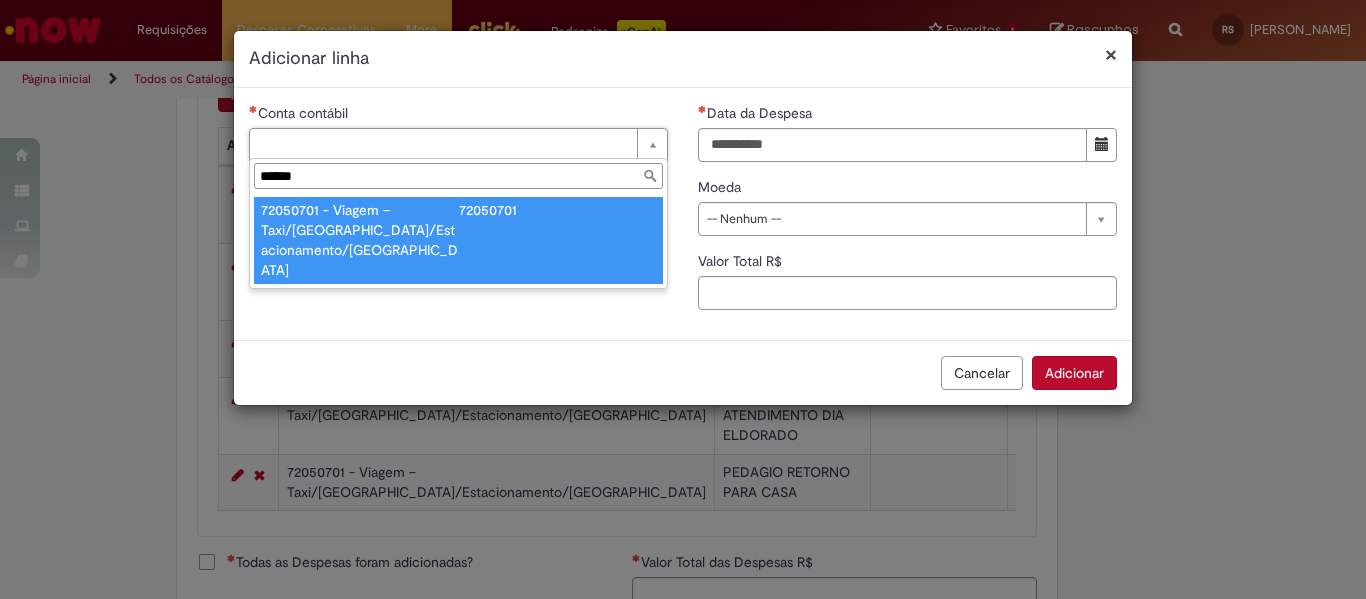 type on "******" 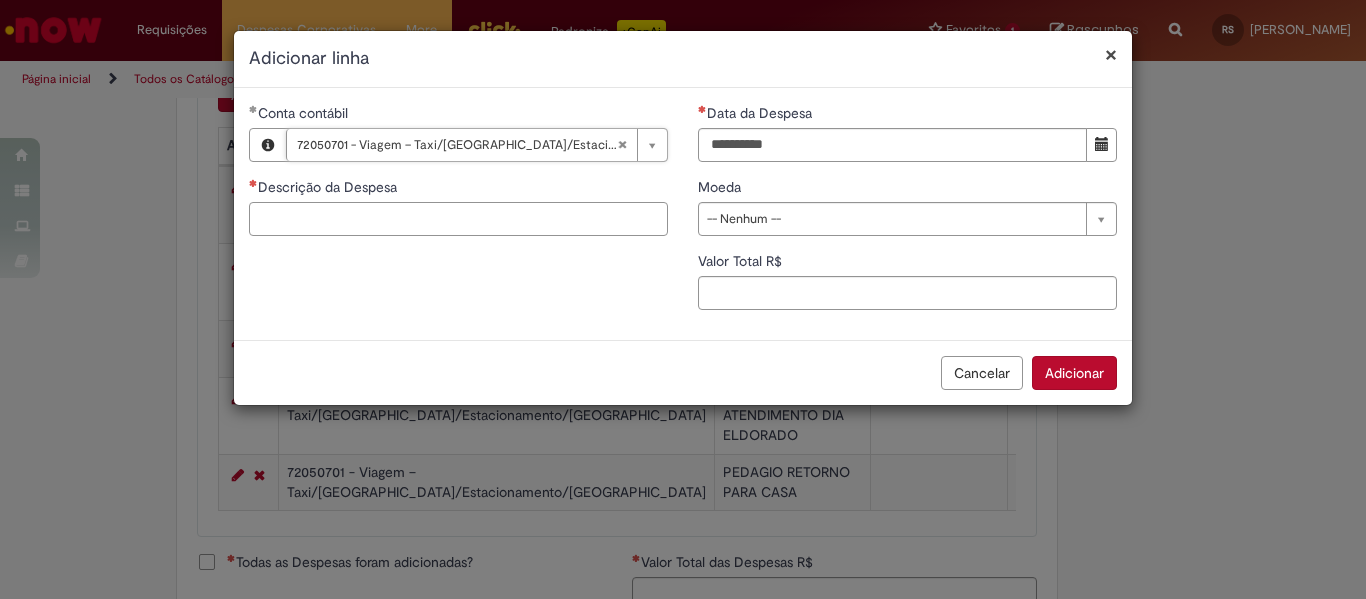click on "Descrição da Despesa" at bounding box center (458, 219) 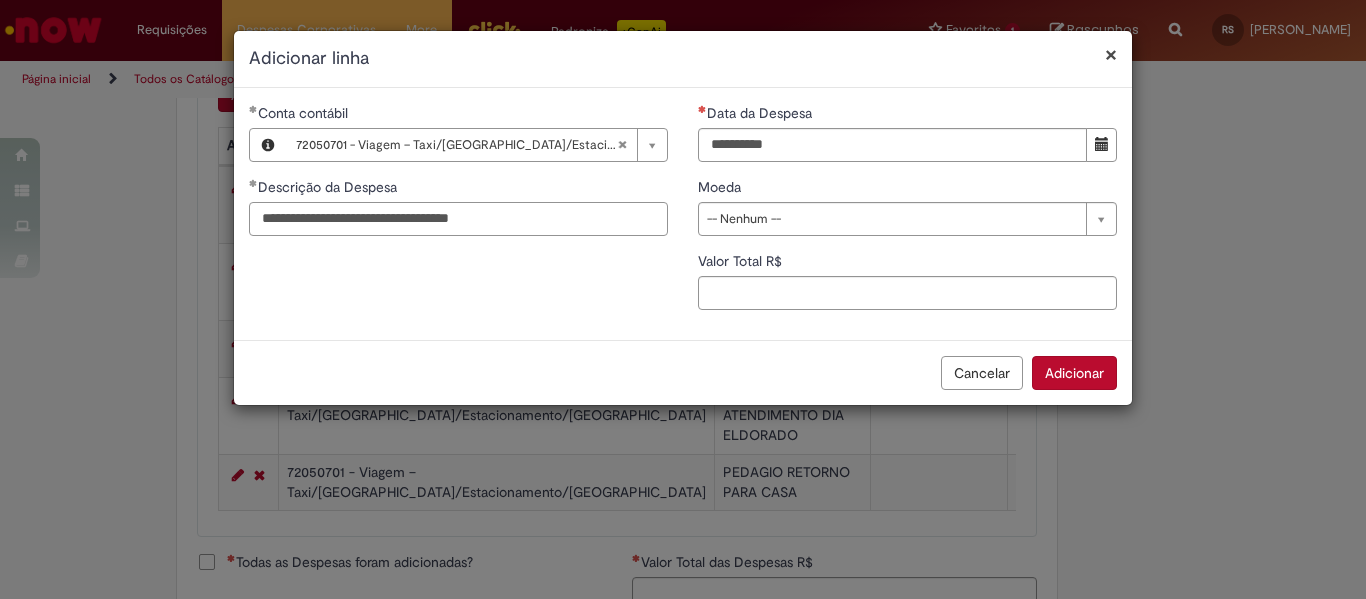type on "**********" 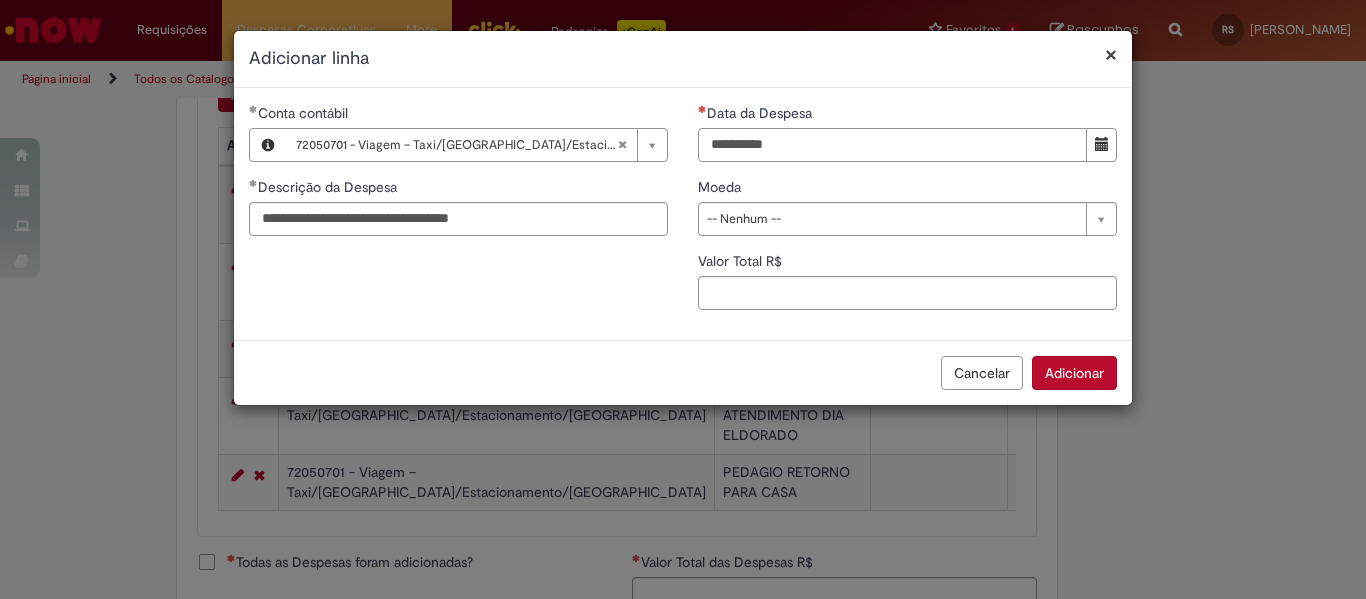 click on "Data da Despesa" at bounding box center (892, 145) 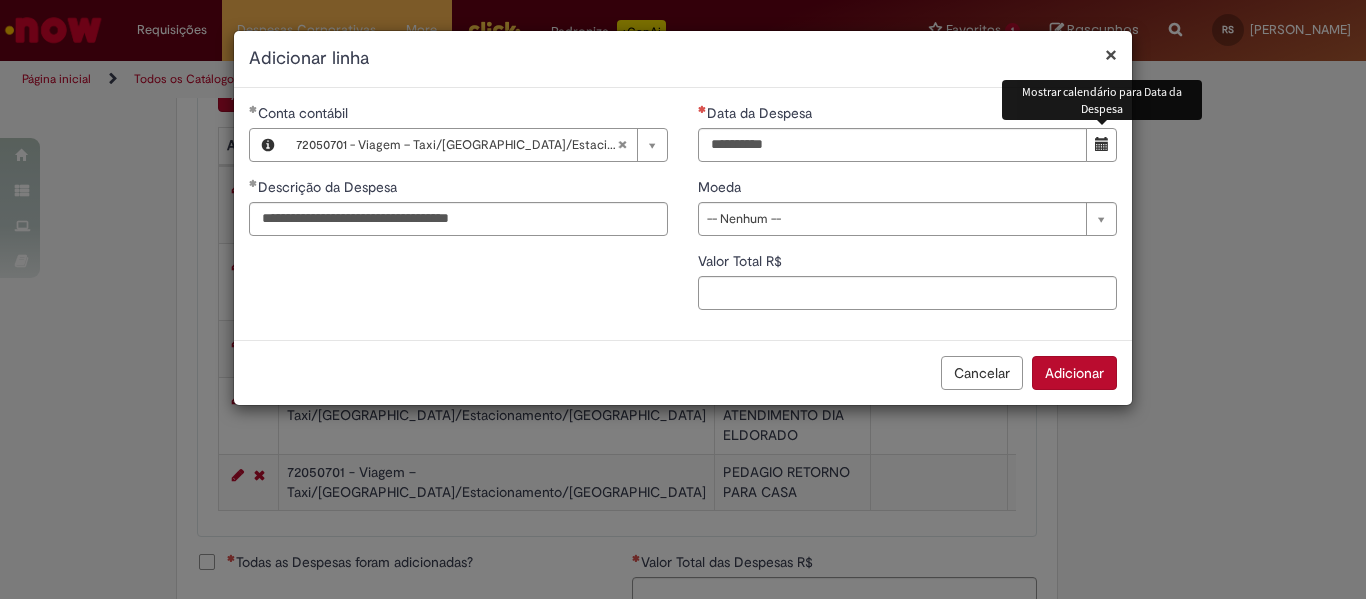 click at bounding box center [1102, 144] 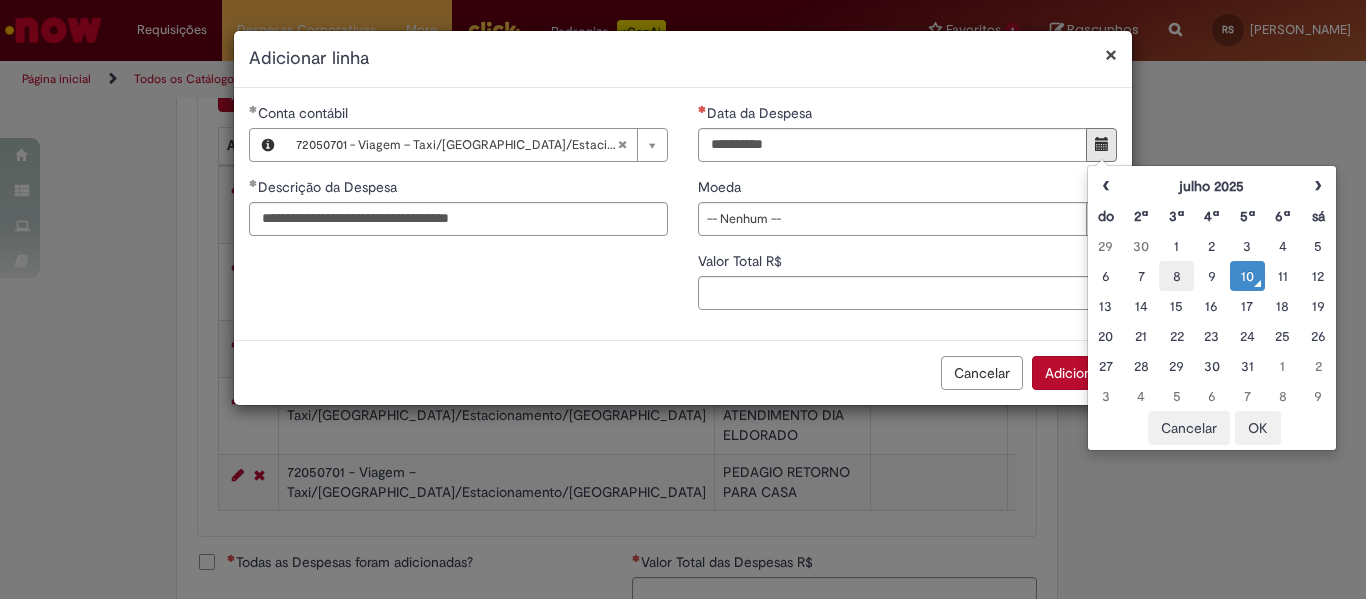 click on "8" at bounding box center [1176, 276] 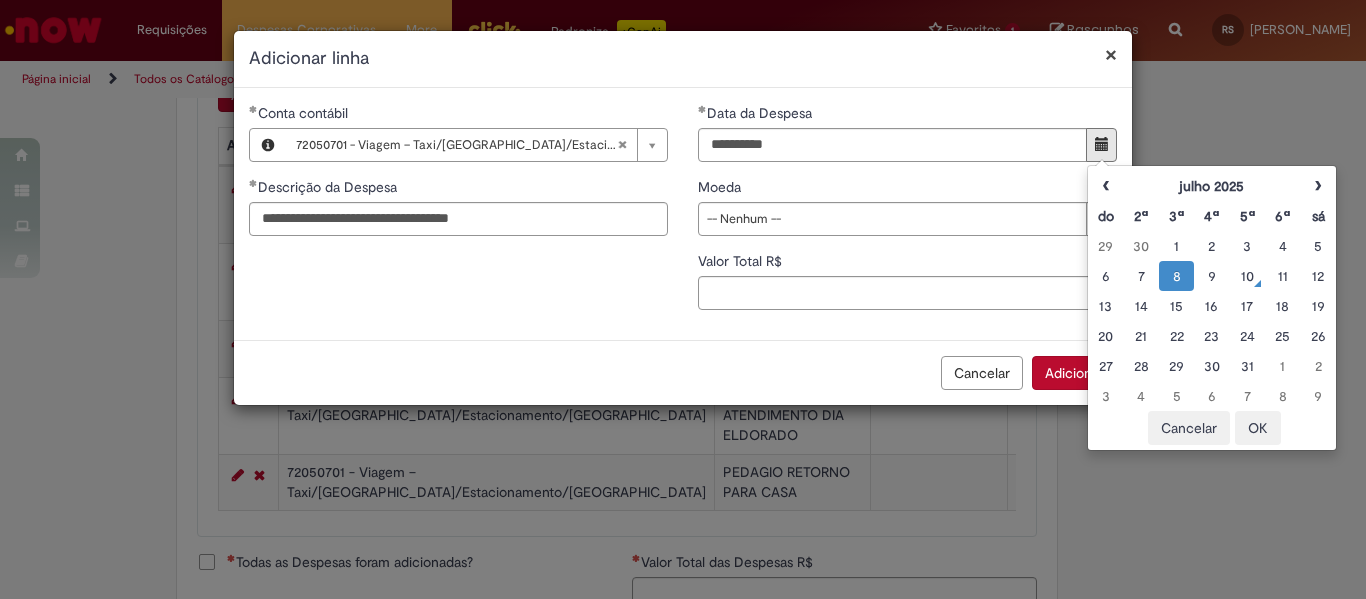 click on "8" at bounding box center (1176, 276) 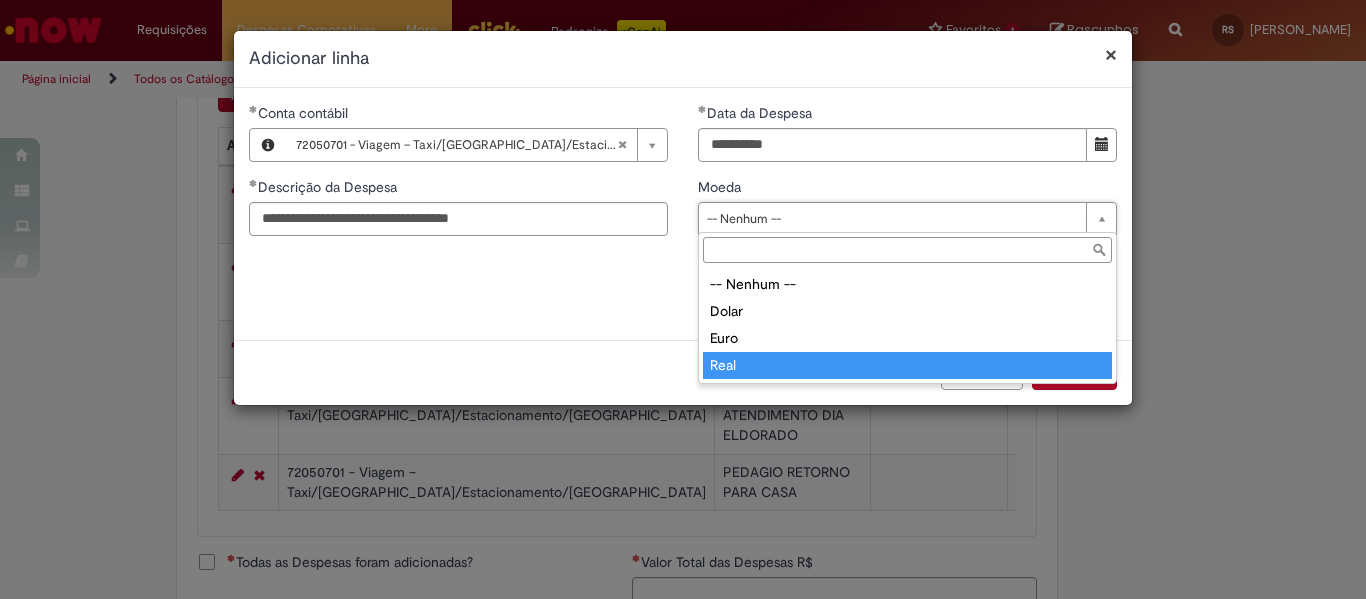 type on "****" 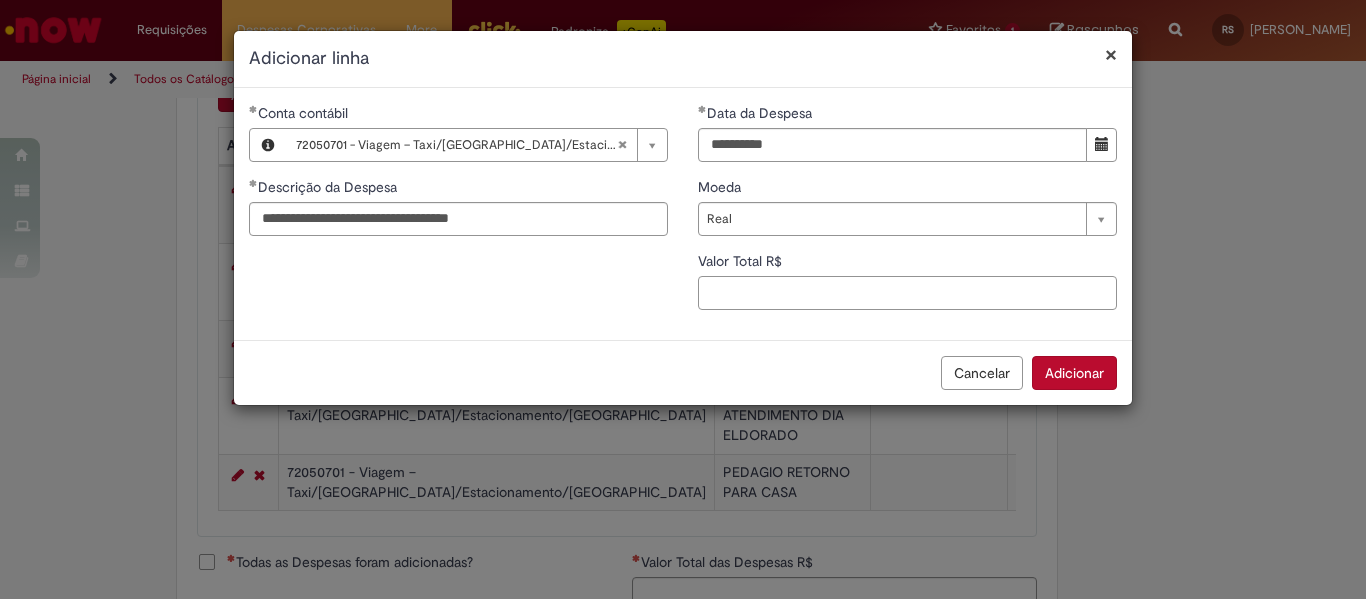click on "Valor Total R$" at bounding box center (907, 293) 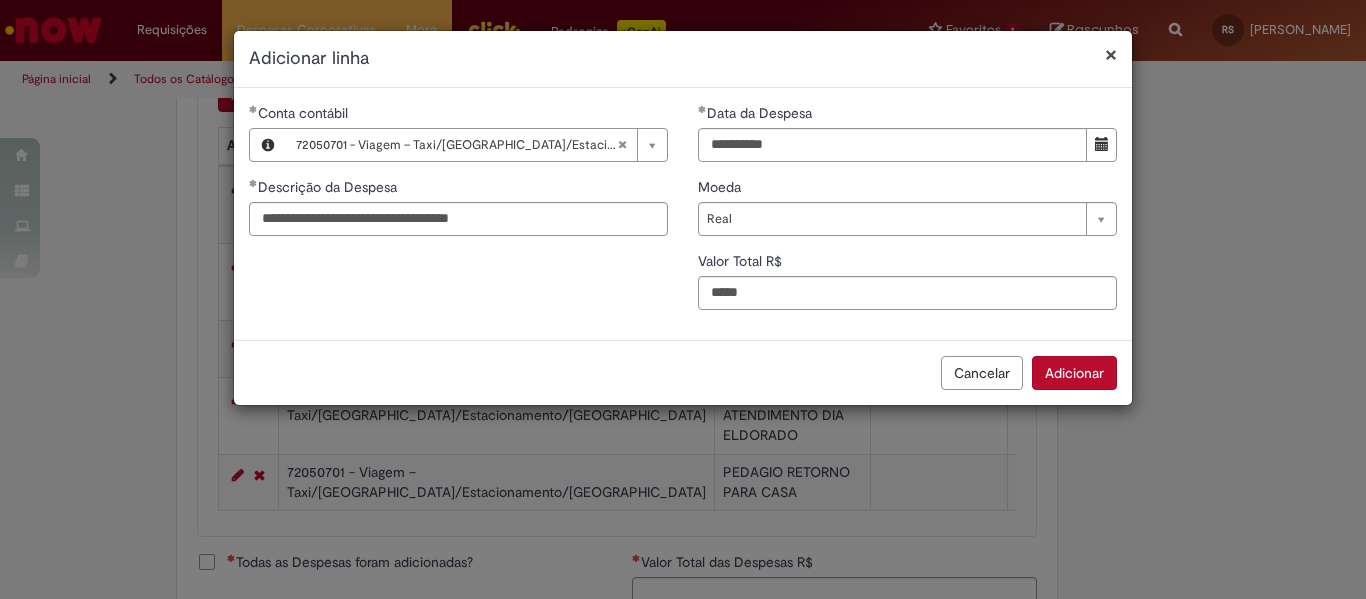 type on "**" 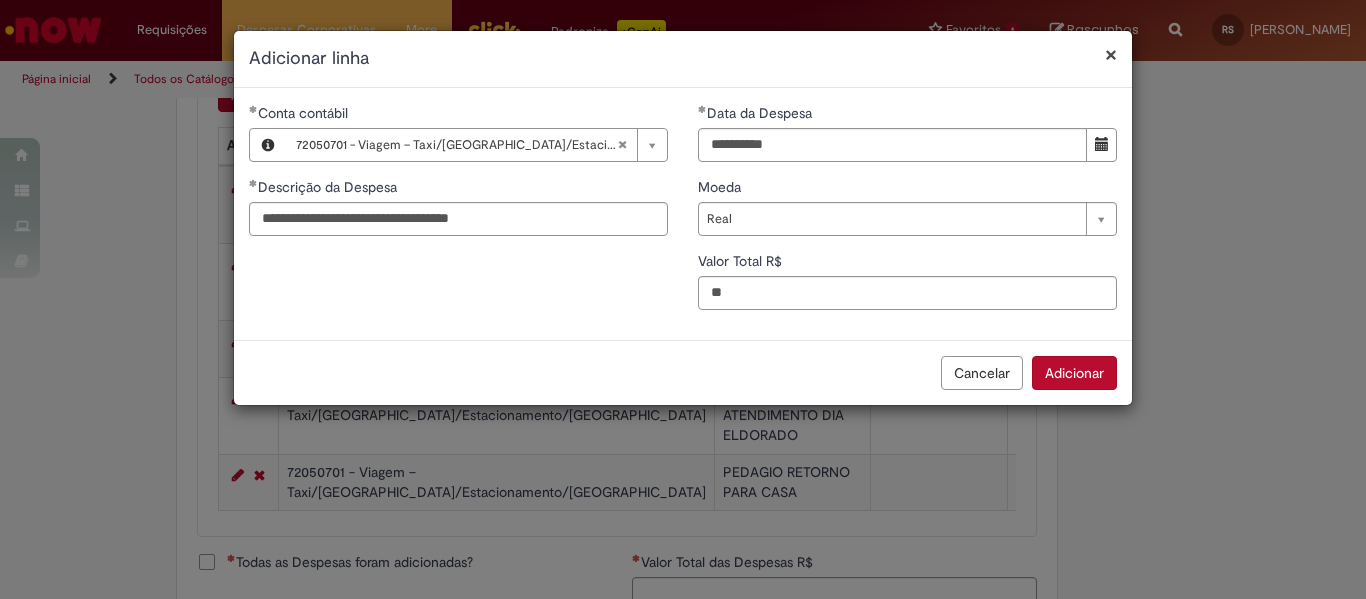 click on "Adicionar" at bounding box center (1074, 373) 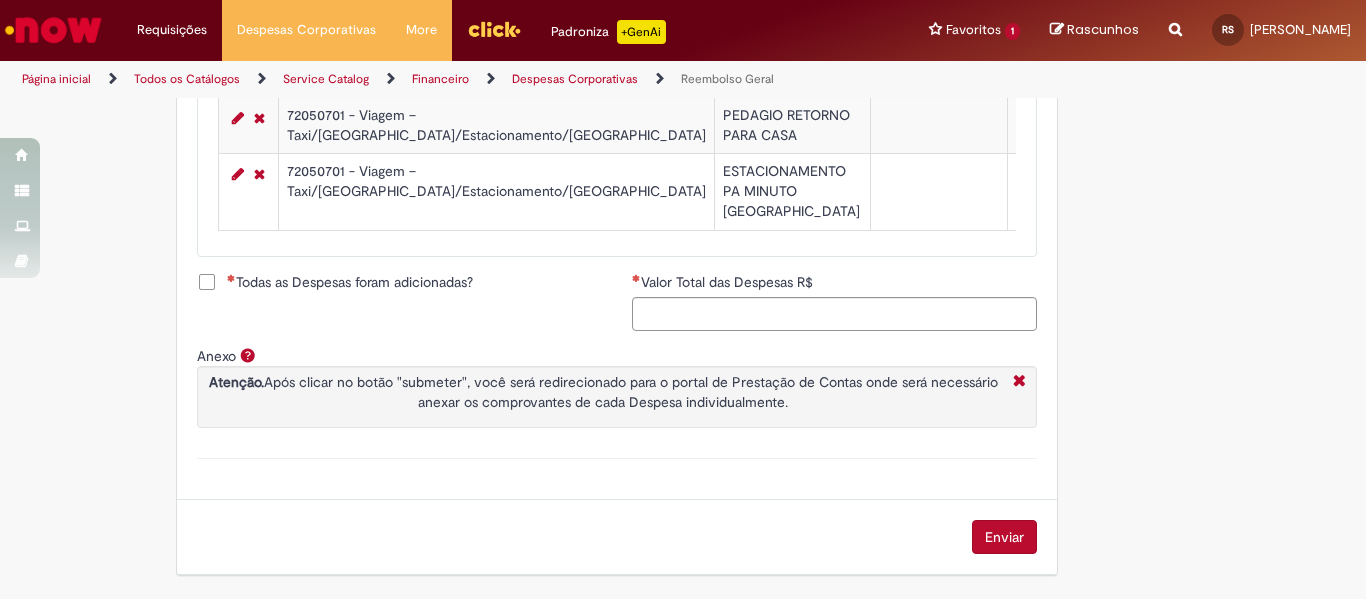 scroll, scrollTop: 1271, scrollLeft: 0, axis: vertical 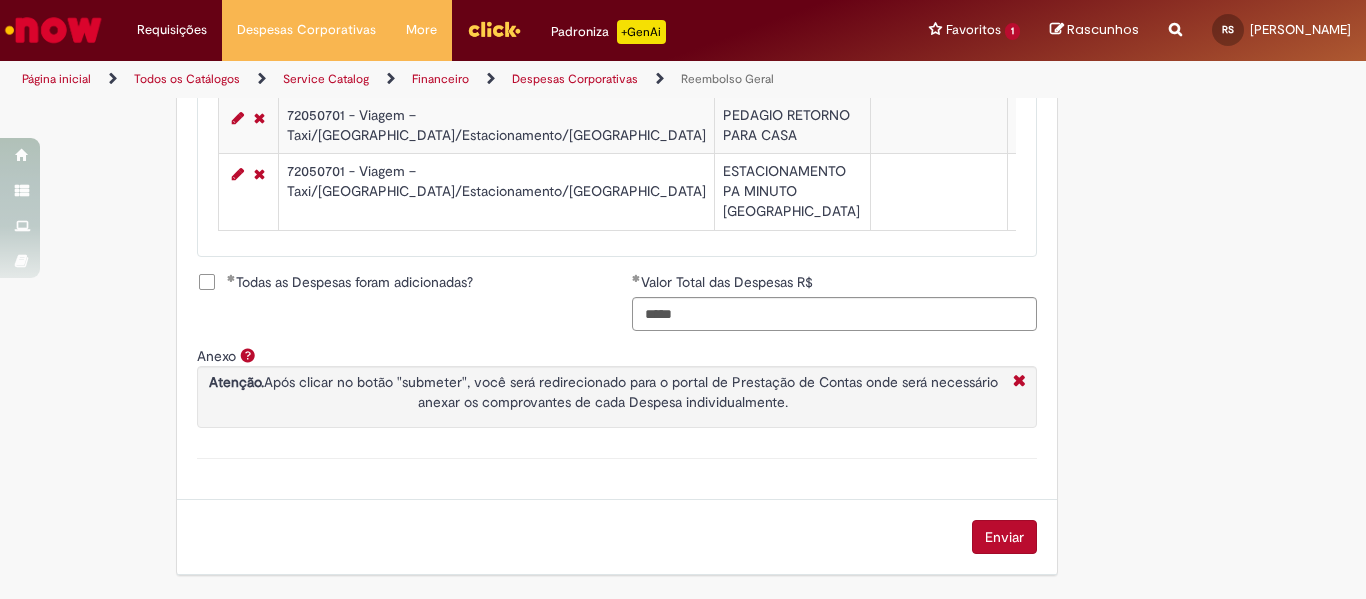 click on "Enviar" at bounding box center (1004, 537) 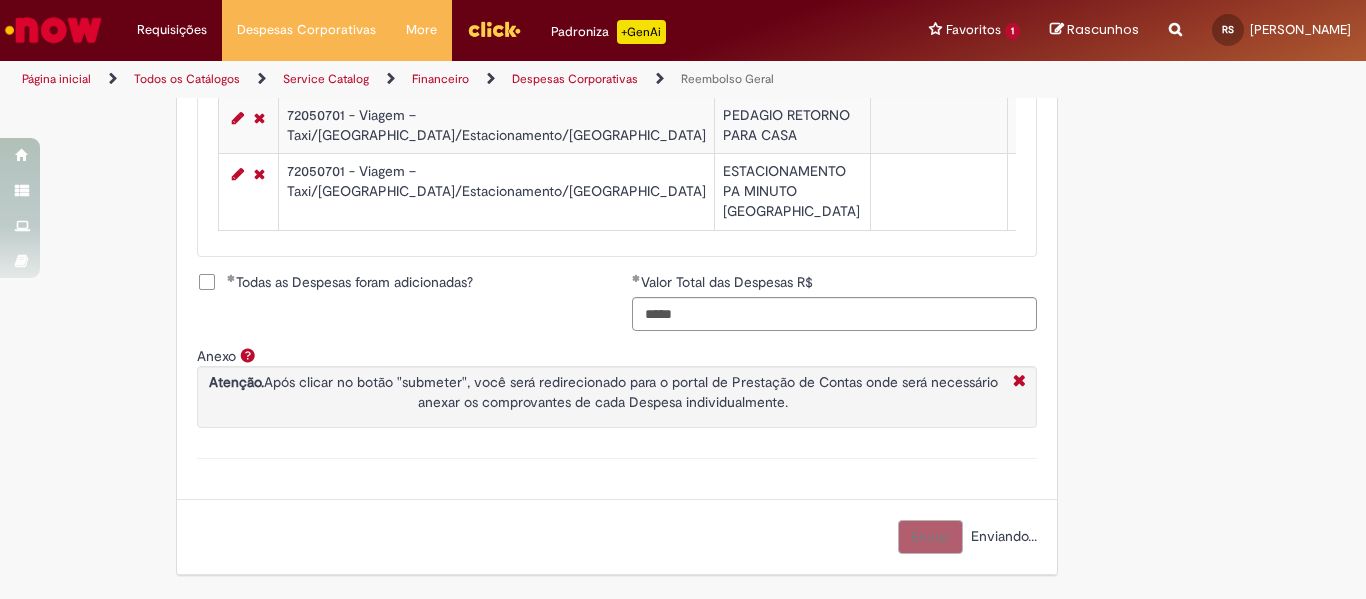 scroll, scrollTop: 1277, scrollLeft: 0, axis: vertical 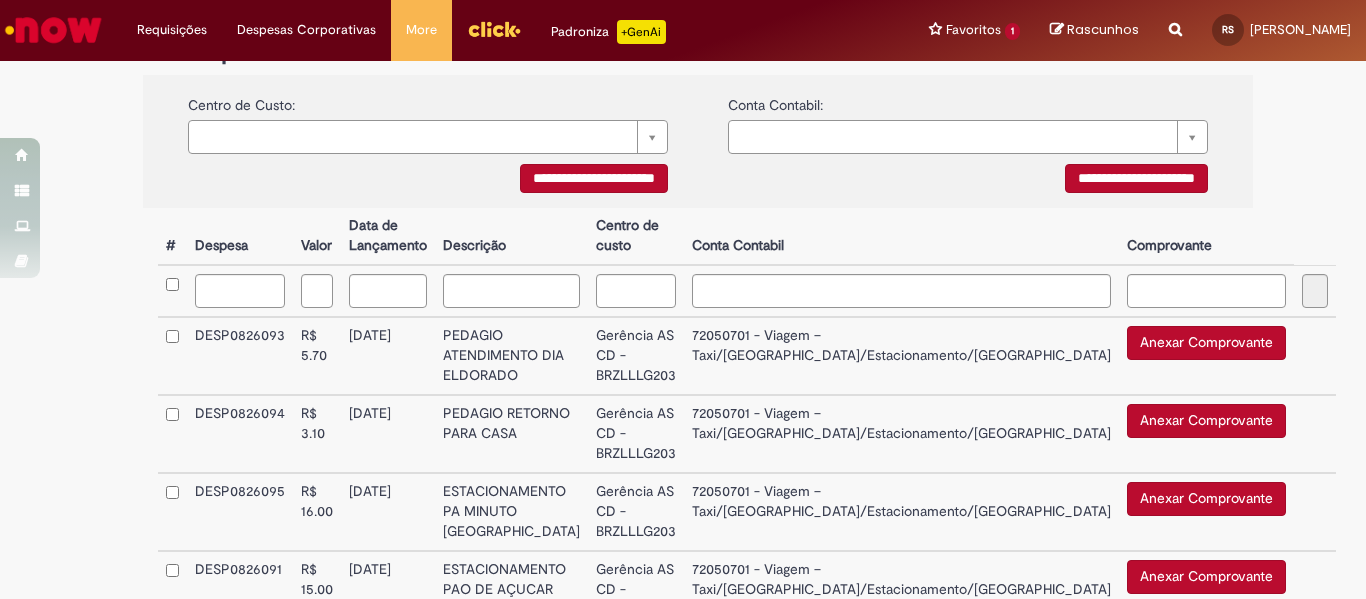 click on "**********" at bounding box center [594, 178] 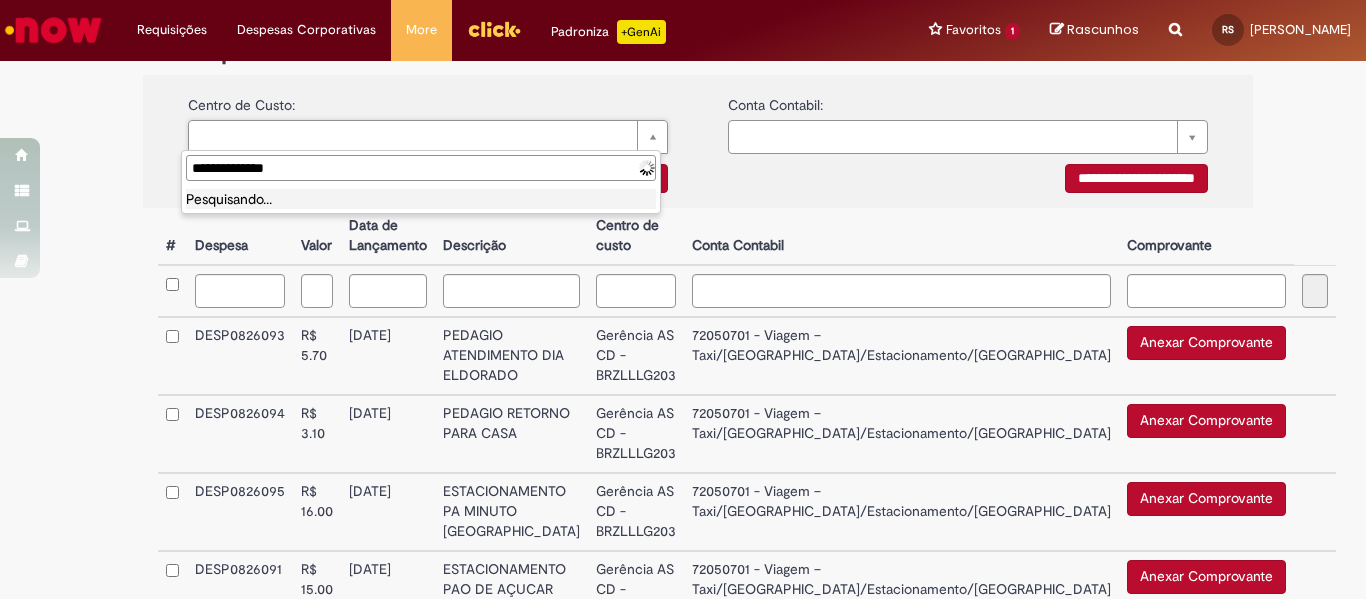 type on "**********" 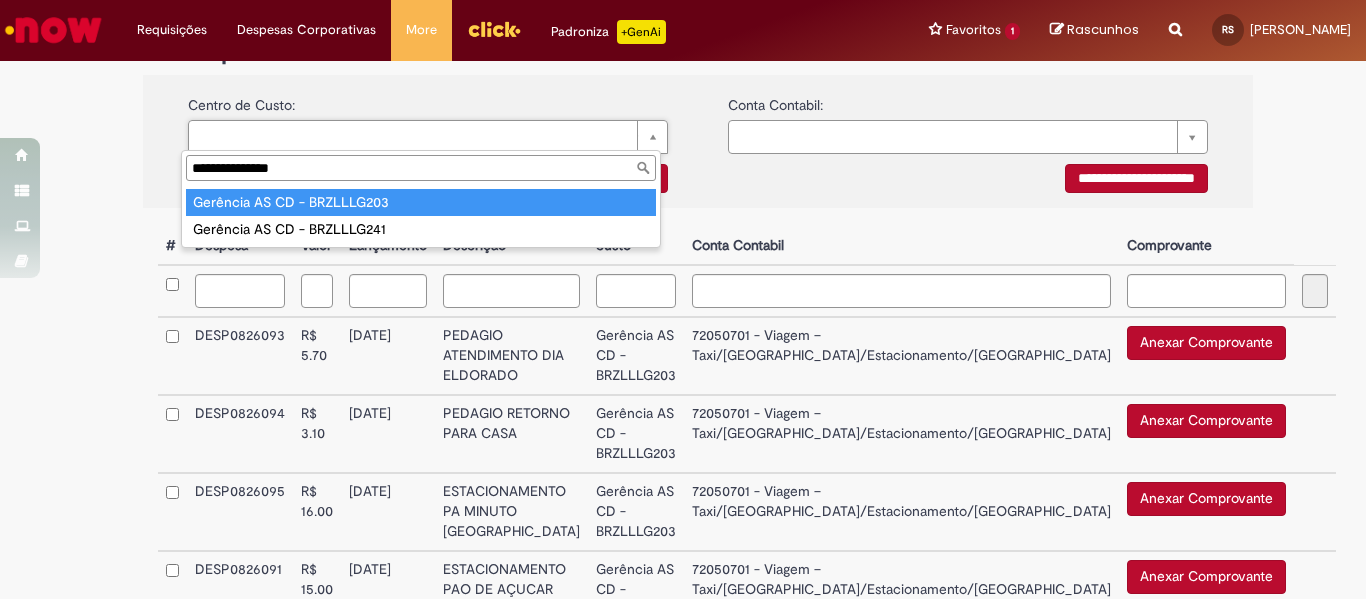 click on "**********" at bounding box center [428, 181] 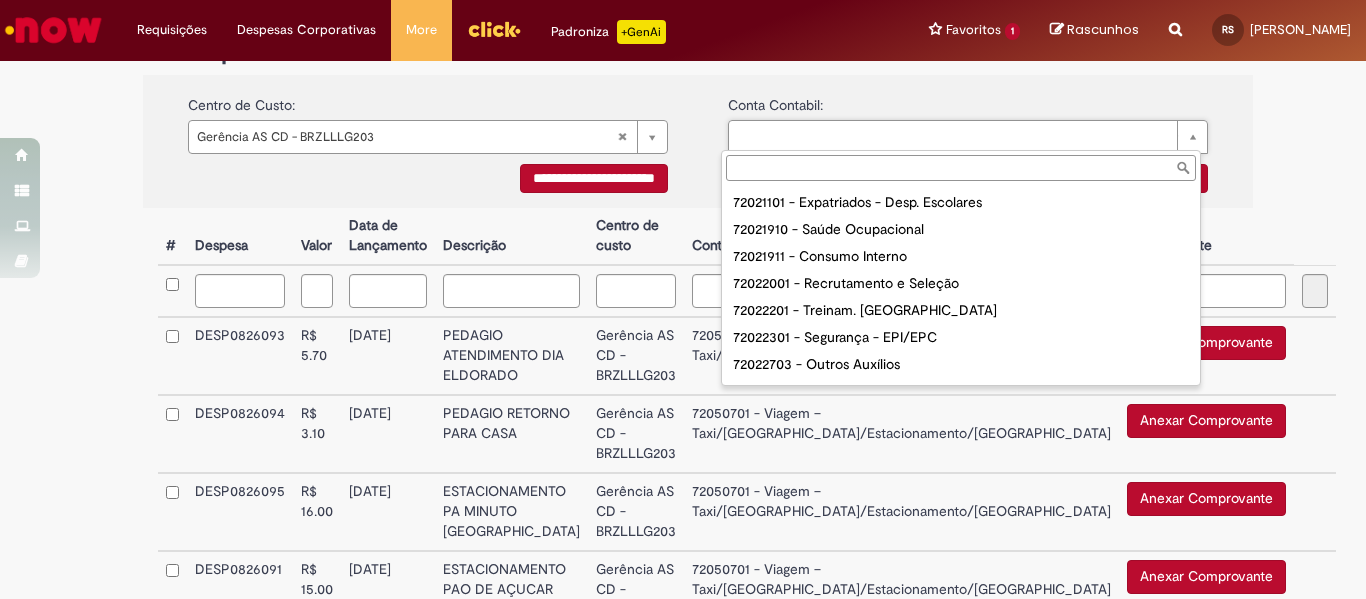 scroll, scrollTop: 175, scrollLeft: 0, axis: vertical 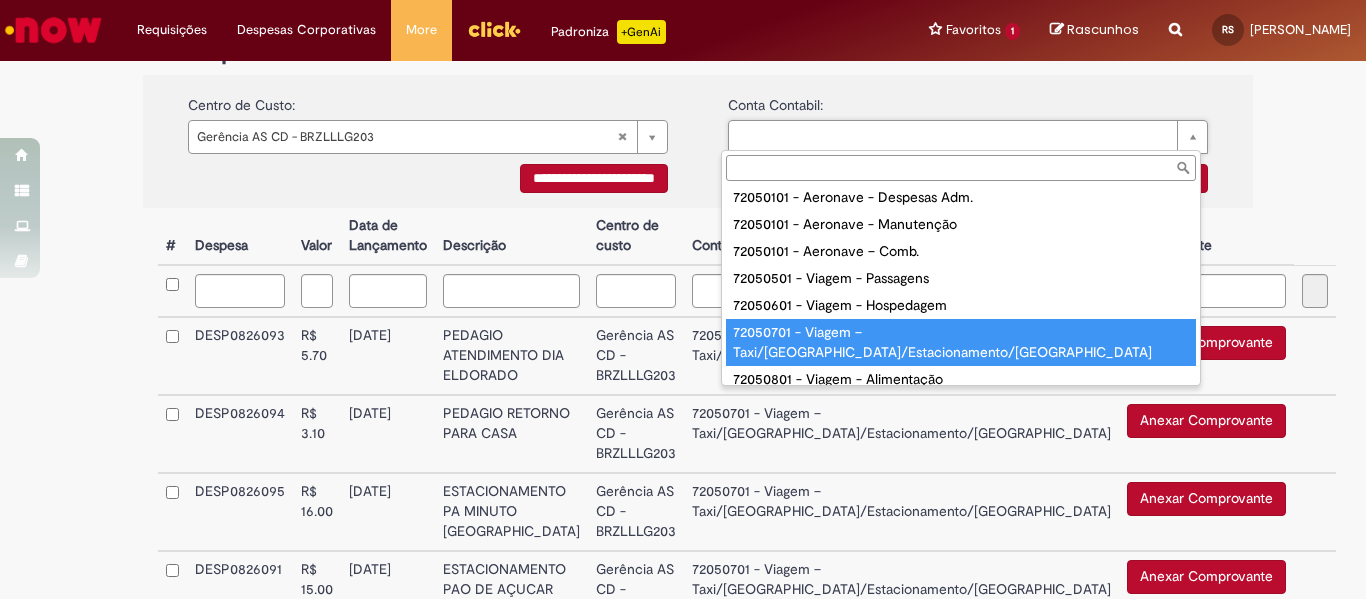 type on "**********" 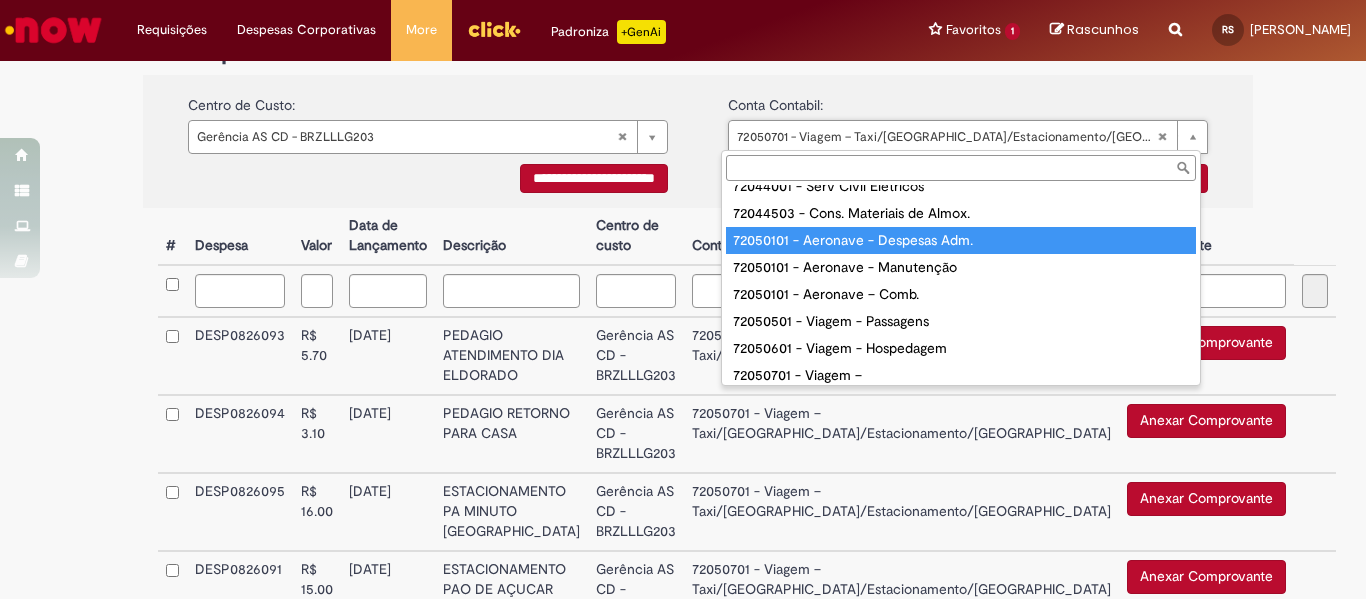 scroll, scrollTop: 571, scrollLeft: 0, axis: vertical 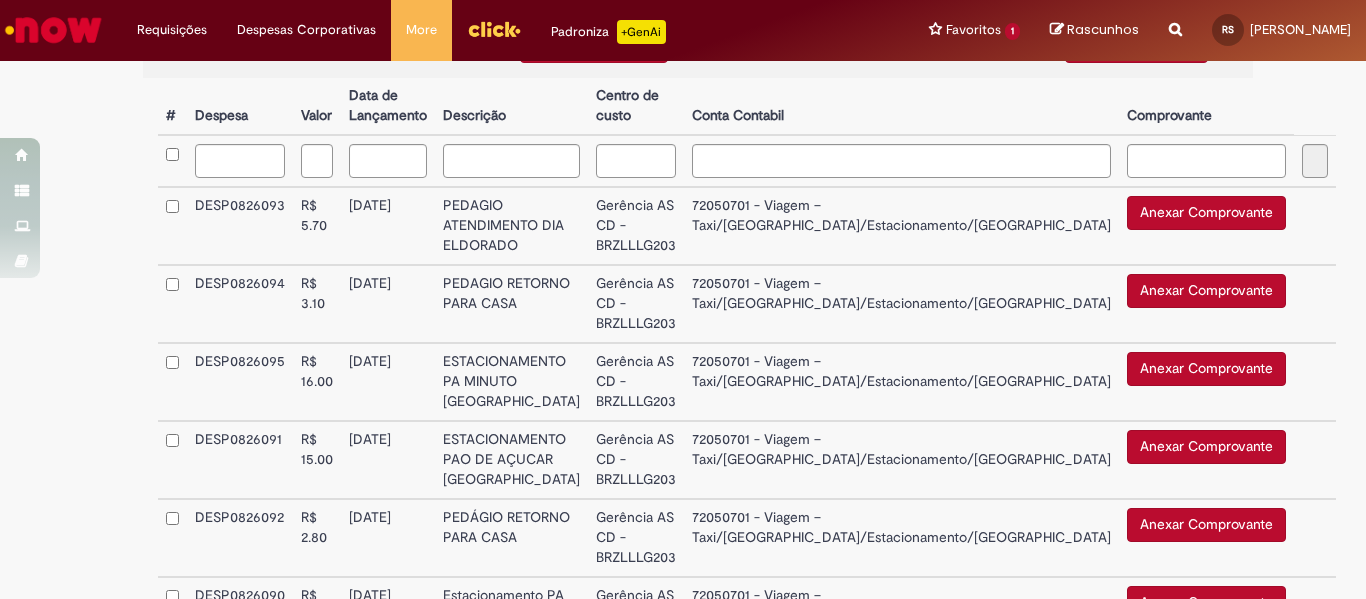 click on "Anexar Comprovante" at bounding box center (1206, 213) 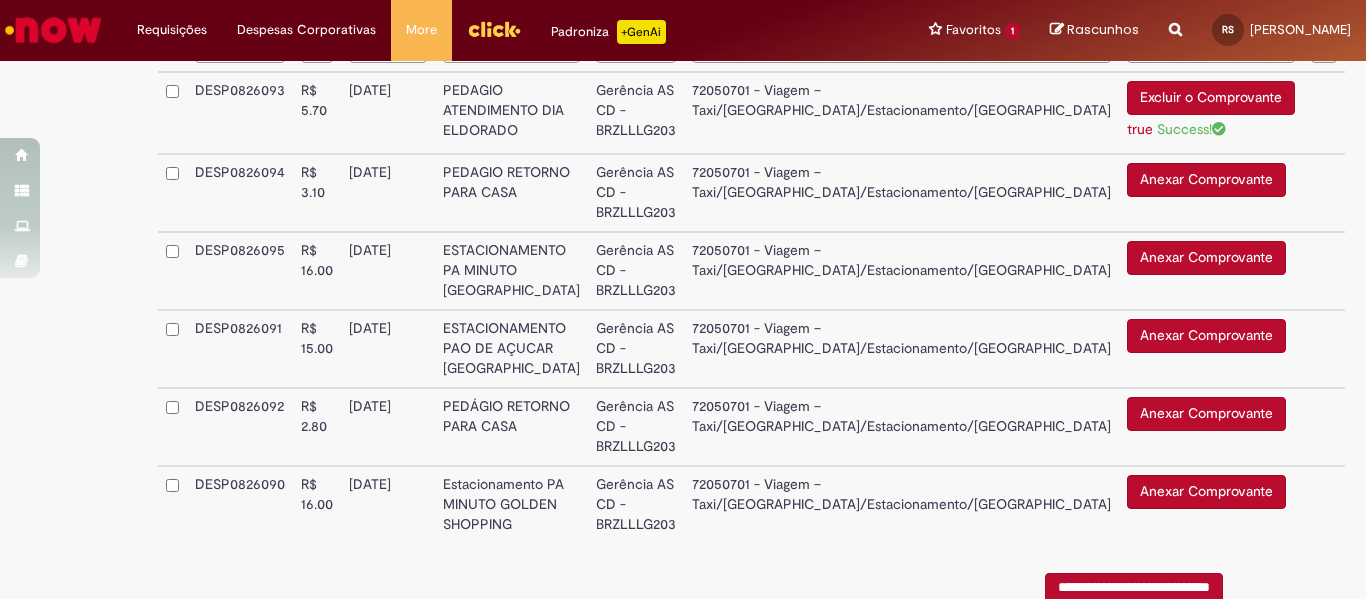 scroll, scrollTop: 652, scrollLeft: 0, axis: vertical 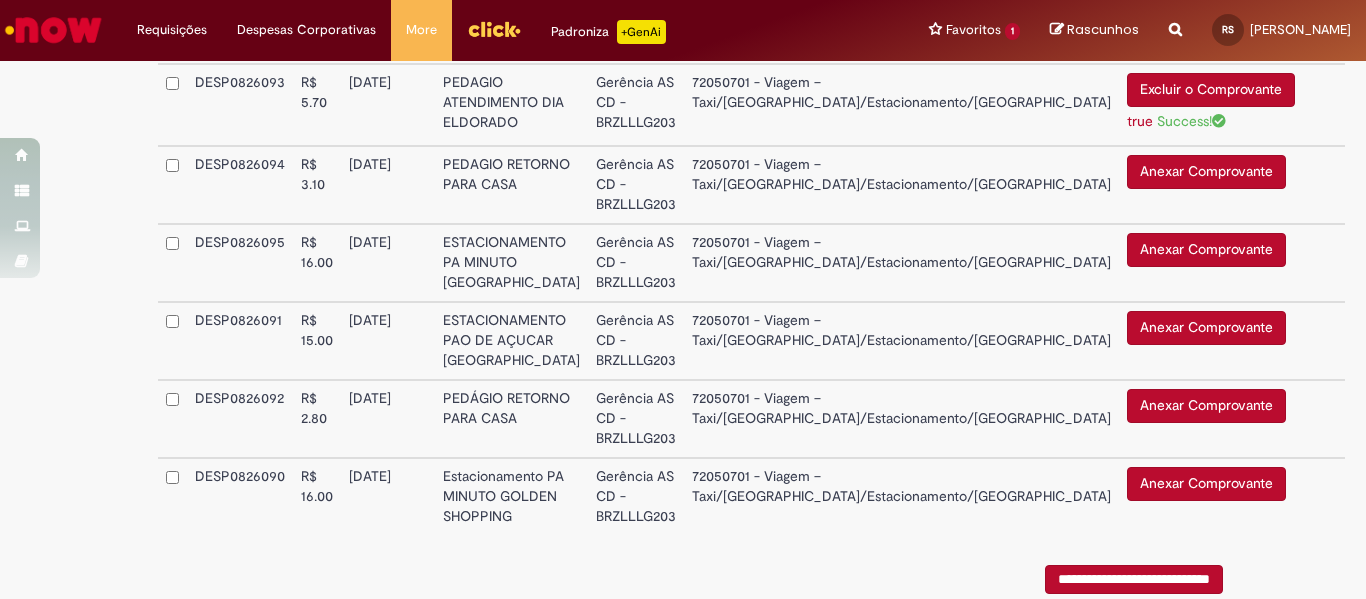 click on "Anexar Comprovante" at bounding box center (1206, 172) 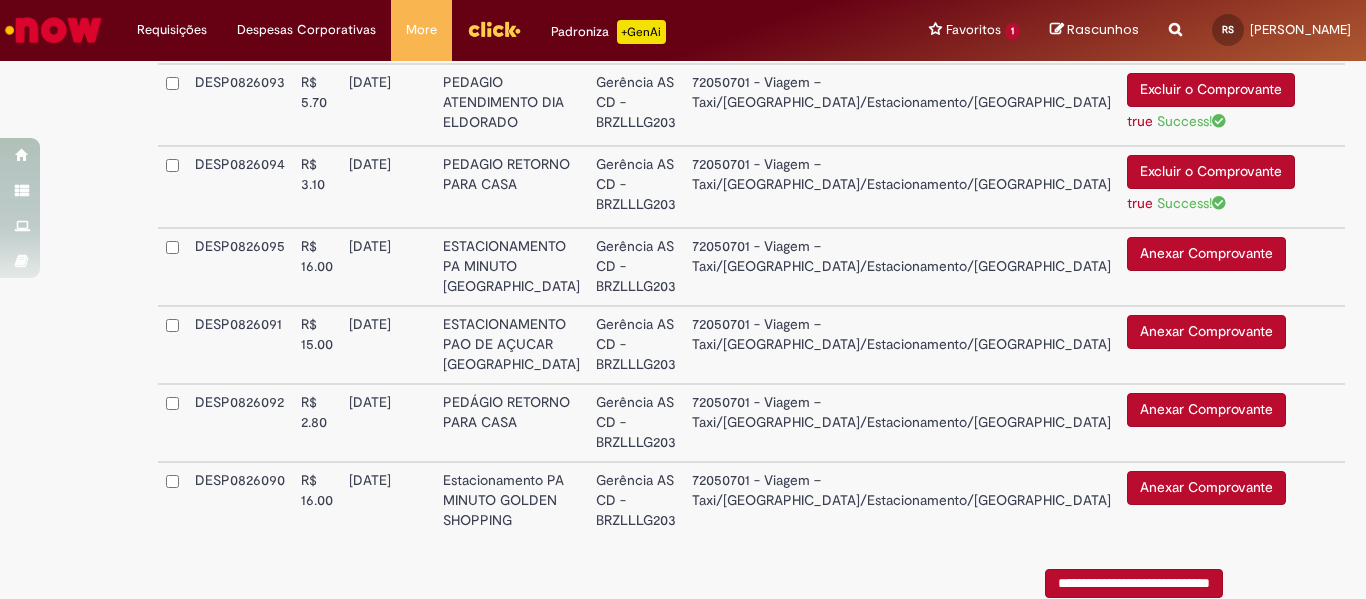 click on "Anexar Comprovante" at bounding box center [1206, 254] 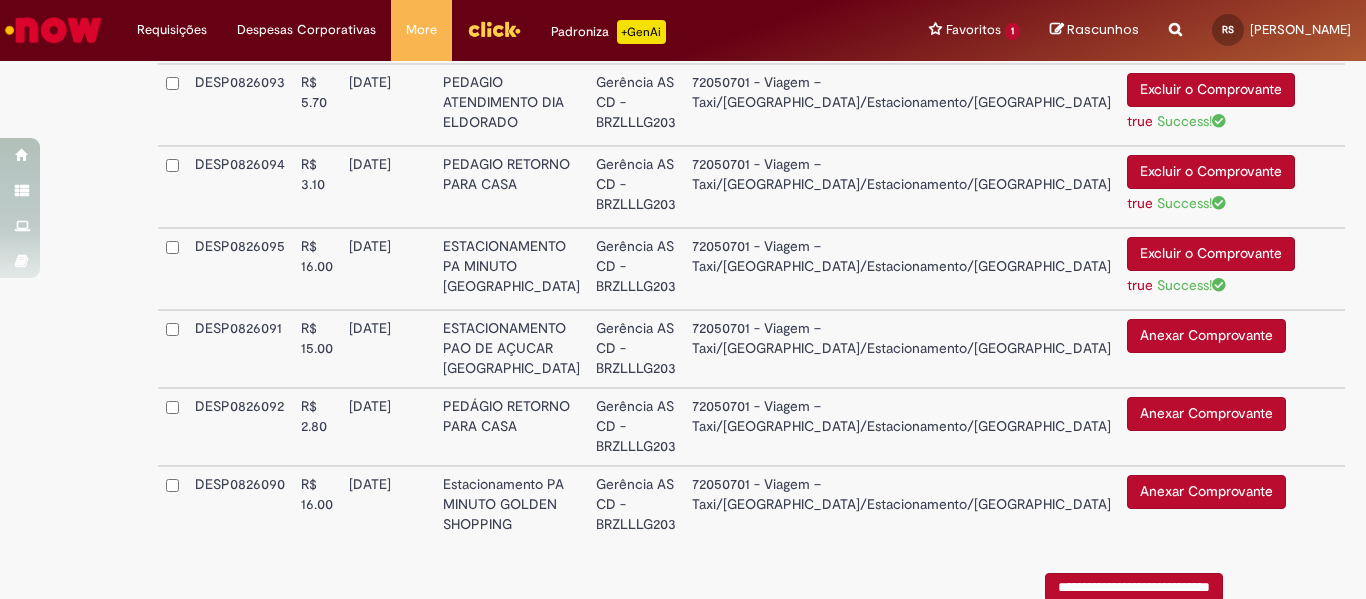 click on "Anexar Comprovante" at bounding box center (1206, 336) 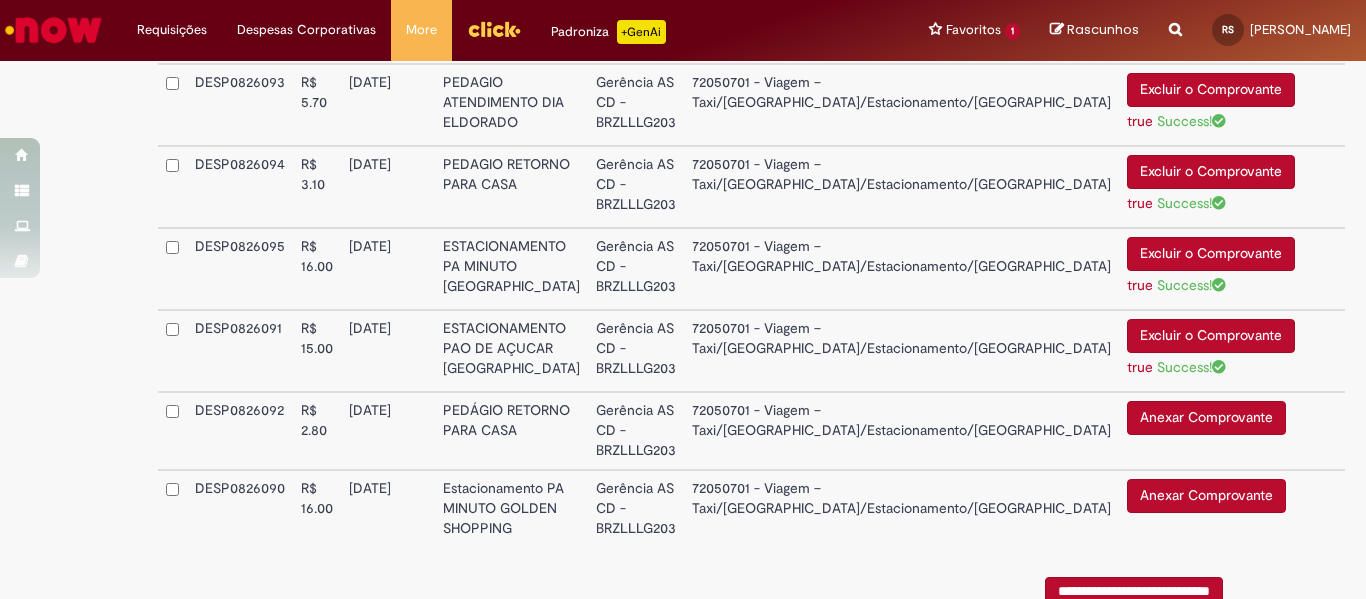 click on "Anexar Comprovante" at bounding box center [1206, 418] 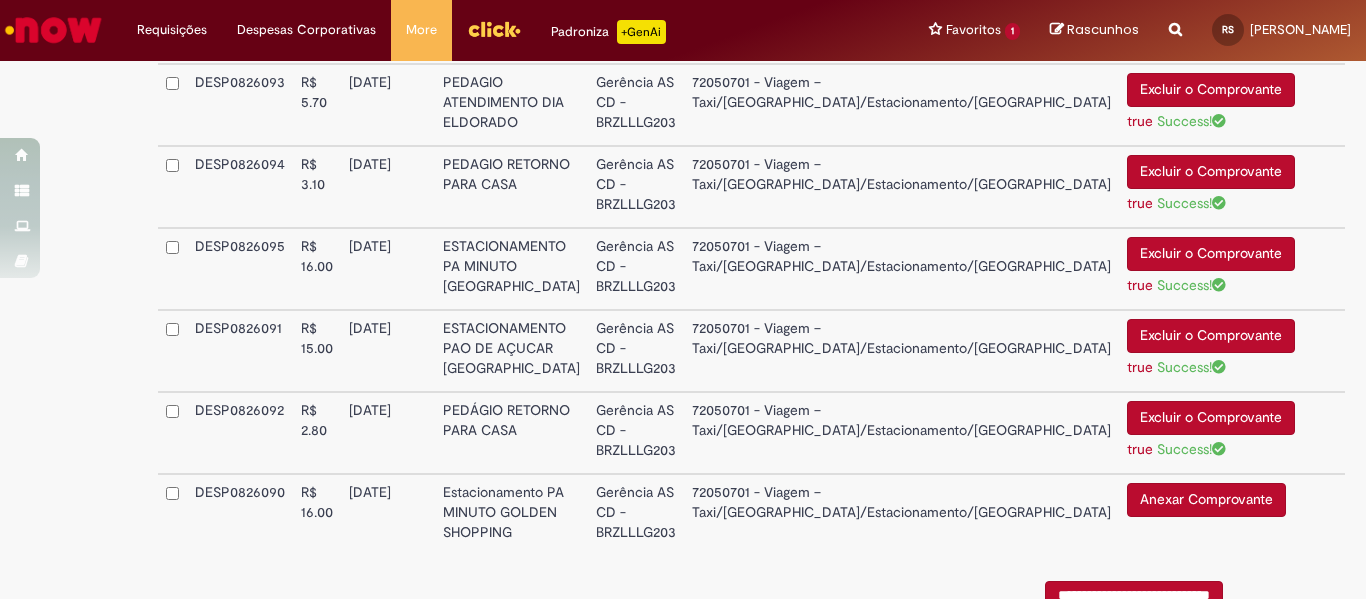 click on "Anexar Comprovante" at bounding box center (1206, 500) 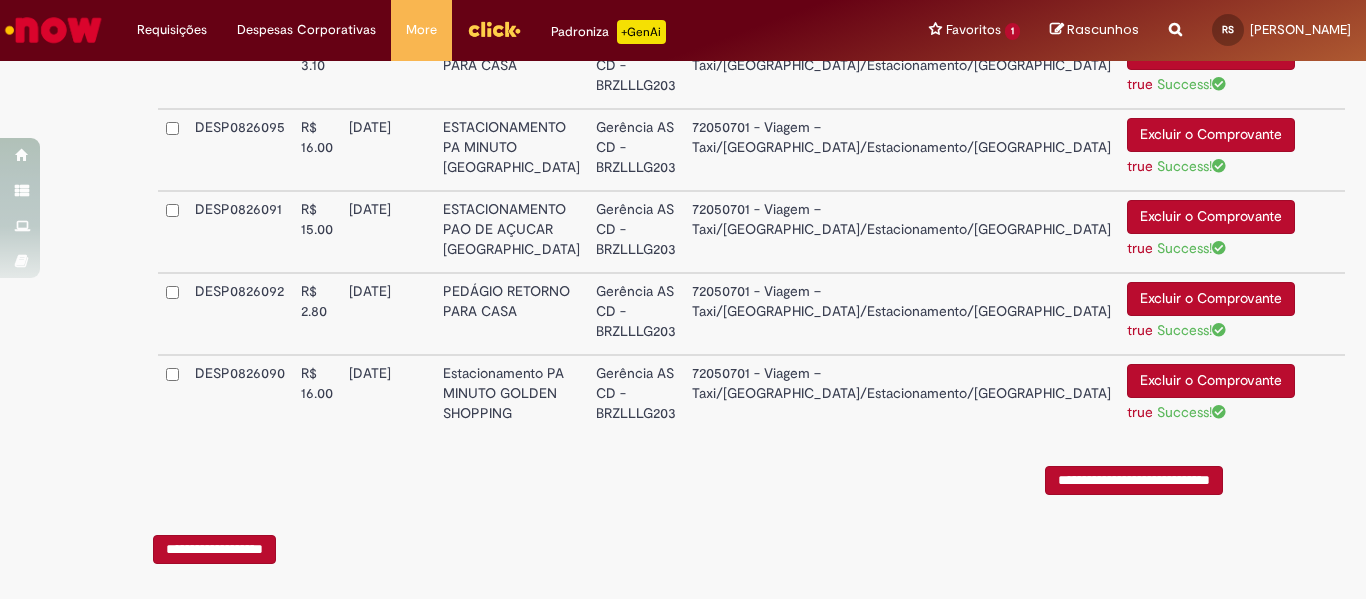 scroll, scrollTop: 795, scrollLeft: 0, axis: vertical 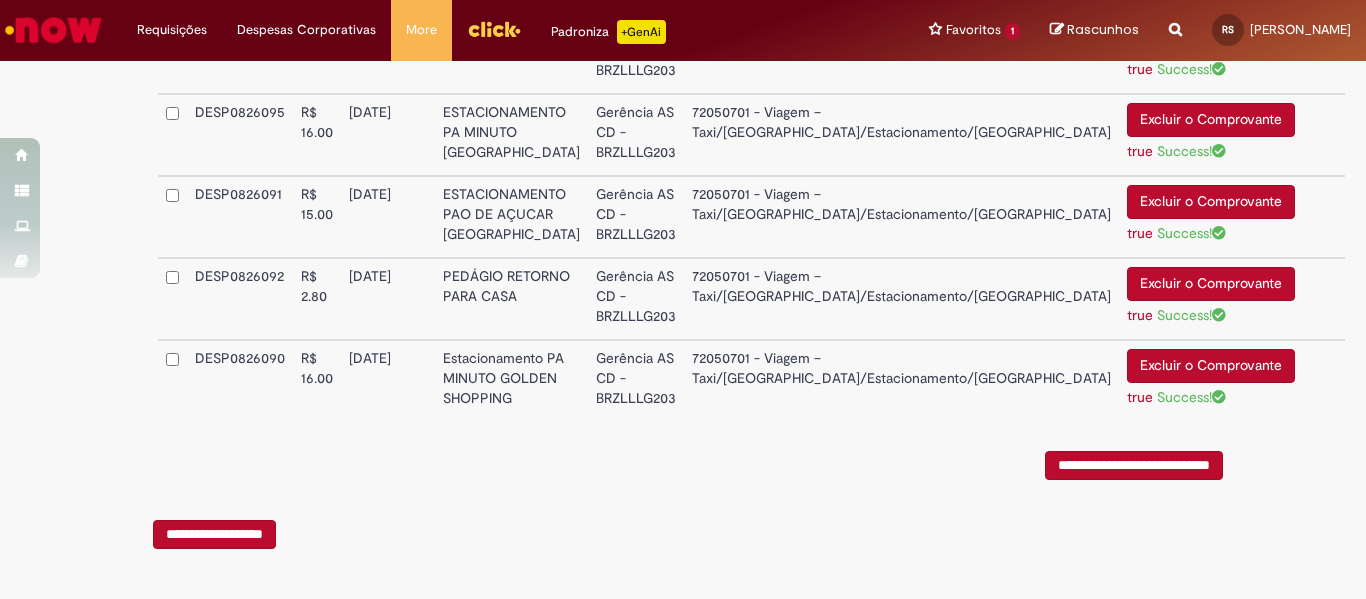 click on "**********" at bounding box center (1134, 465) 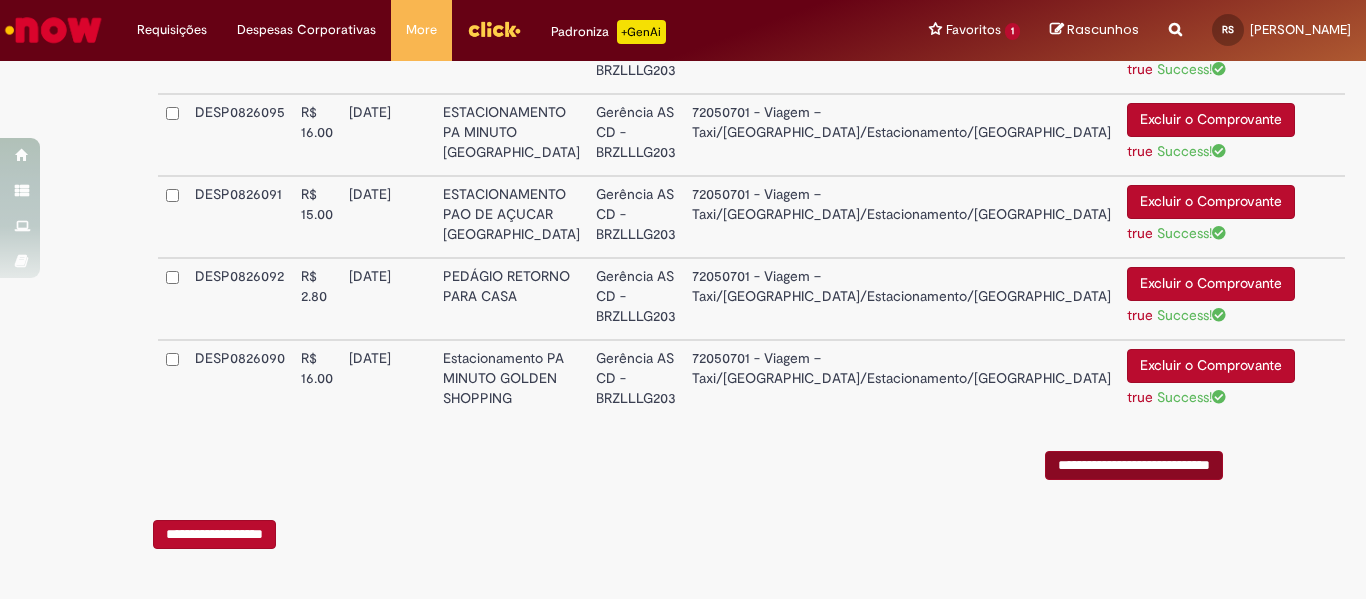 scroll, scrollTop: 0, scrollLeft: 0, axis: both 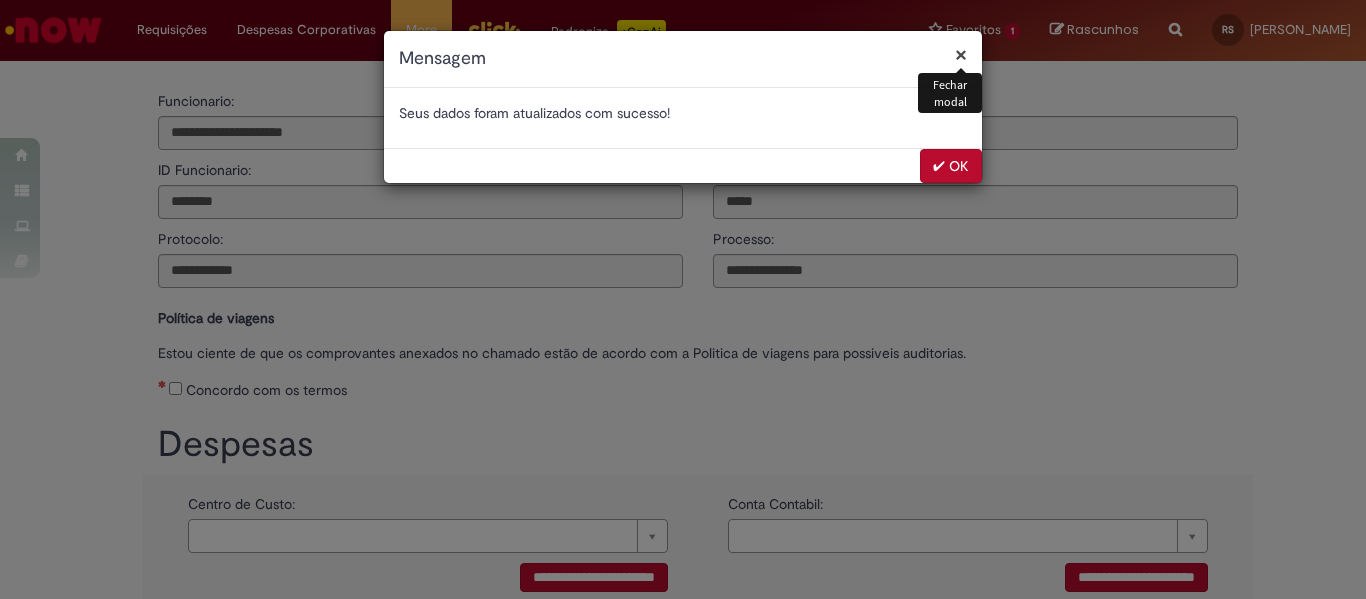 click on "✔ OK" at bounding box center (951, 166) 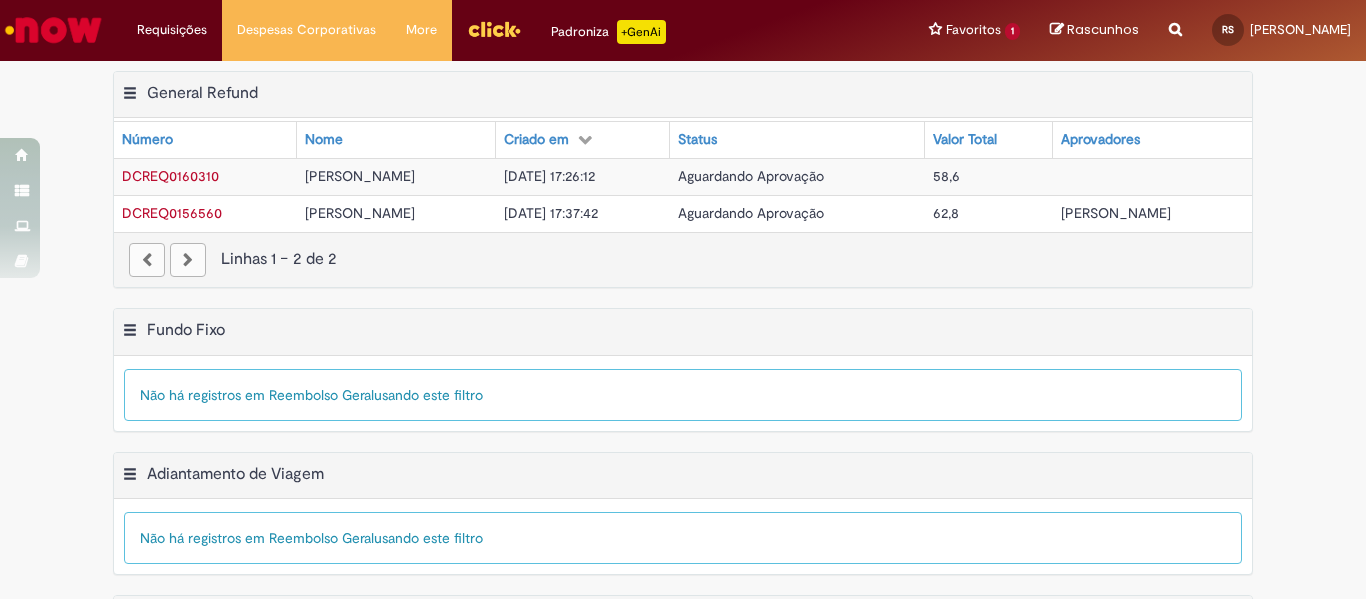 scroll, scrollTop: 0, scrollLeft: 0, axis: both 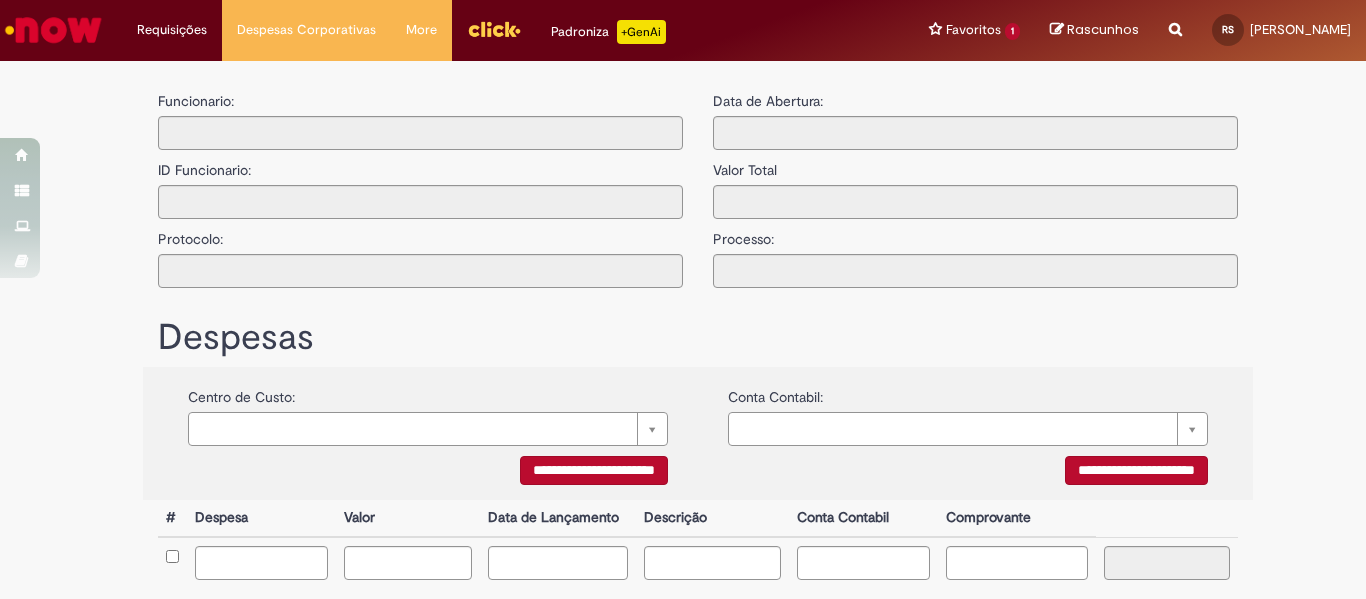 type on "**********" 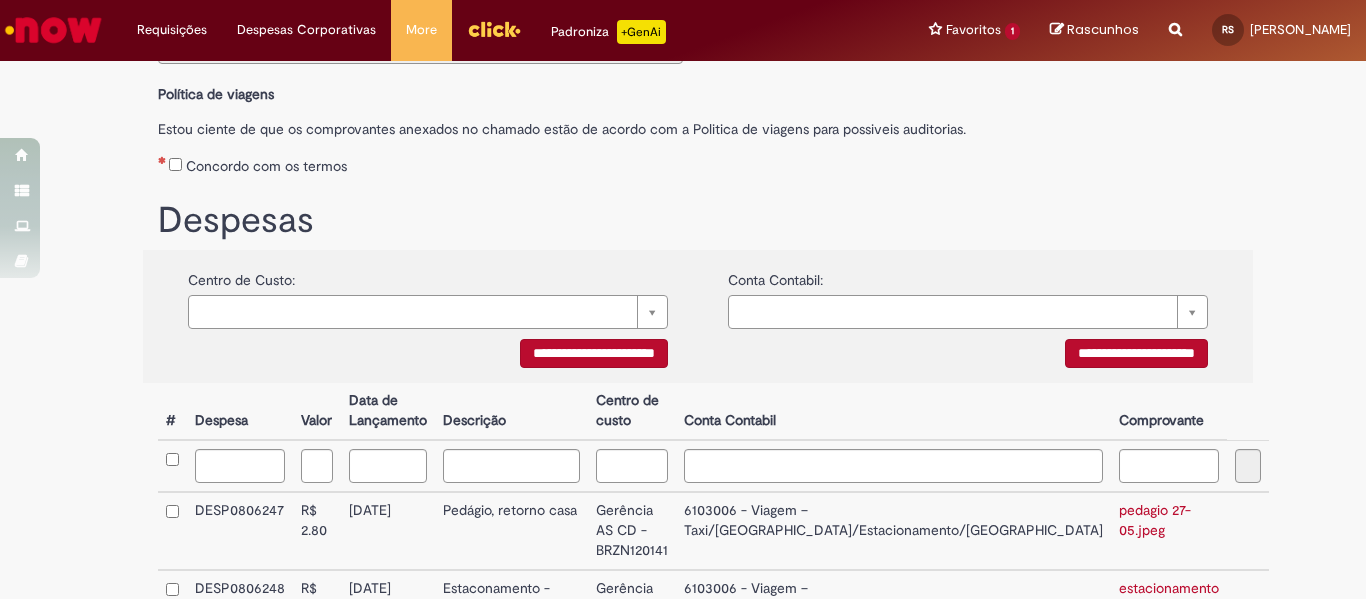 scroll, scrollTop: 303, scrollLeft: 0, axis: vertical 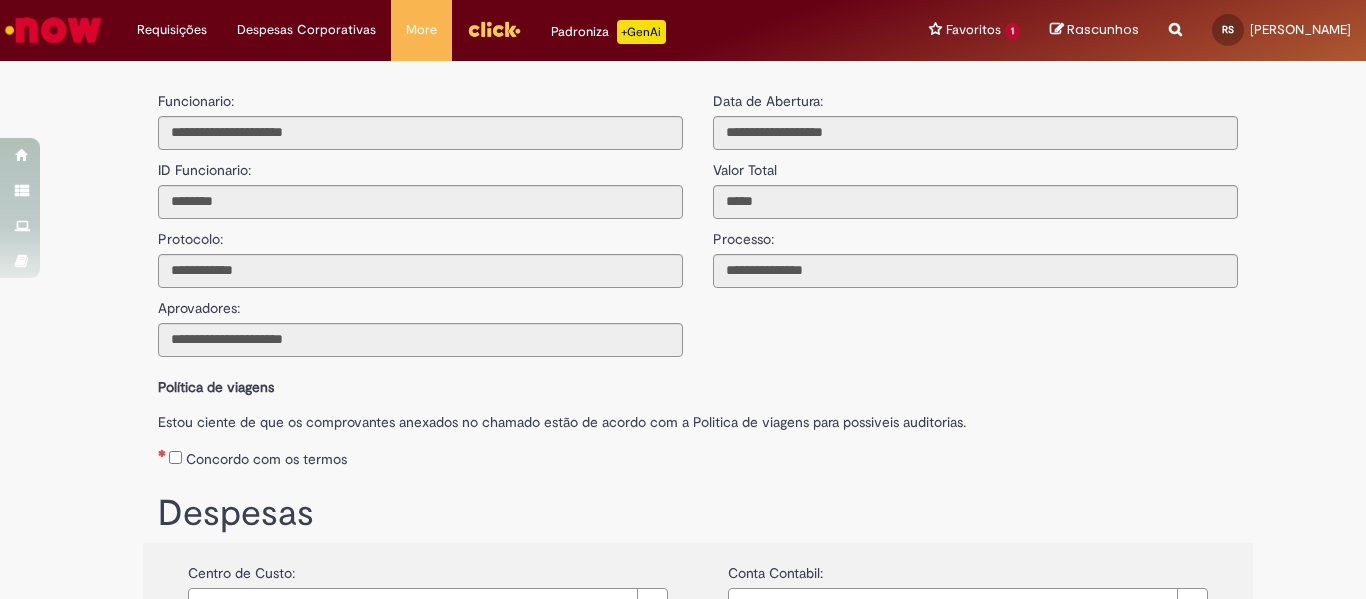click on "Rascunhos
Sua Lista de rascunhos está vazia
Após adicionar itens à Lista de rascunhos, será possível visualizá-los aqui.
Exibir Lista de Rascunhos
[GEOGRAPHIC_DATA]" at bounding box center (1094, 30) 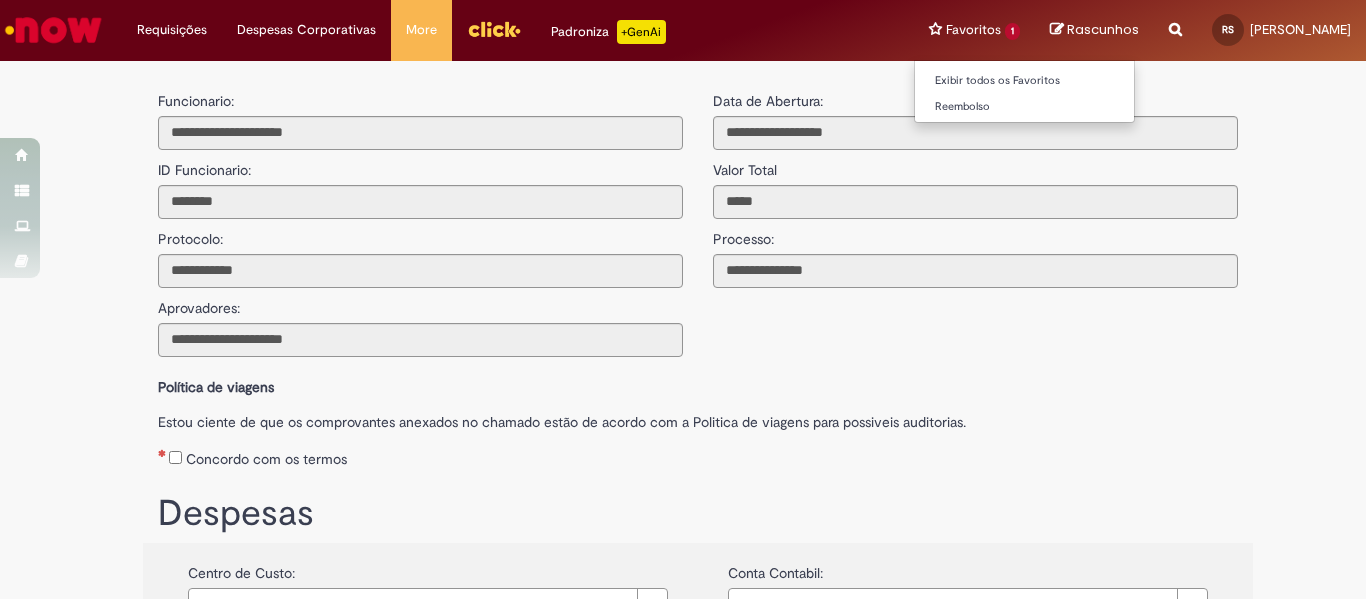 click on "Favoritos   1
Exibir todos os Favoritos
Reembolso" at bounding box center (974, 30) 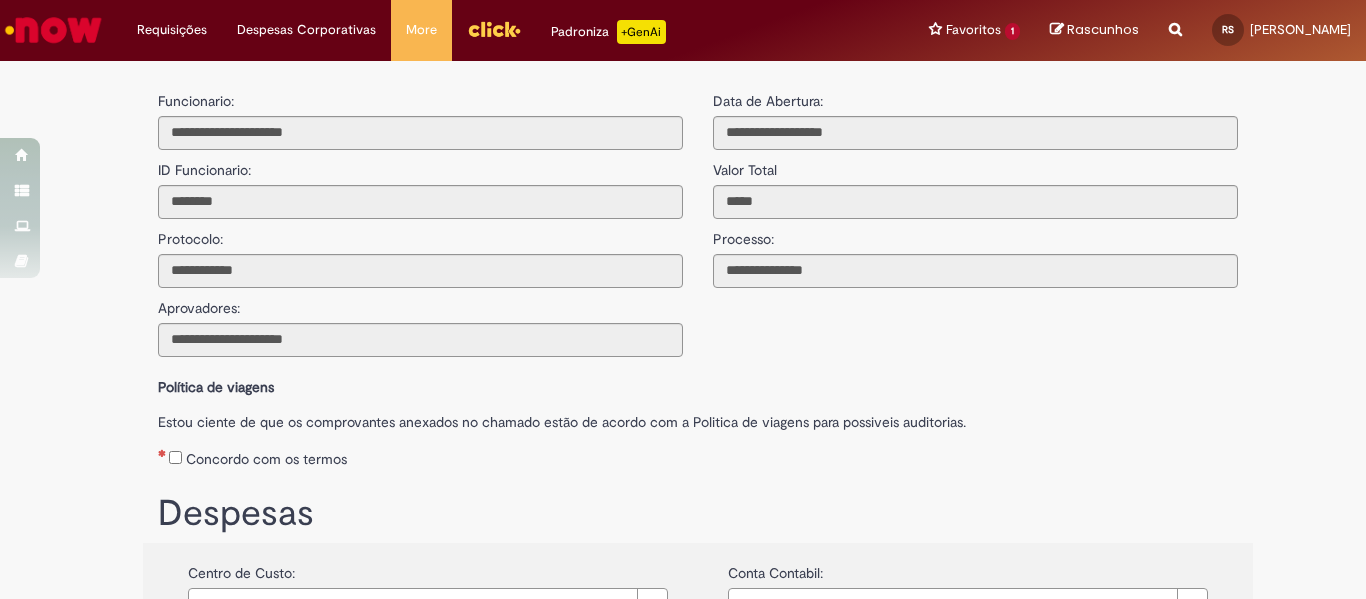 click on "Rascunhos" at bounding box center [1103, 29] 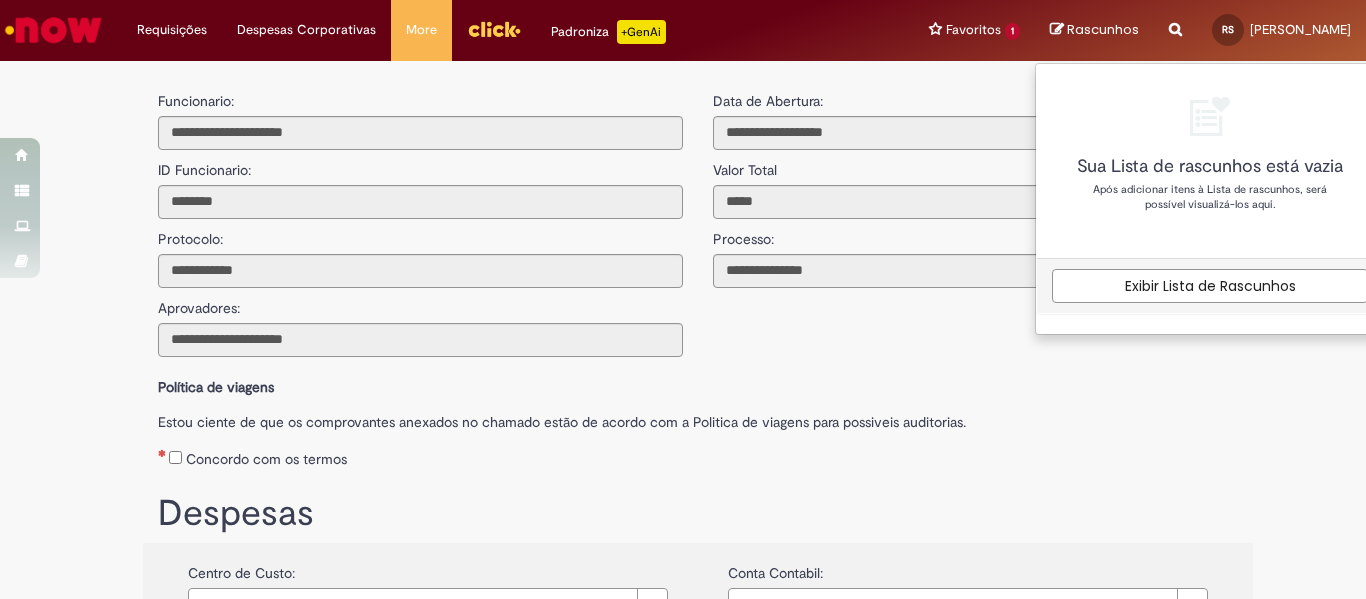 click on "**********" at bounding box center (698, 272) 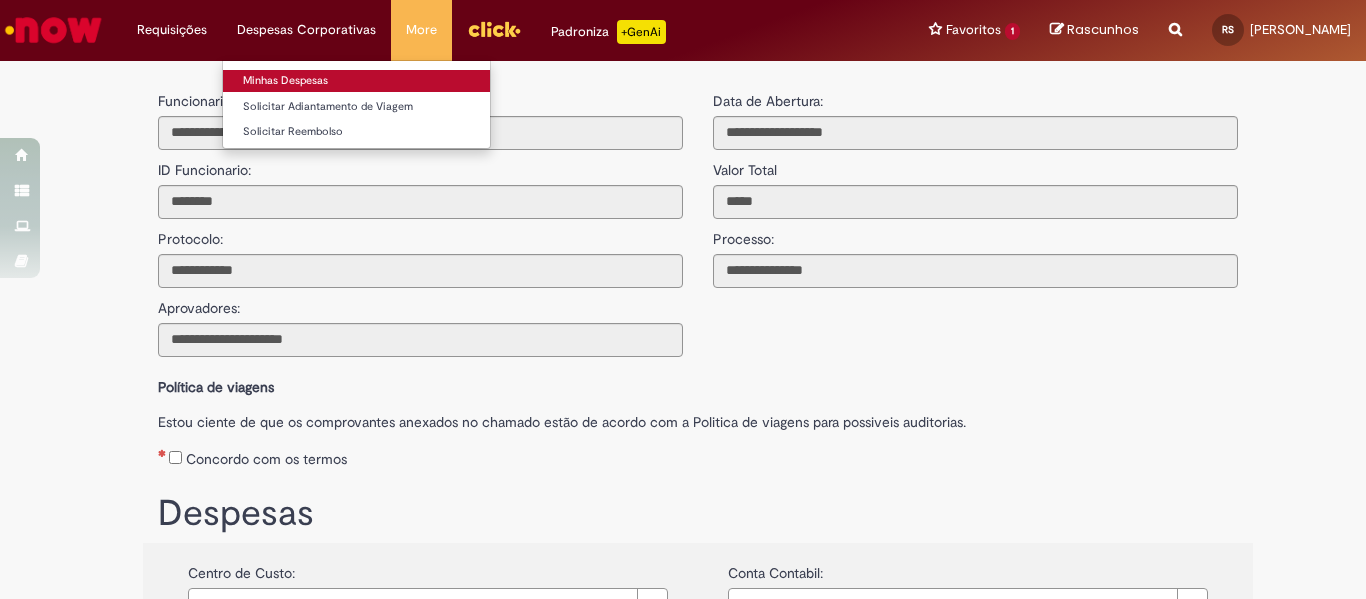 click on "Minhas Despesas" at bounding box center [356, 81] 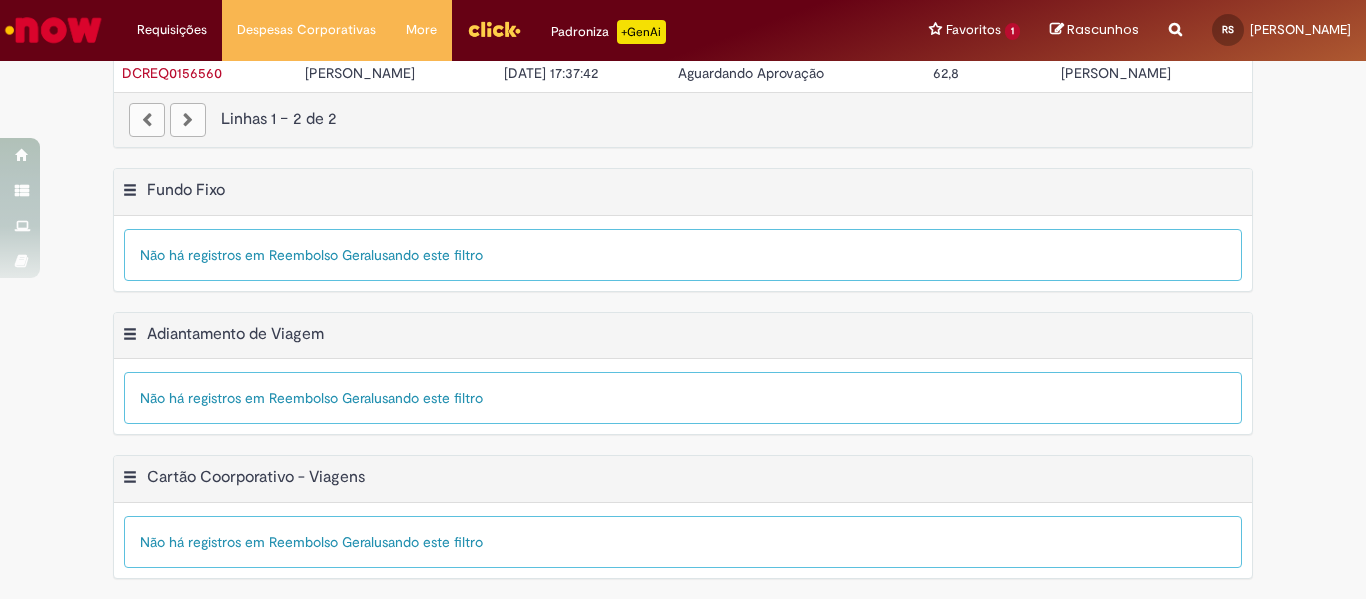 scroll, scrollTop: 0, scrollLeft: 0, axis: both 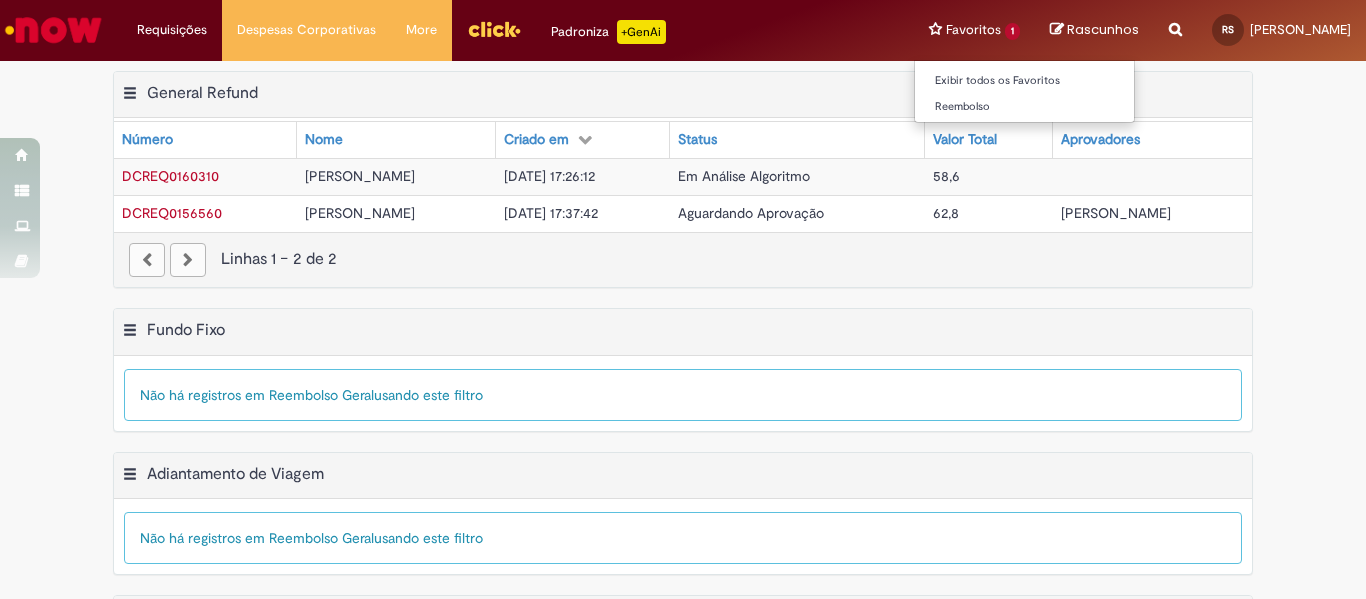 click on "Favoritos   1
Exibir todos os Favoritos
Reembolso" at bounding box center [974, 30] 